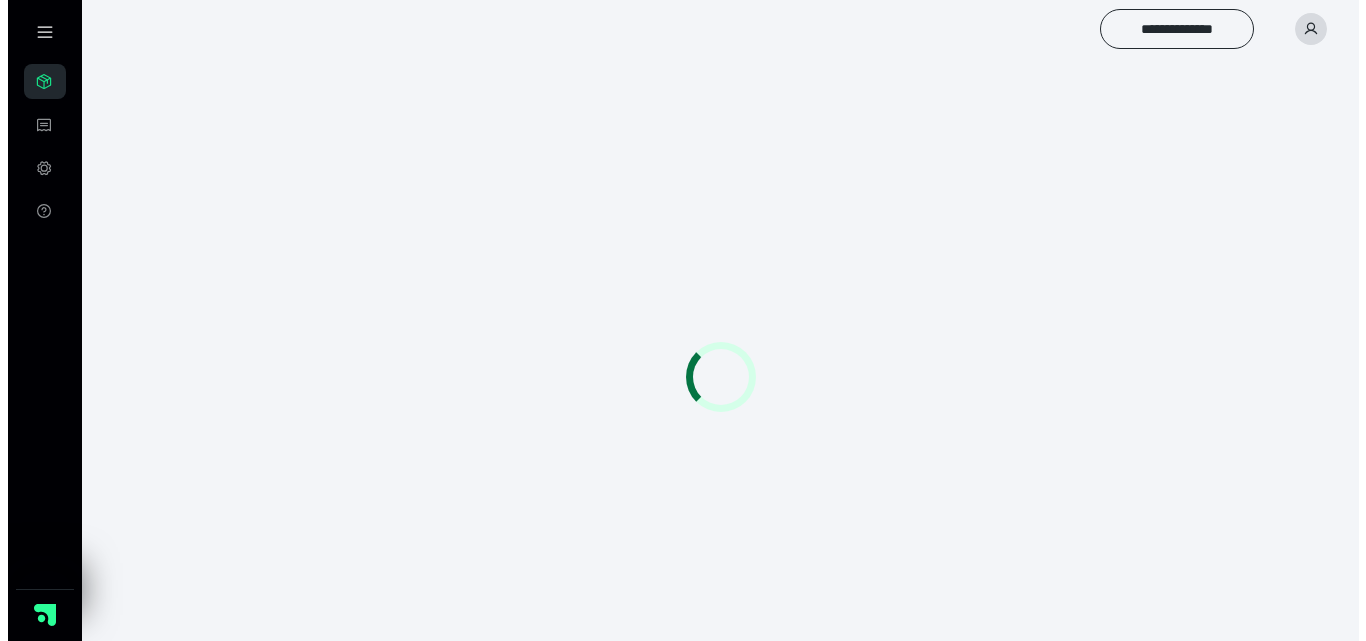 scroll, scrollTop: 0, scrollLeft: 0, axis: both 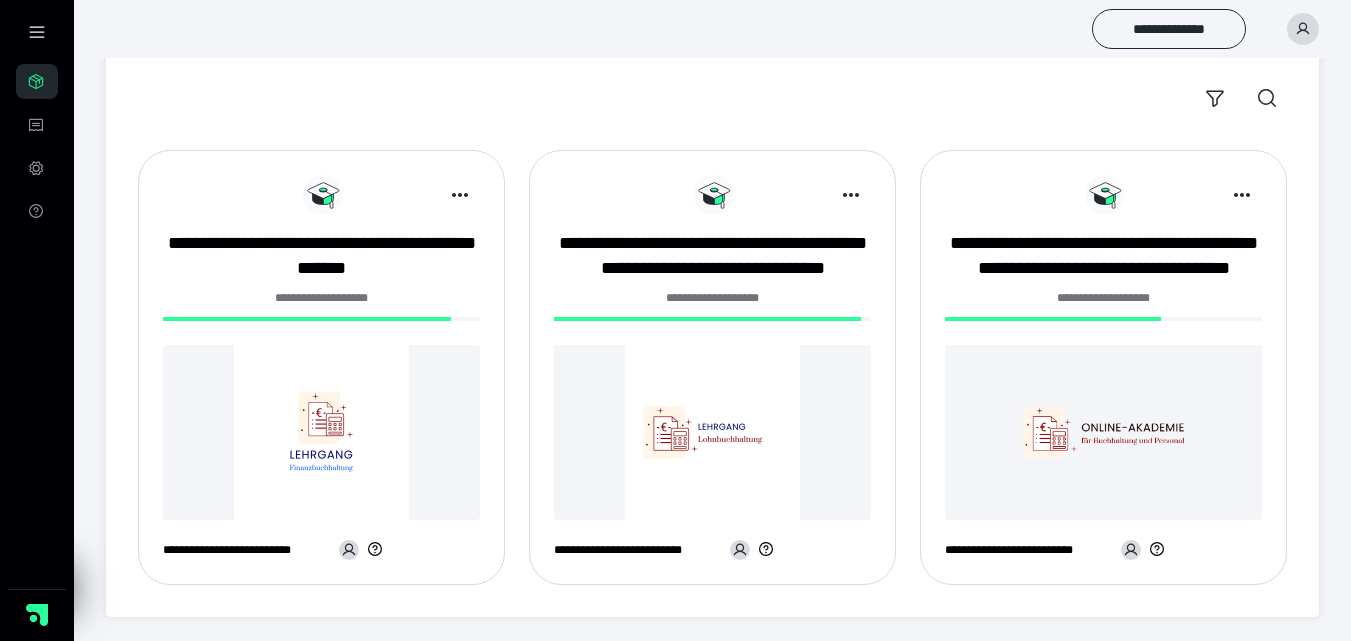 click at bounding box center [321, 432] 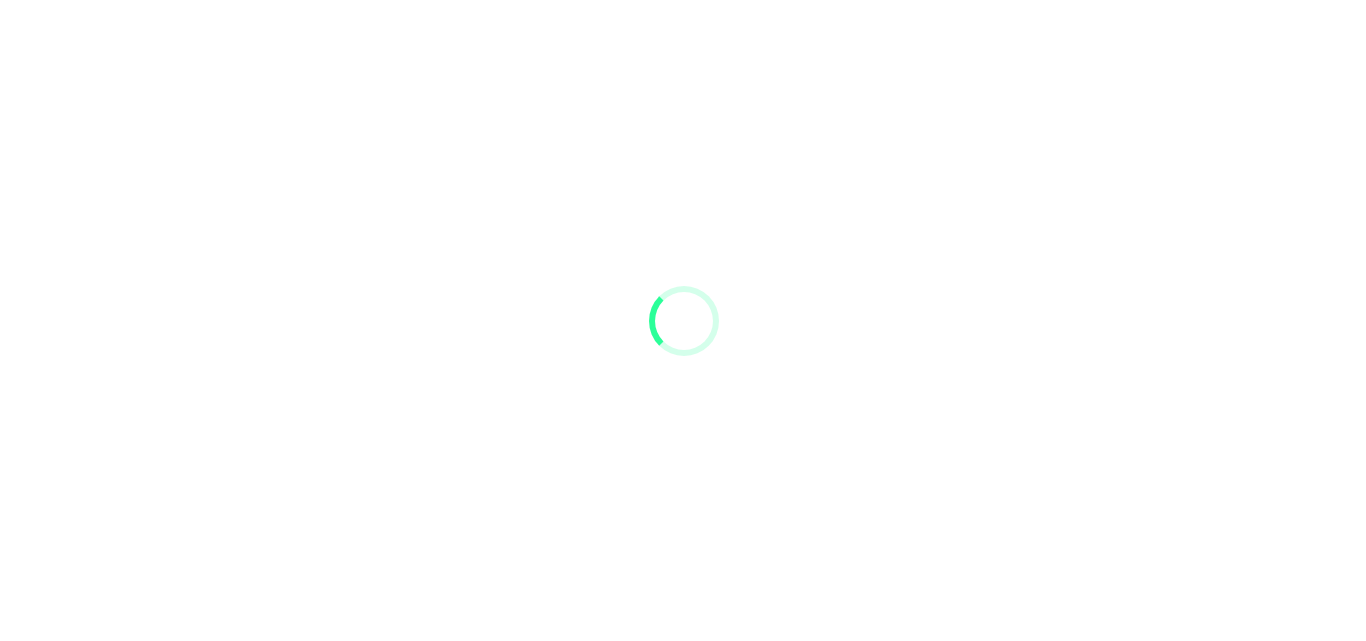 scroll, scrollTop: 0, scrollLeft: 0, axis: both 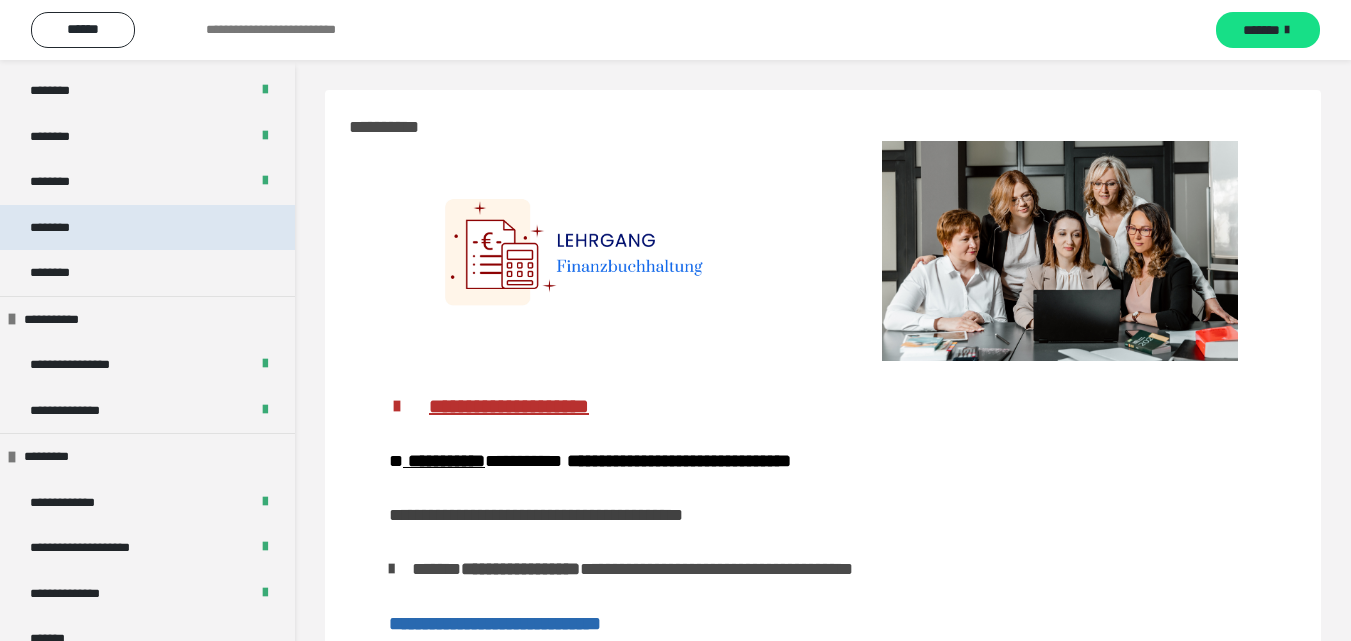 click on "********" at bounding box center (61, 228) 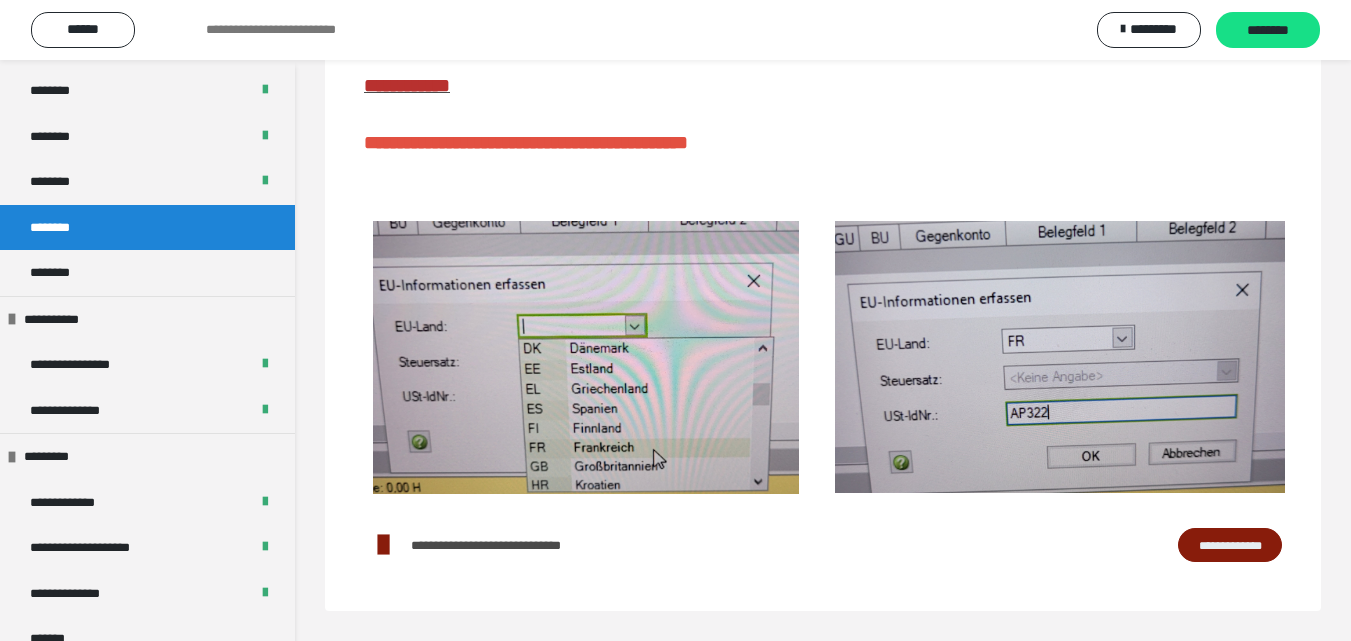 scroll, scrollTop: 380, scrollLeft: 0, axis: vertical 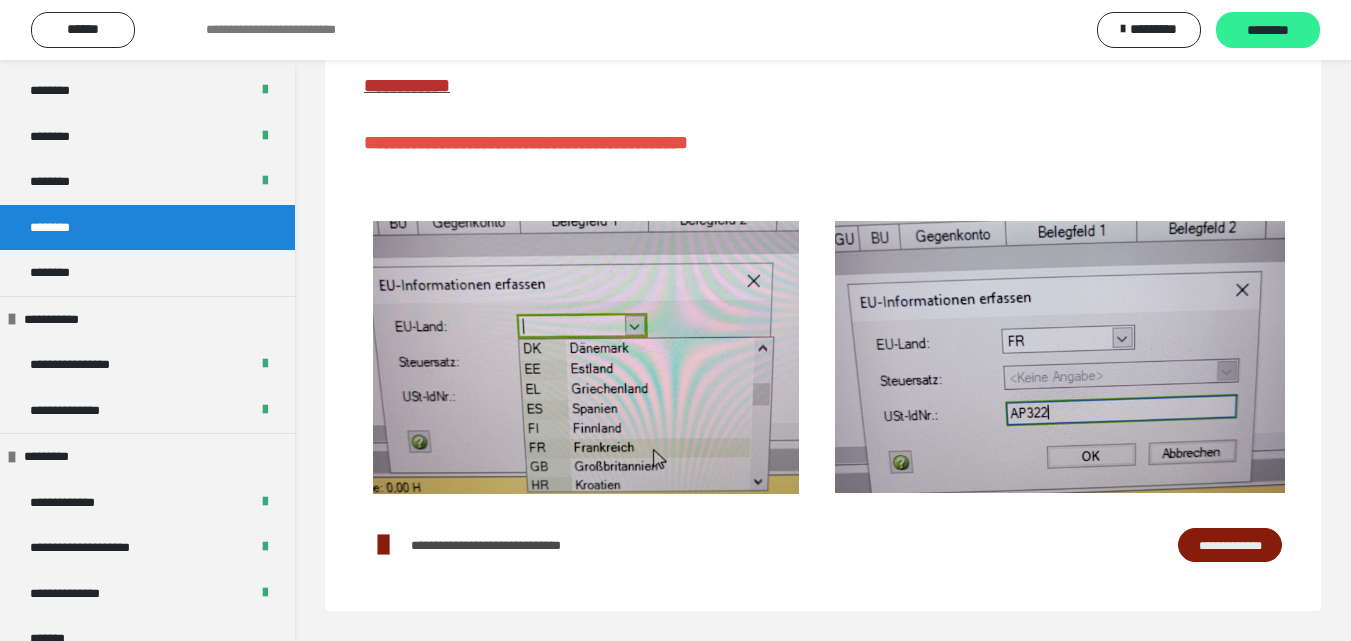 click on "********" at bounding box center [1268, 31] 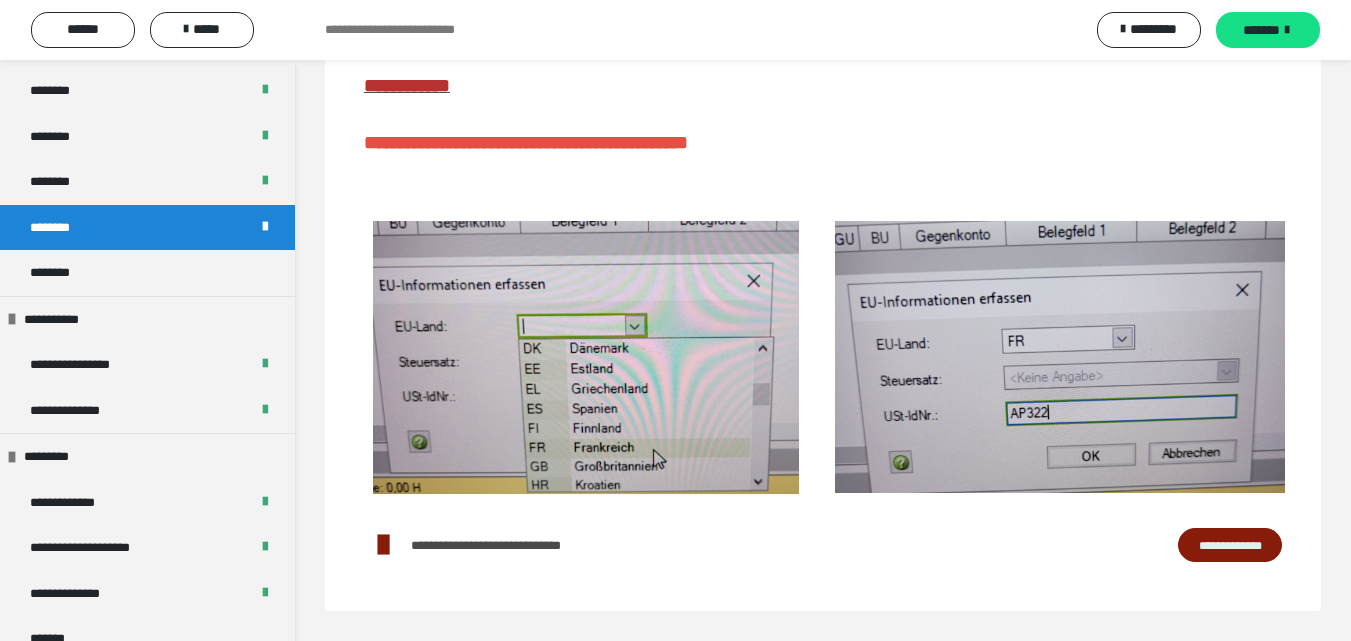 scroll, scrollTop: 380, scrollLeft: 0, axis: vertical 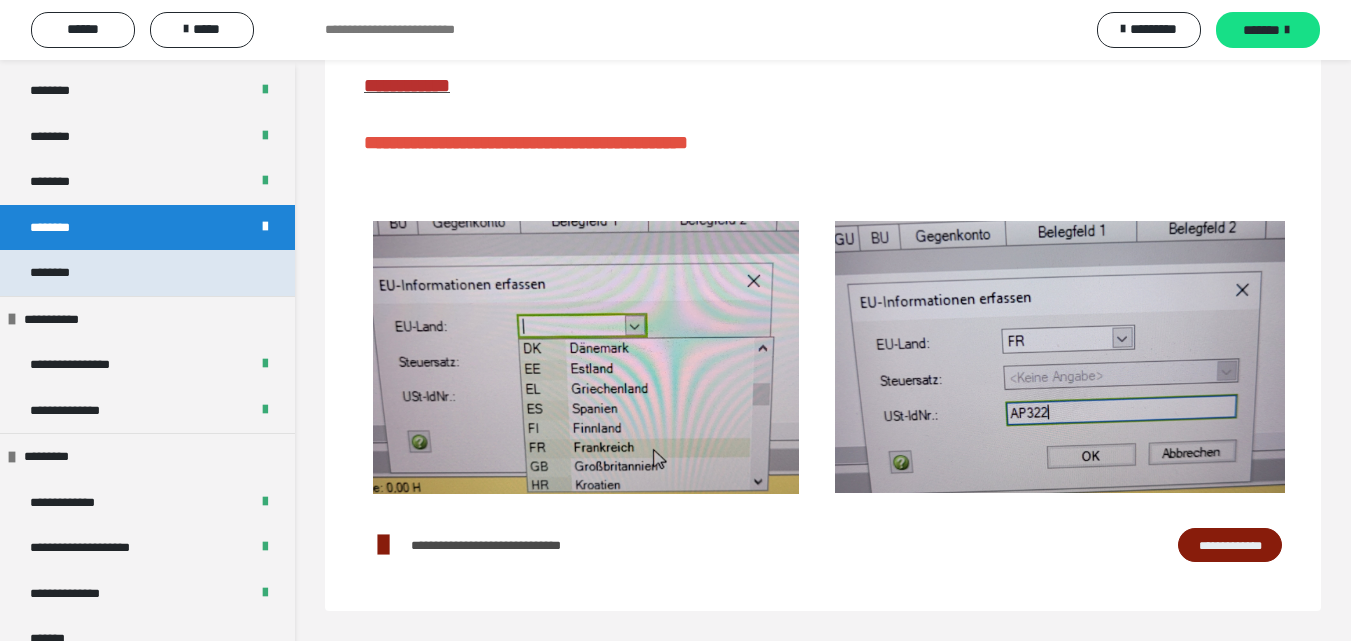 click on "********" at bounding box center (61, 273) 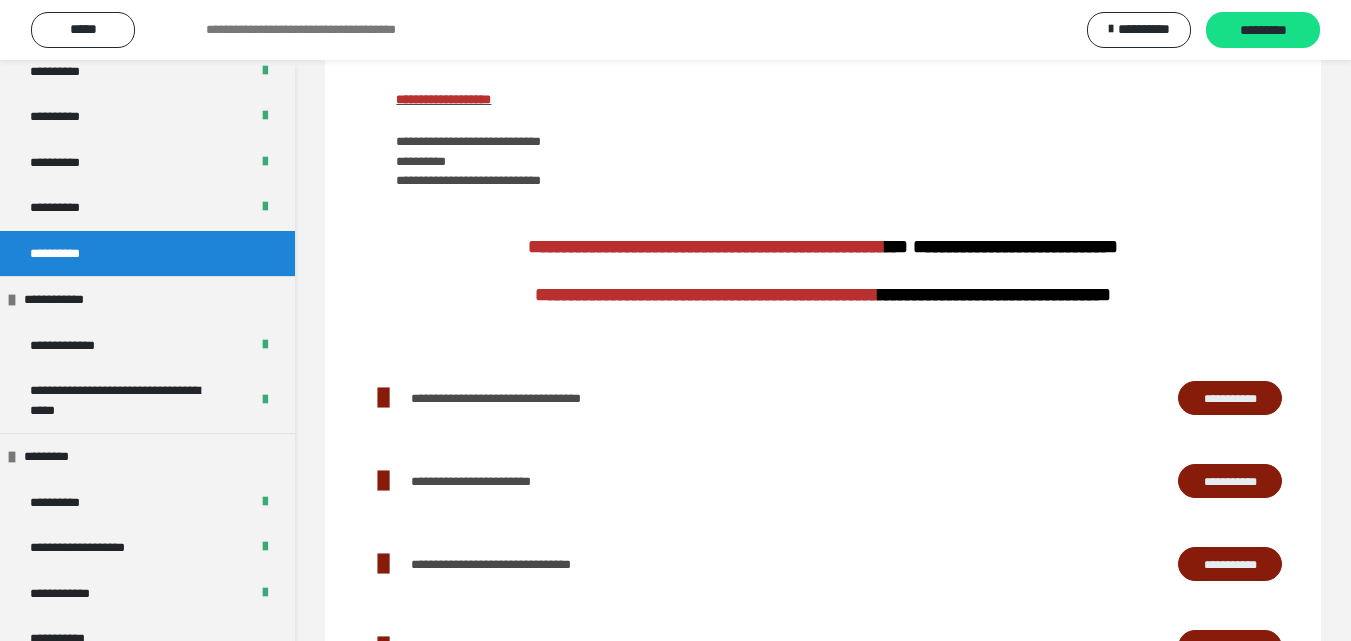 scroll, scrollTop: 1314, scrollLeft: 0, axis: vertical 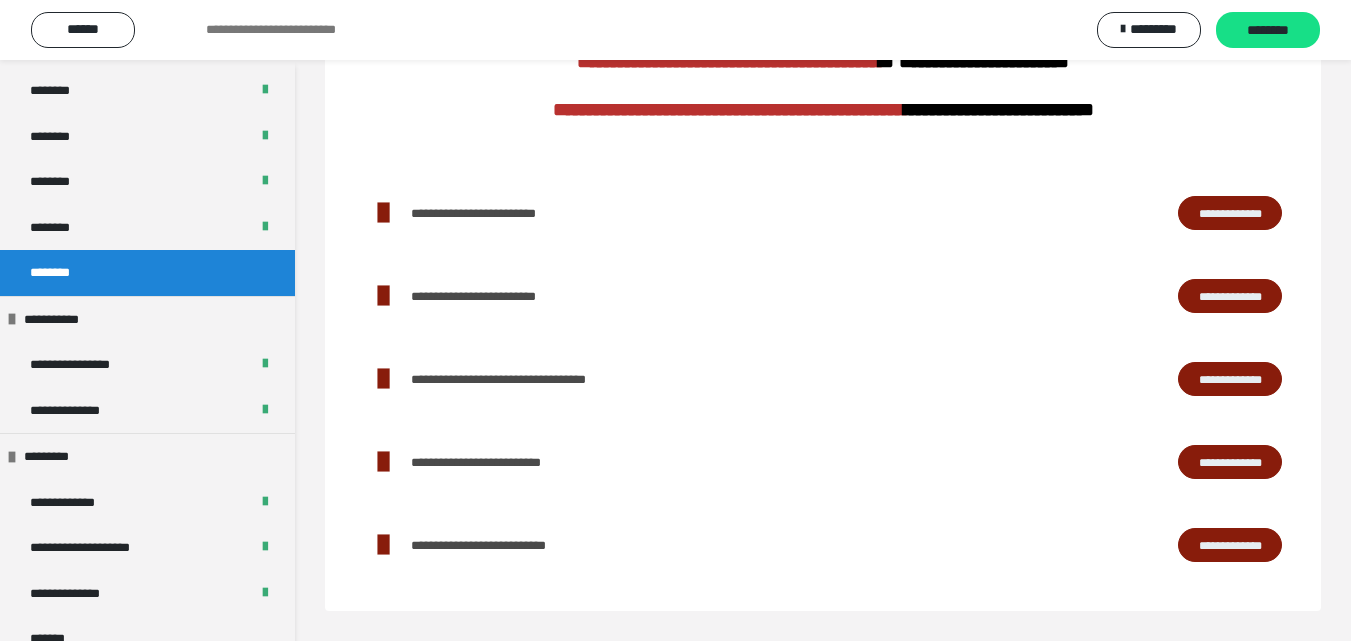 click on "**********" at bounding box center [1230, 213] 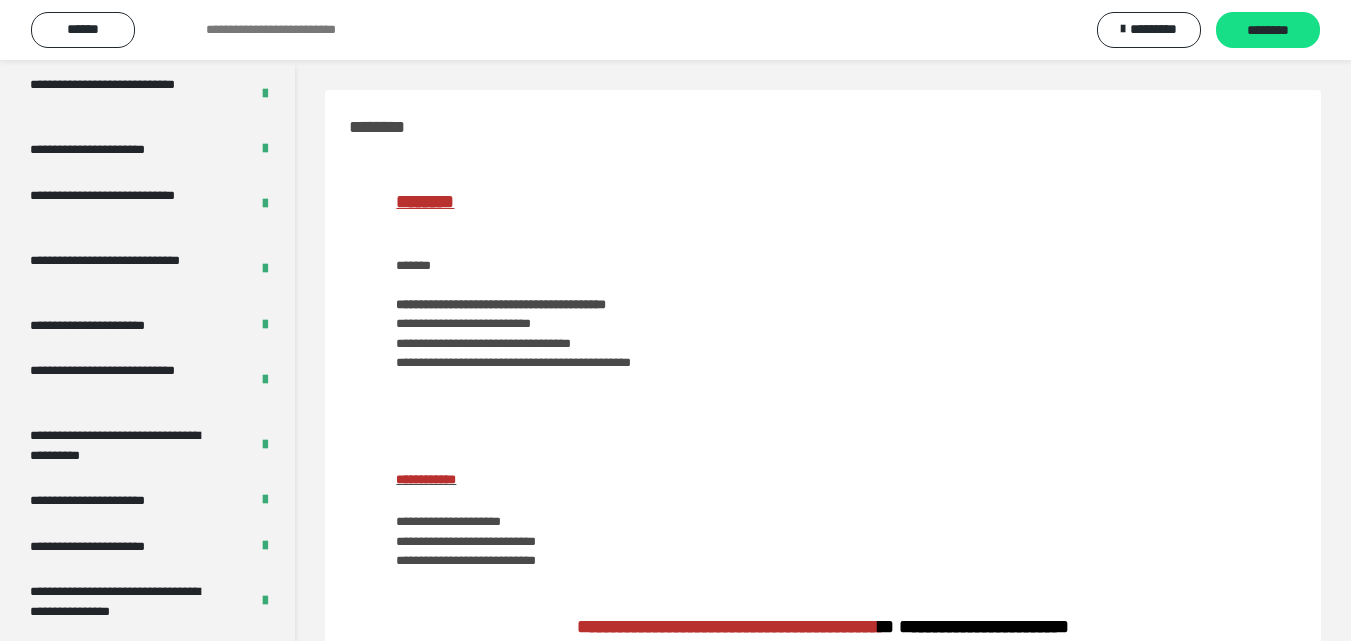 scroll, scrollTop: 4049, scrollLeft: 0, axis: vertical 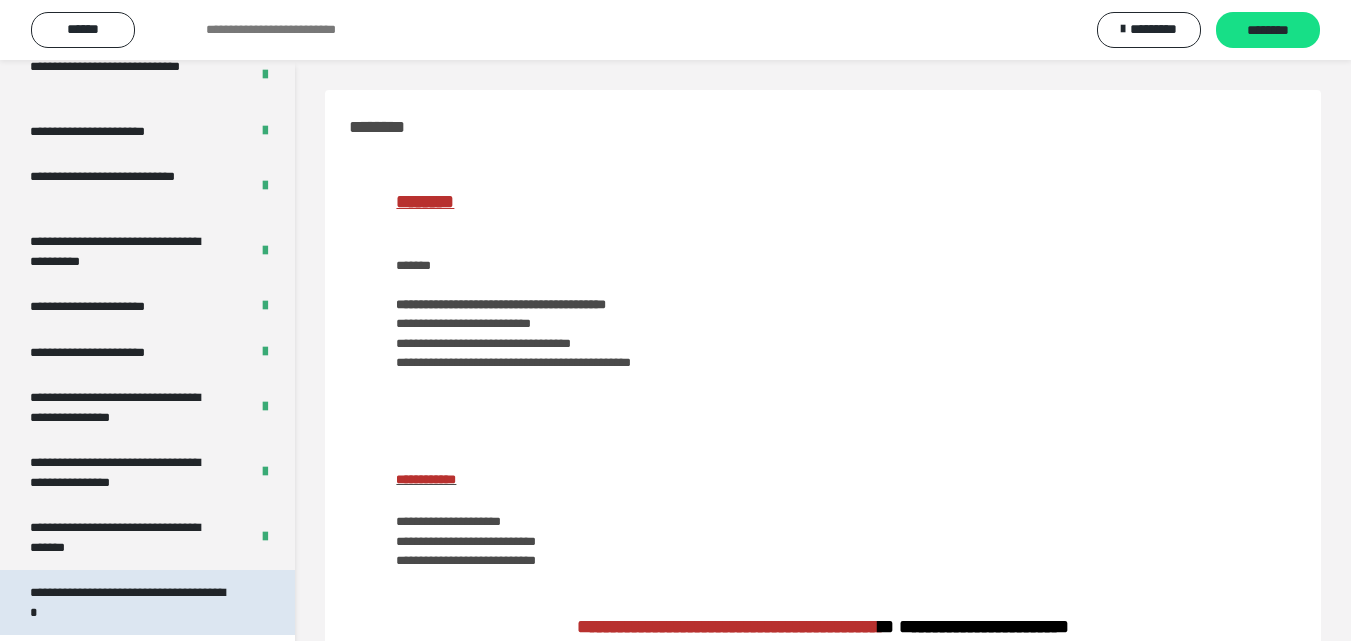 click on "**********" at bounding box center [132, 602] 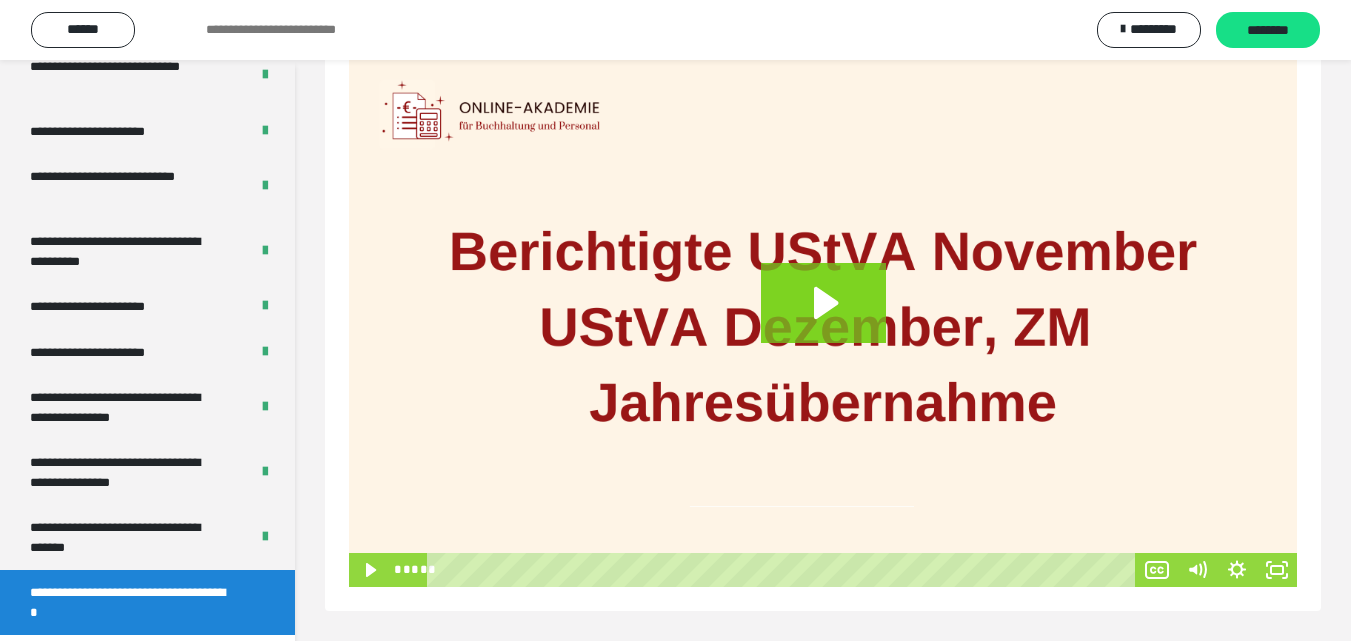 scroll, scrollTop: 0, scrollLeft: 0, axis: both 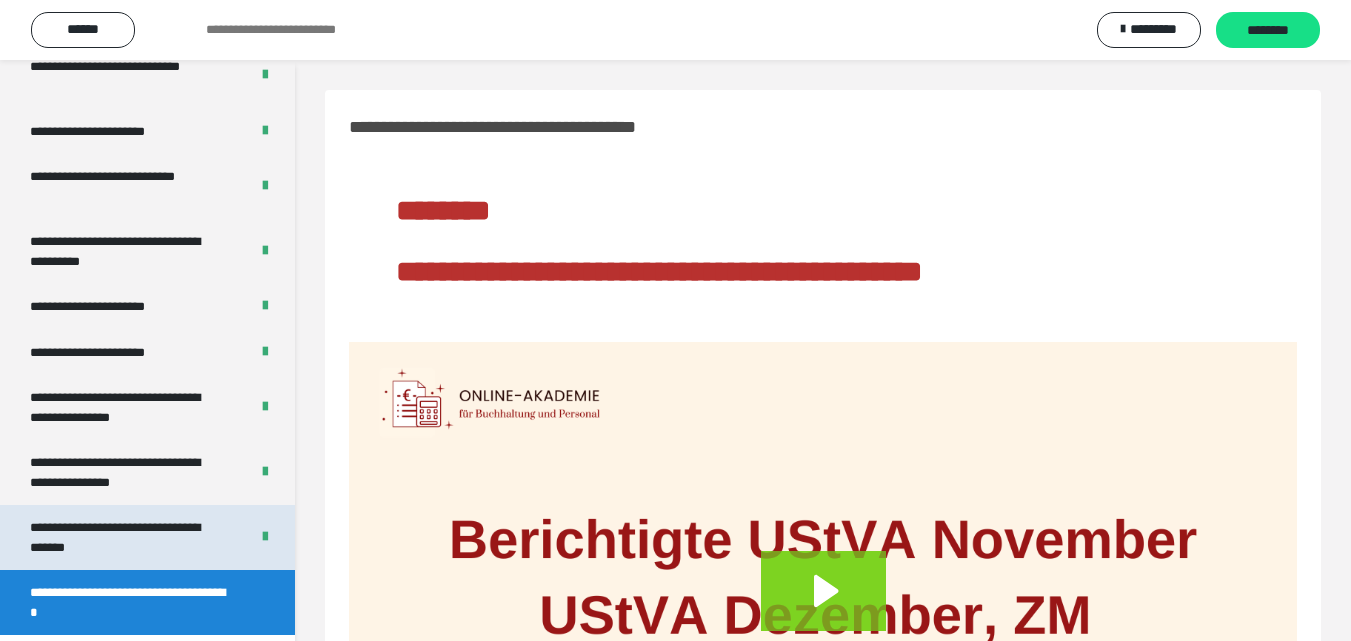 click on "**********" at bounding box center (124, 537) 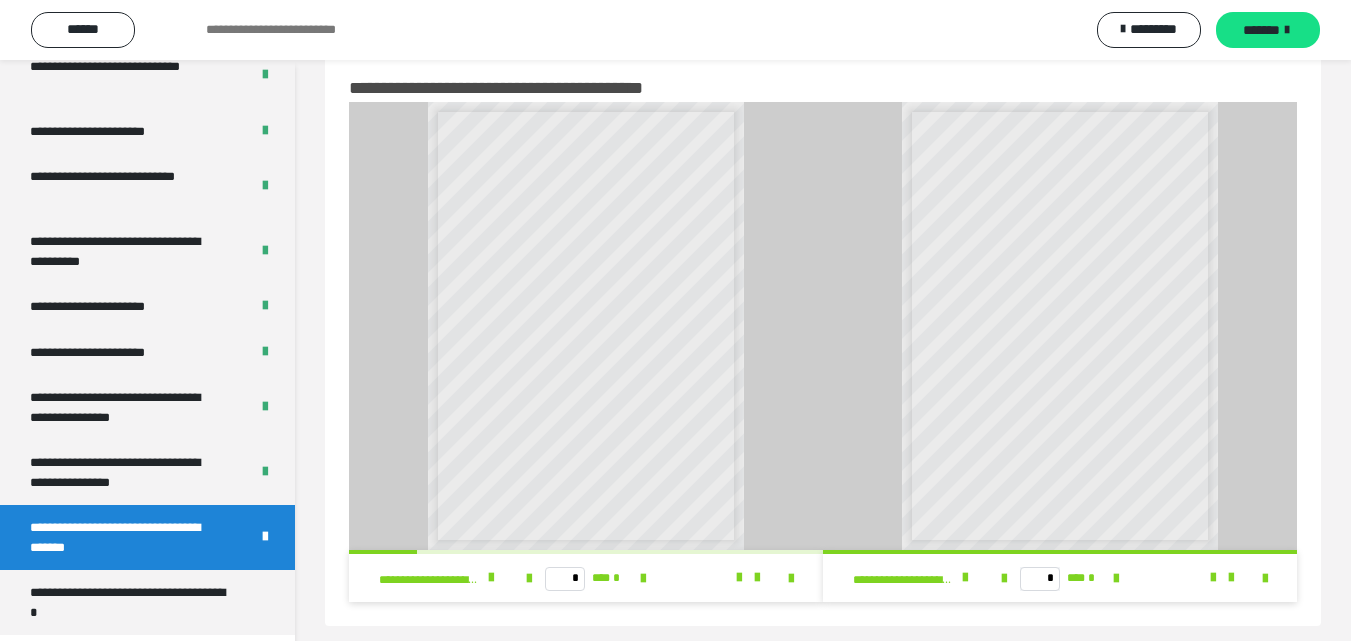 scroll, scrollTop: 60, scrollLeft: 0, axis: vertical 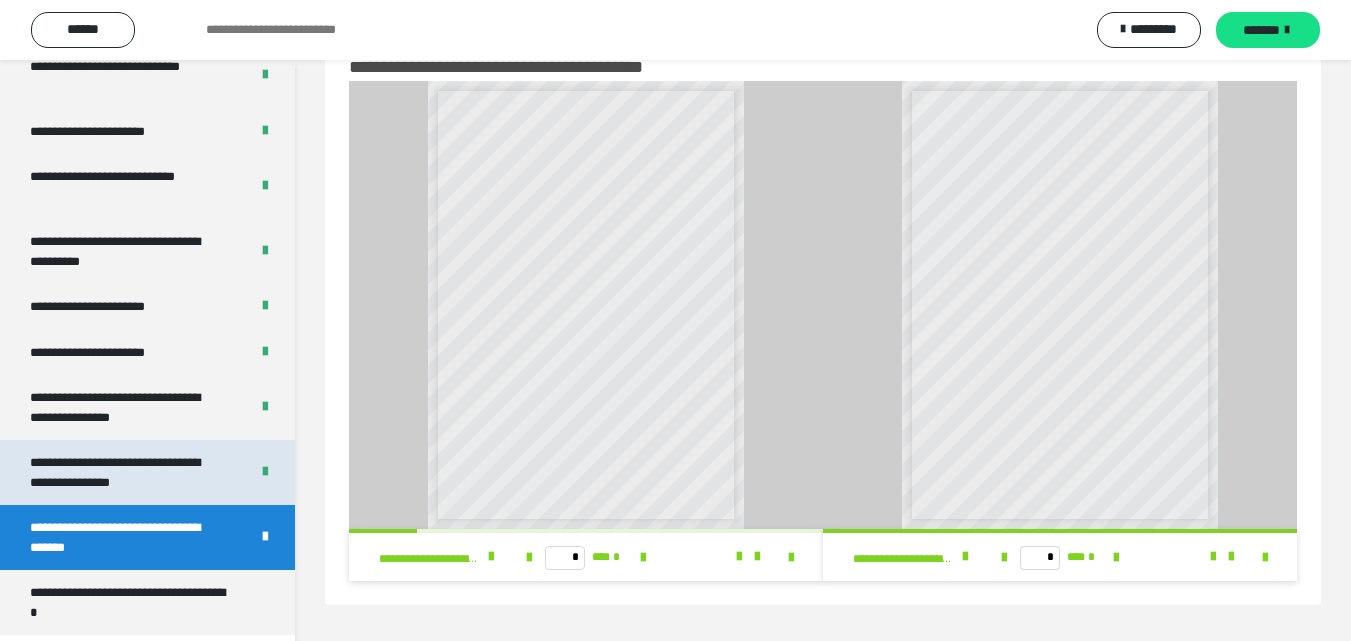 click on "**********" at bounding box center [124, 472] 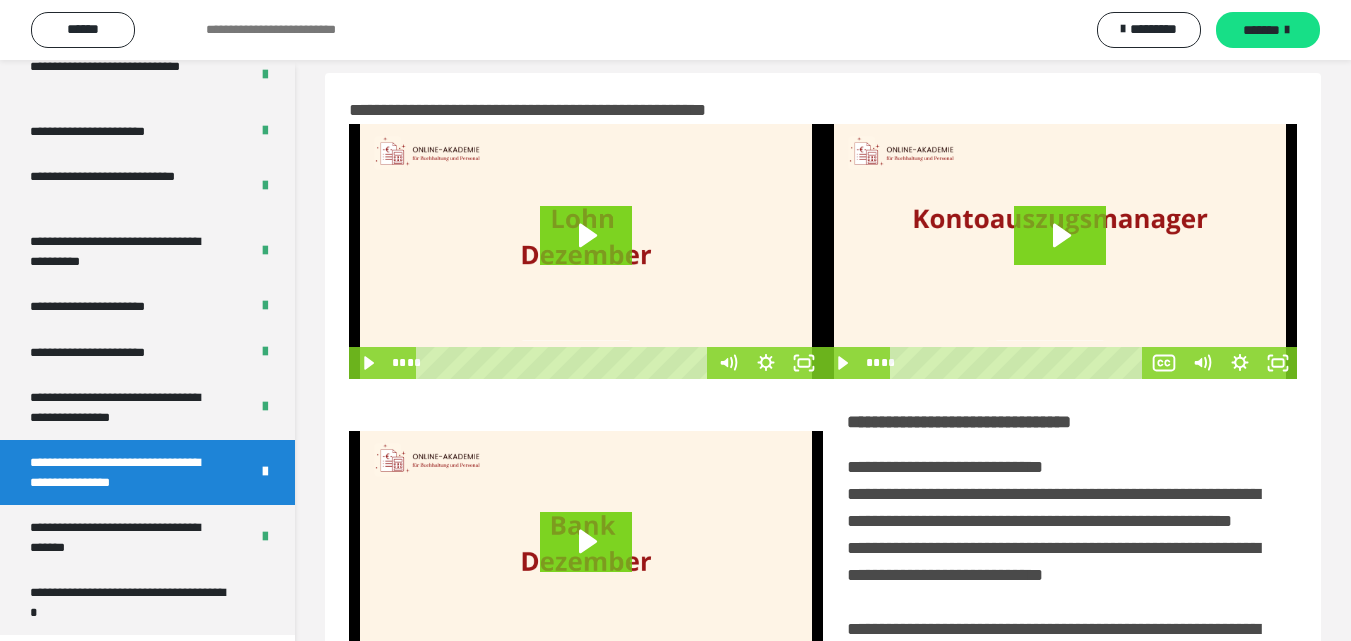 scroll, scrollTop: 0, scrollLeft: 0, axis: both 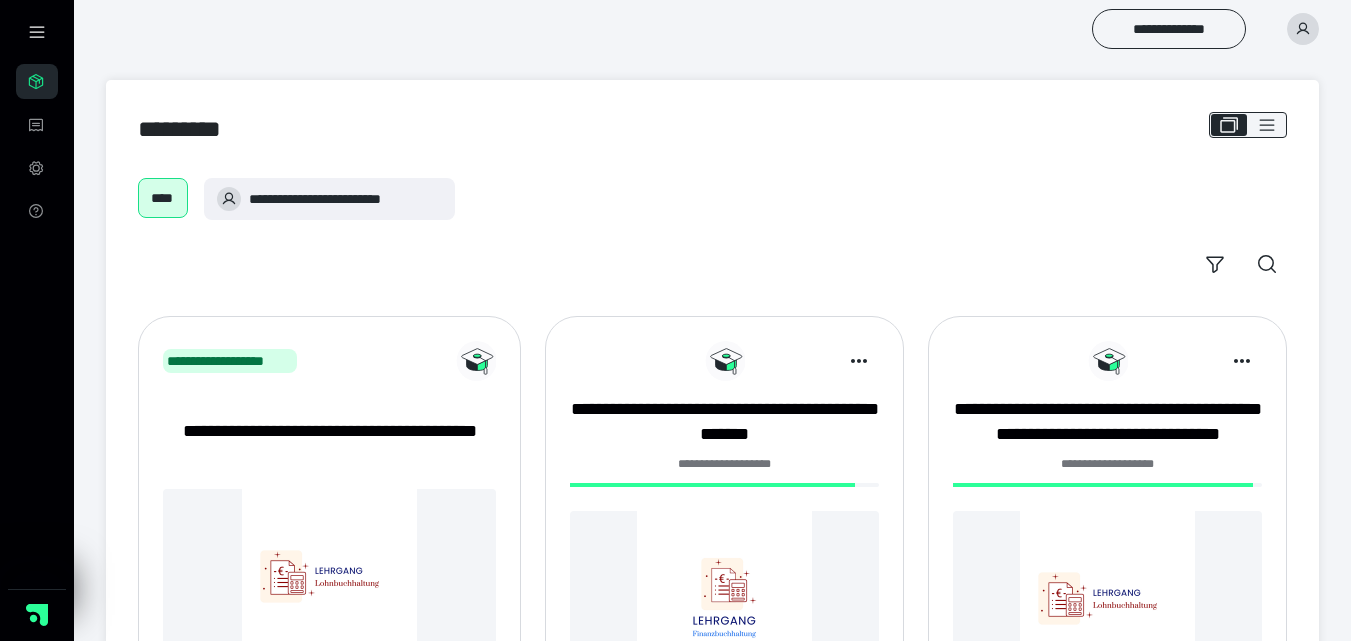 click on "**********" at bounding box center (724, 475) 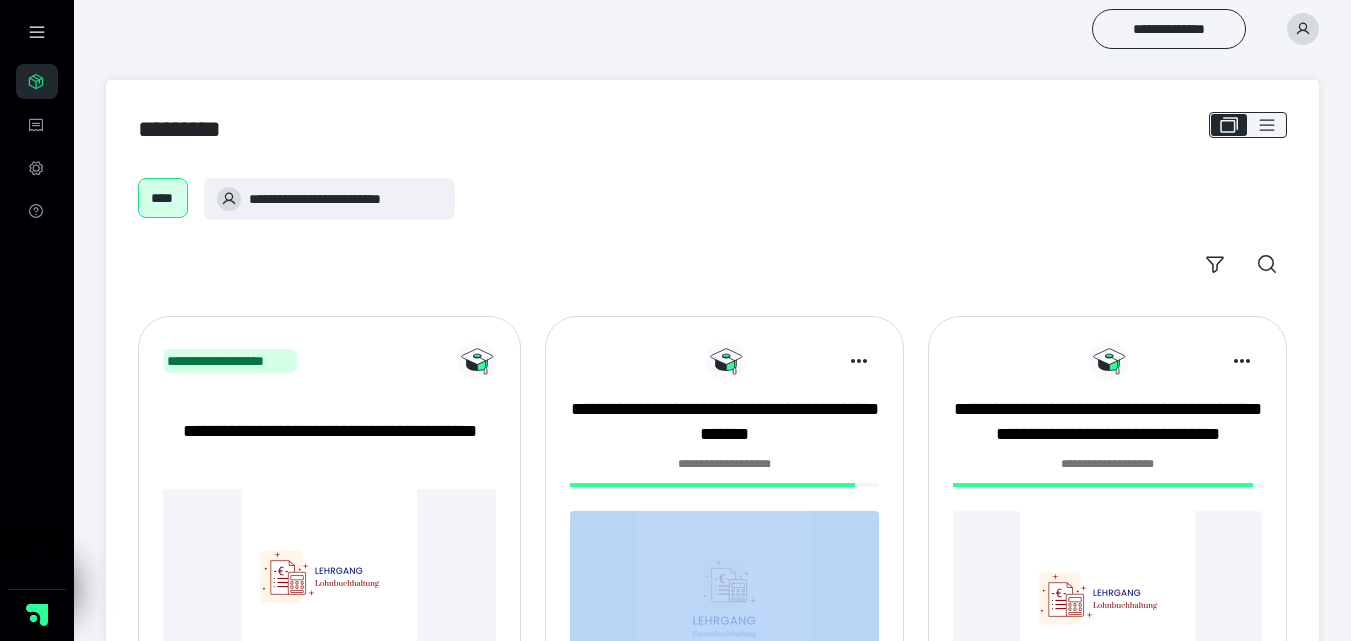 click on "**********" at bounding box center (724, 475) 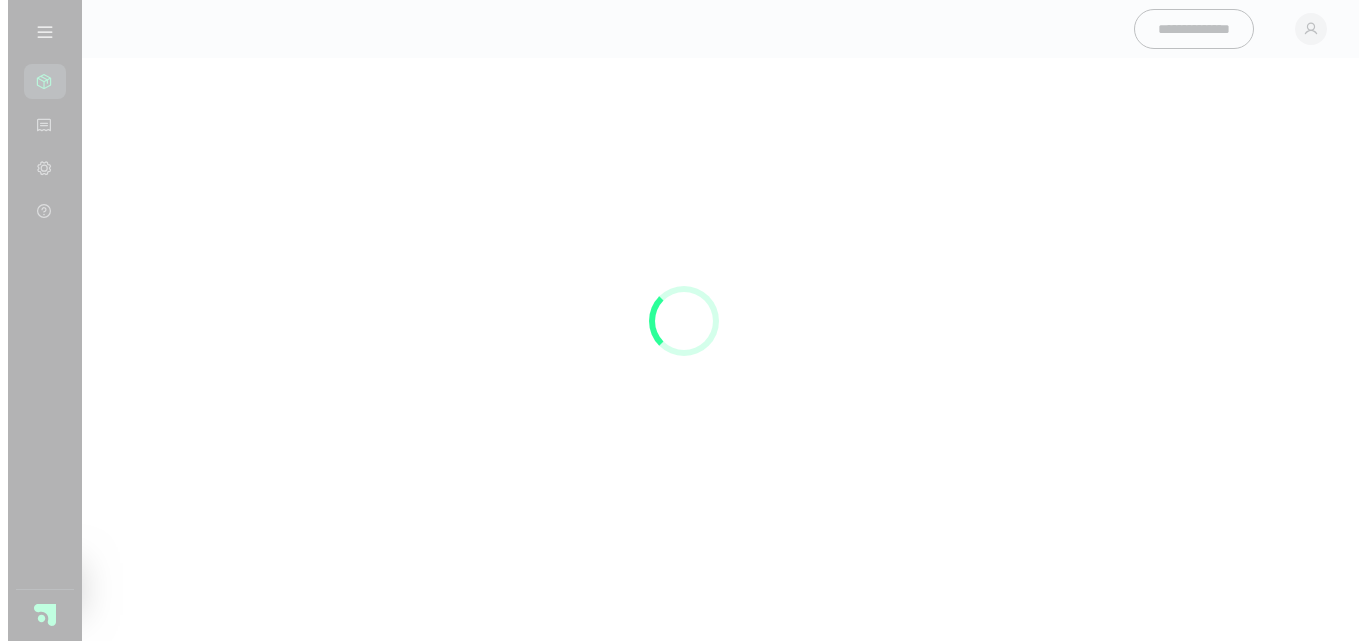 scroll, scrollTop: 0, scrollLeft: 0, axis: both 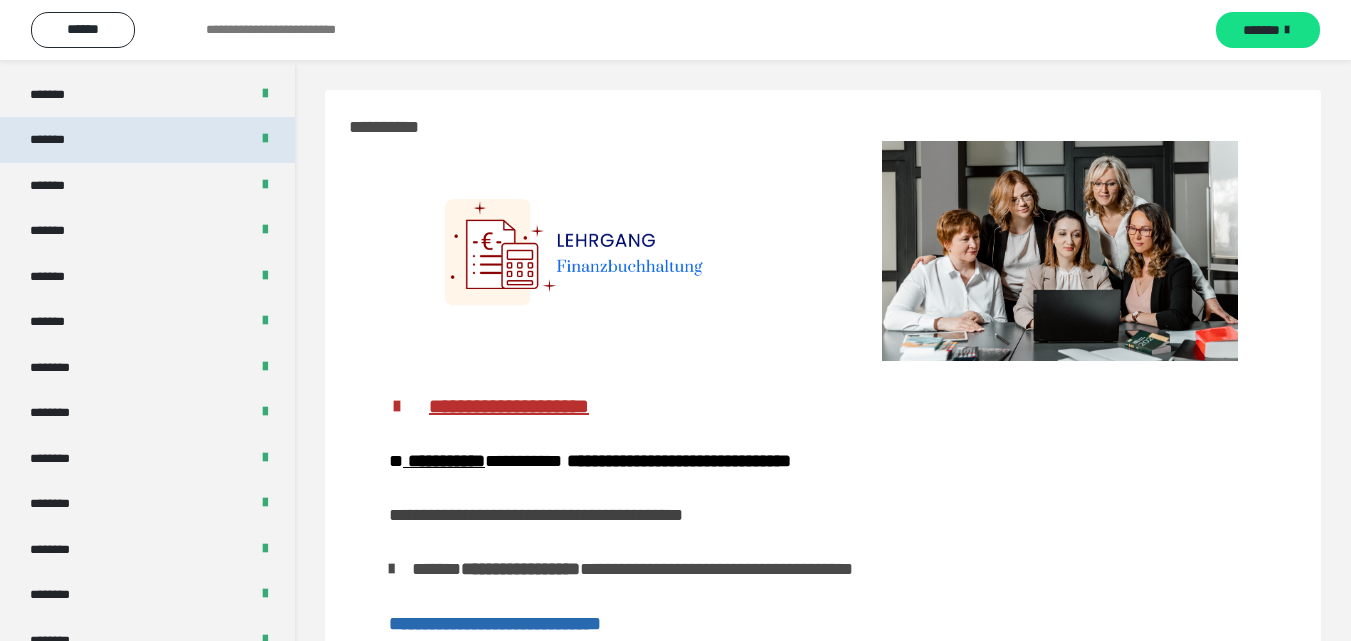 click on "*******" at bounding box center [147, 140] 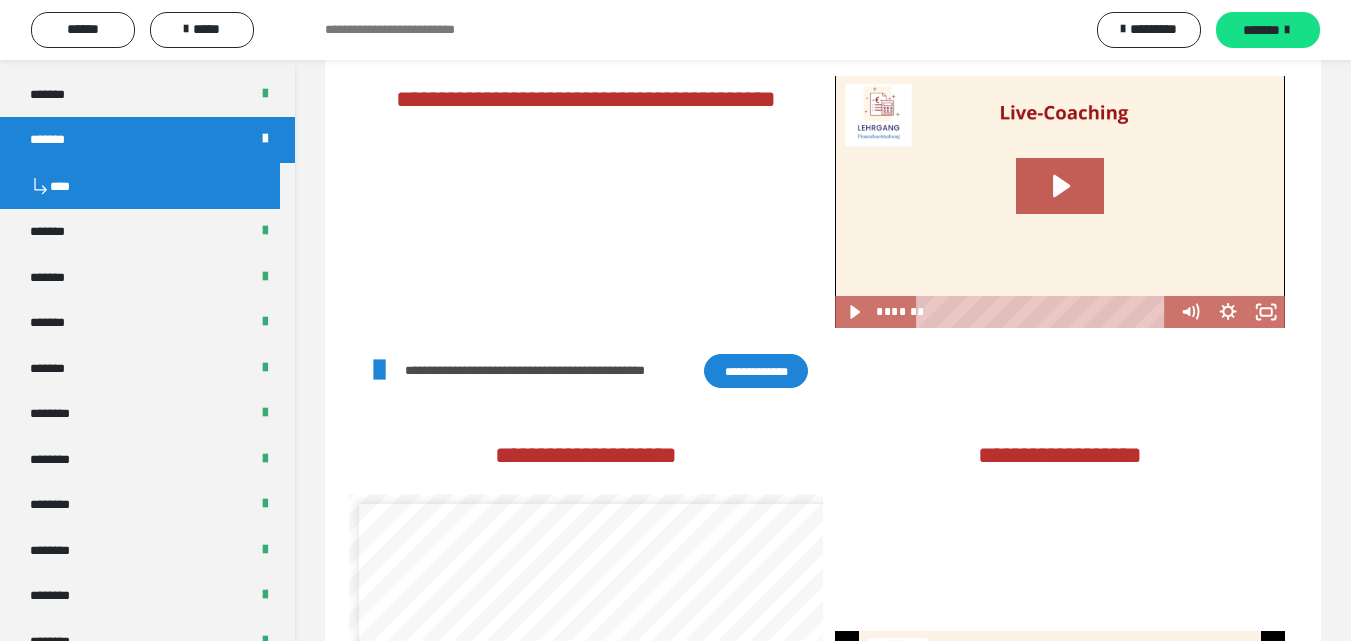 scroll, scrollTop: 3500, scrollLeft: 0, axis: vertical 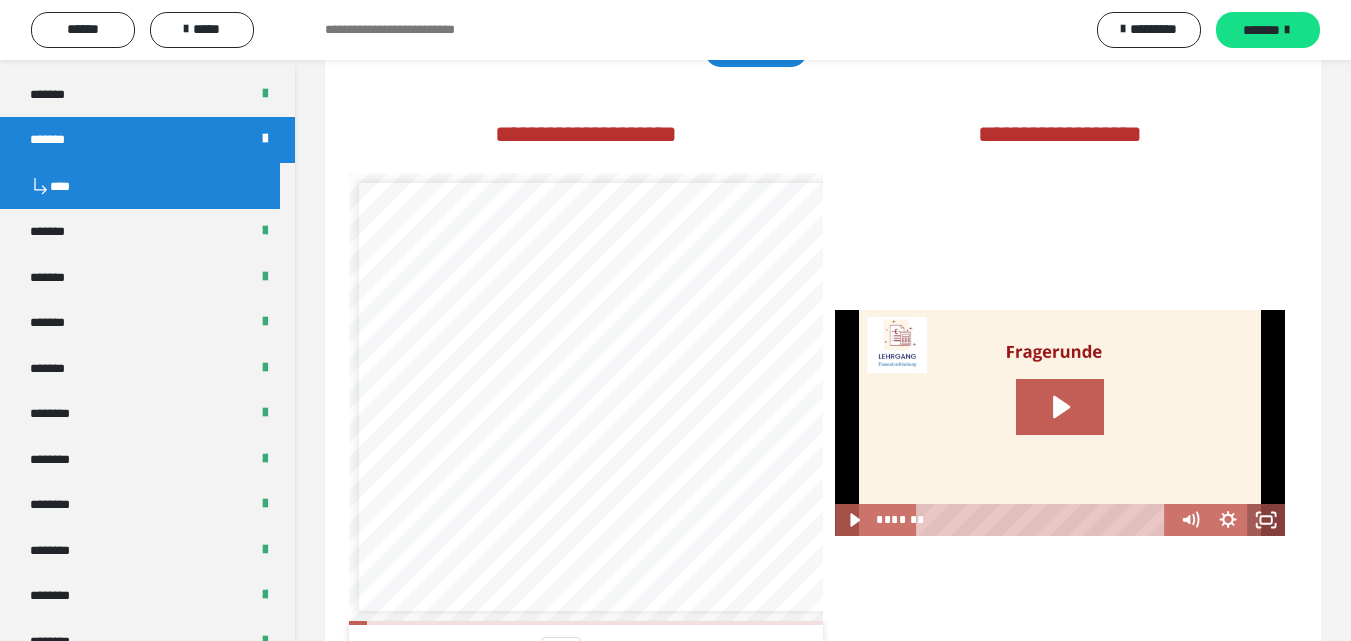 click 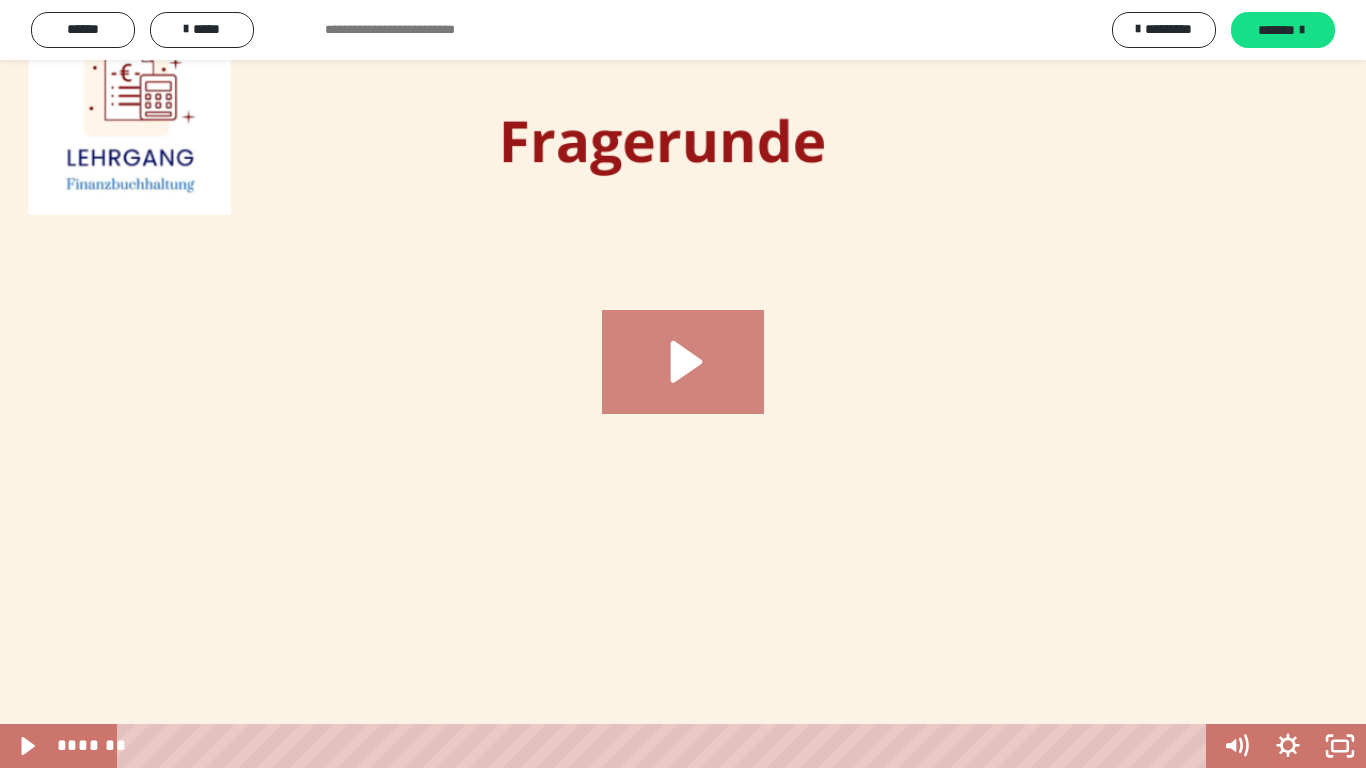 click 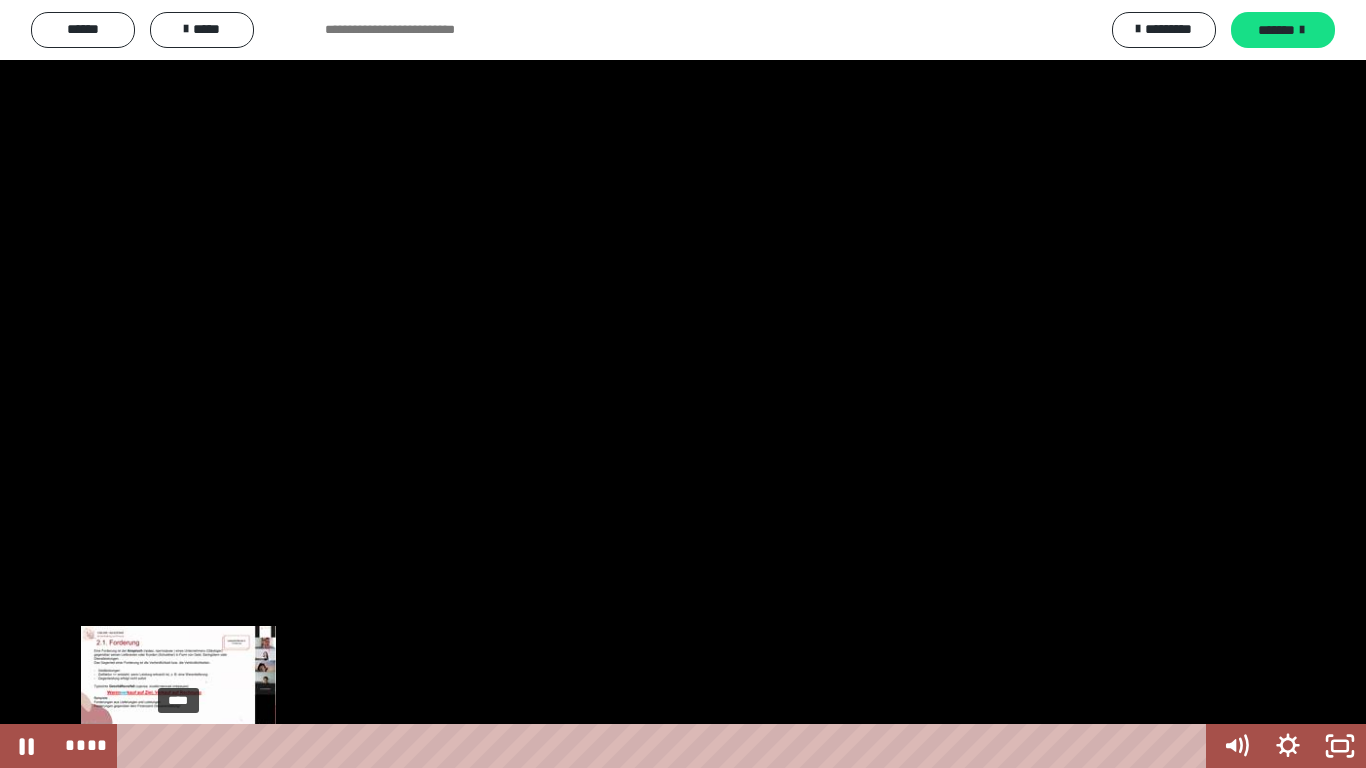 click on "****" at bounding box center [666, 746] 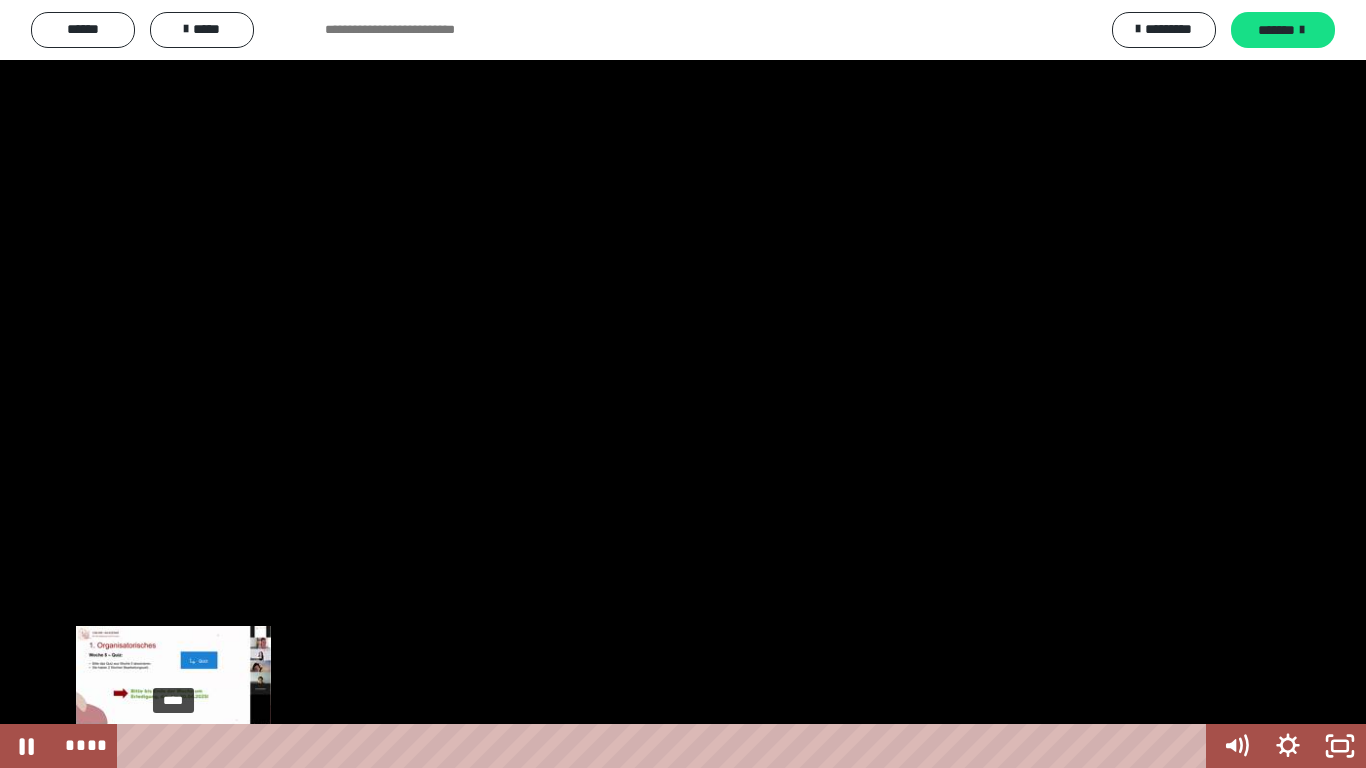click on "****" at bounding box center [666, 746] 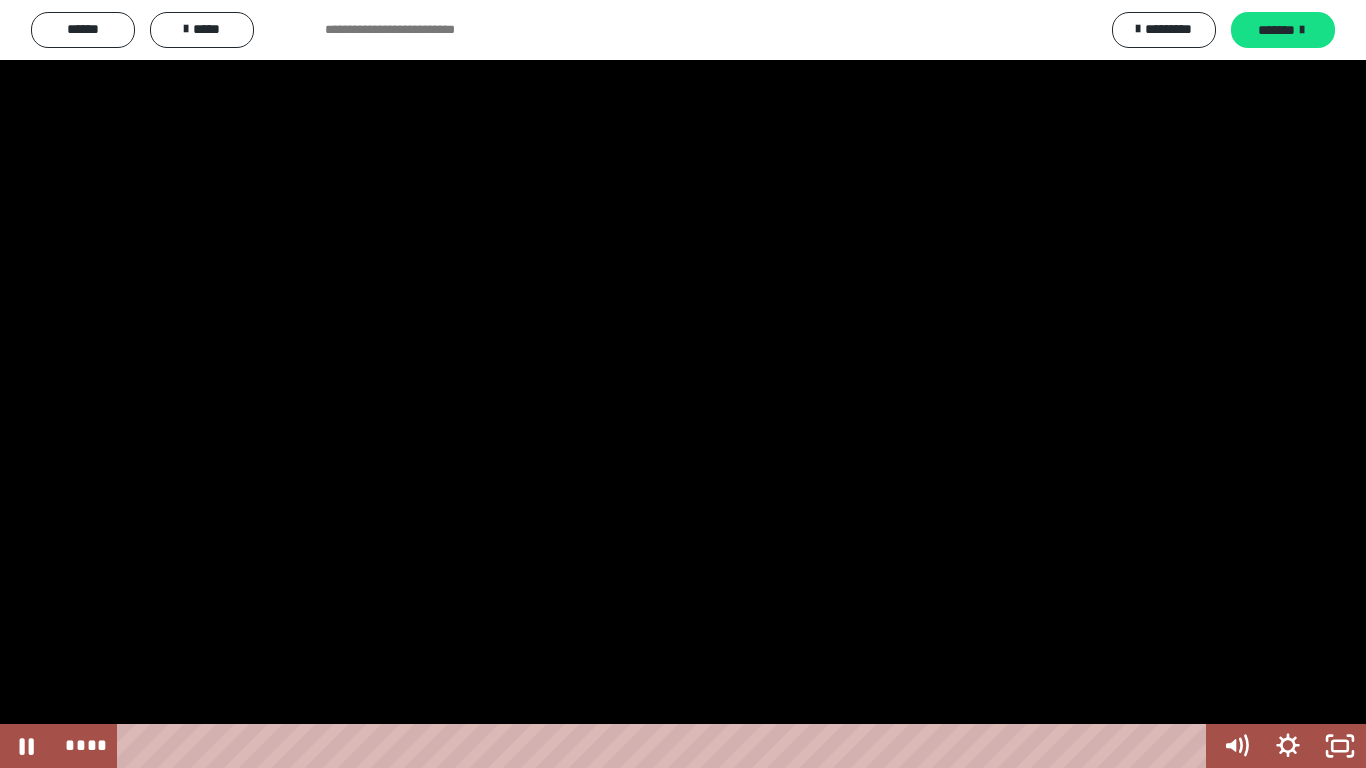 click at bounding box center (683, 384) 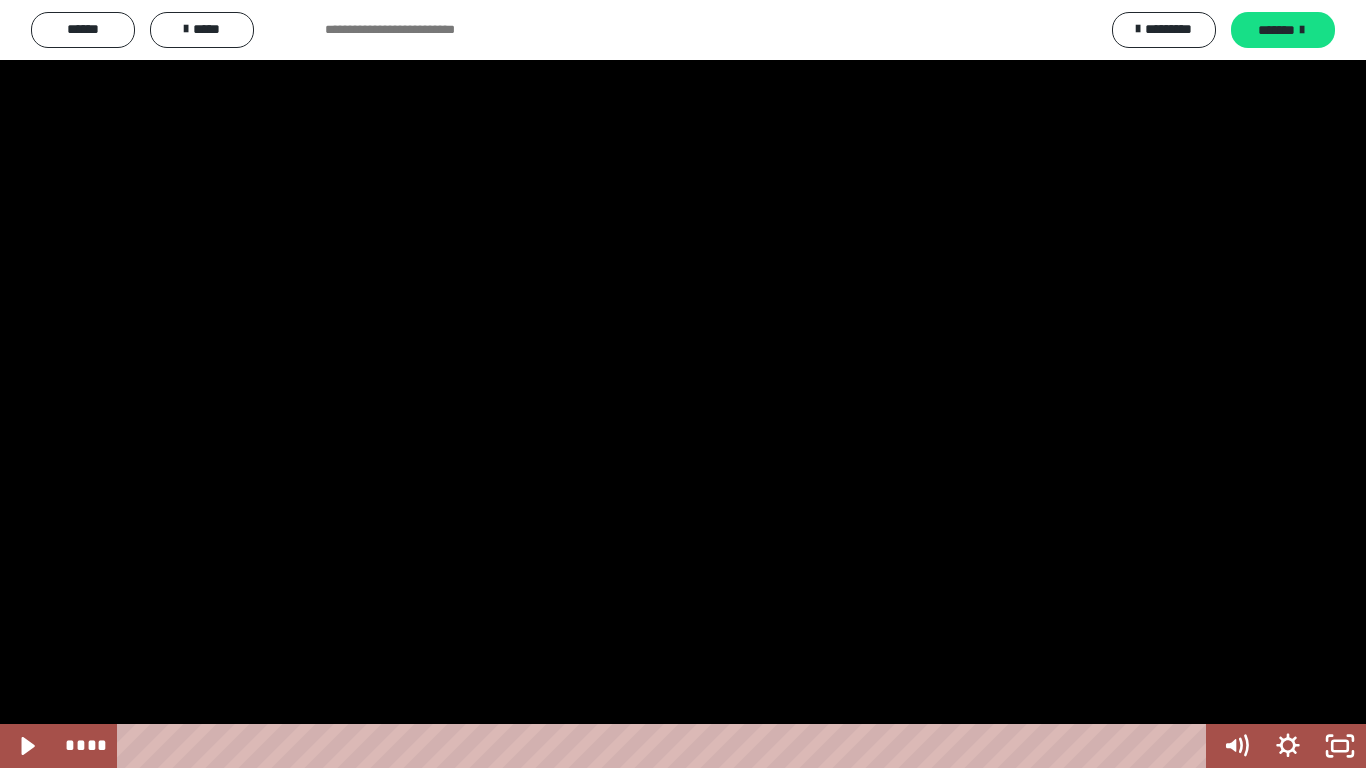 click at bounding box center [683, 384] 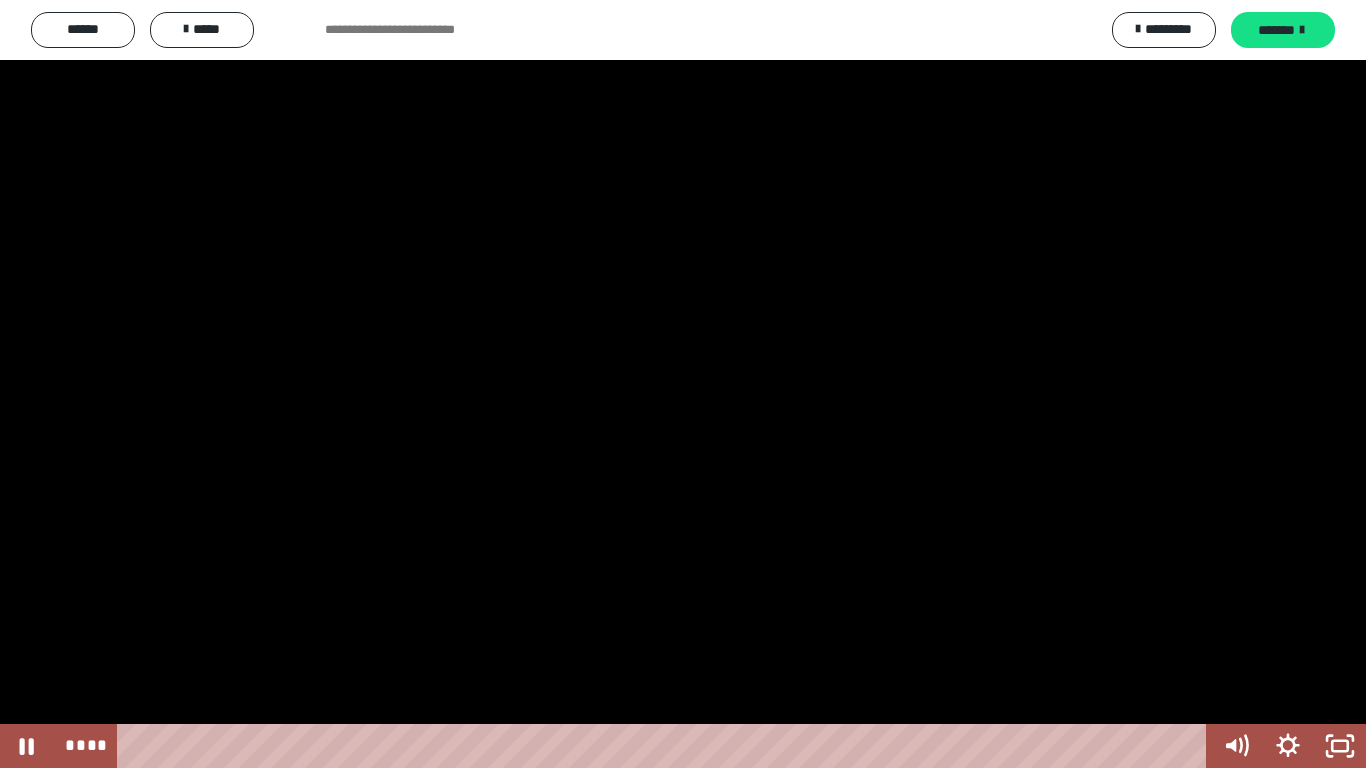 click at bounding box center (683, 384) 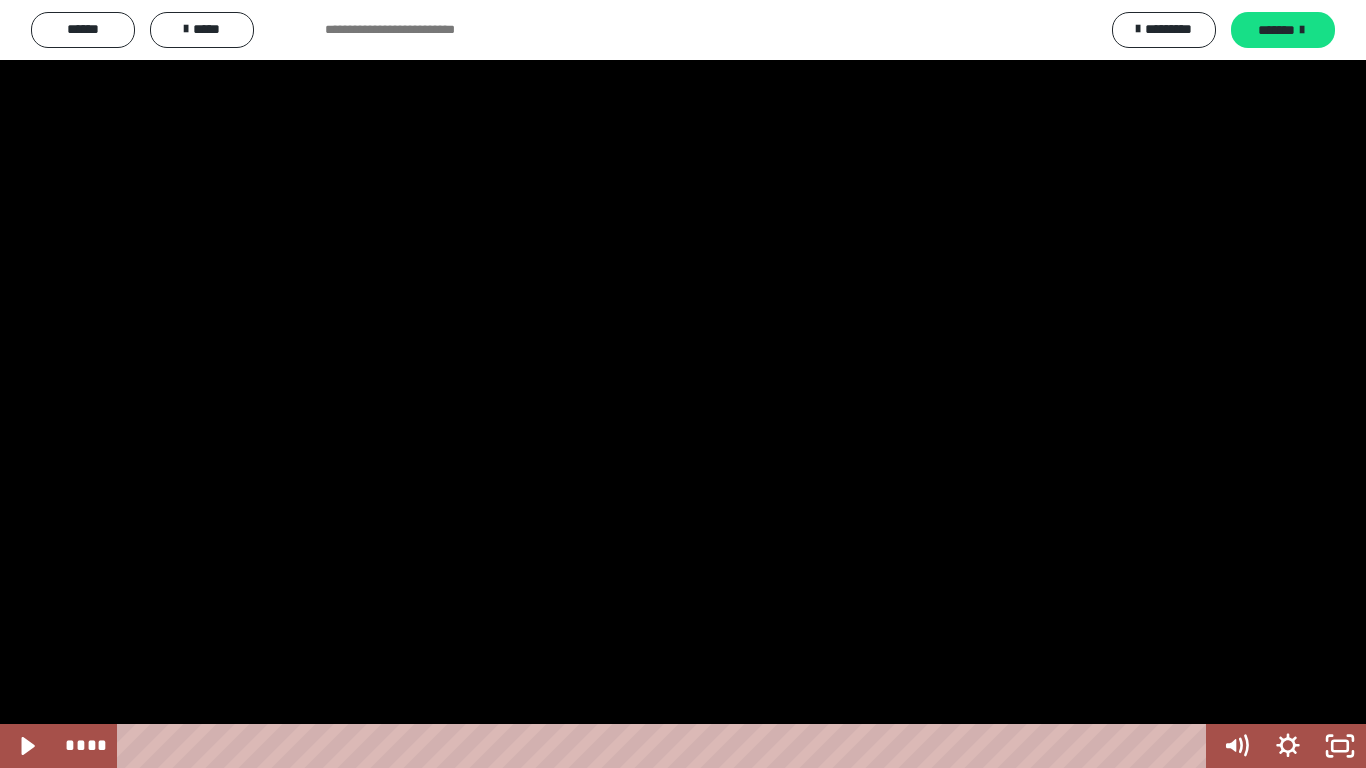 click at bounding box center (683, 384) 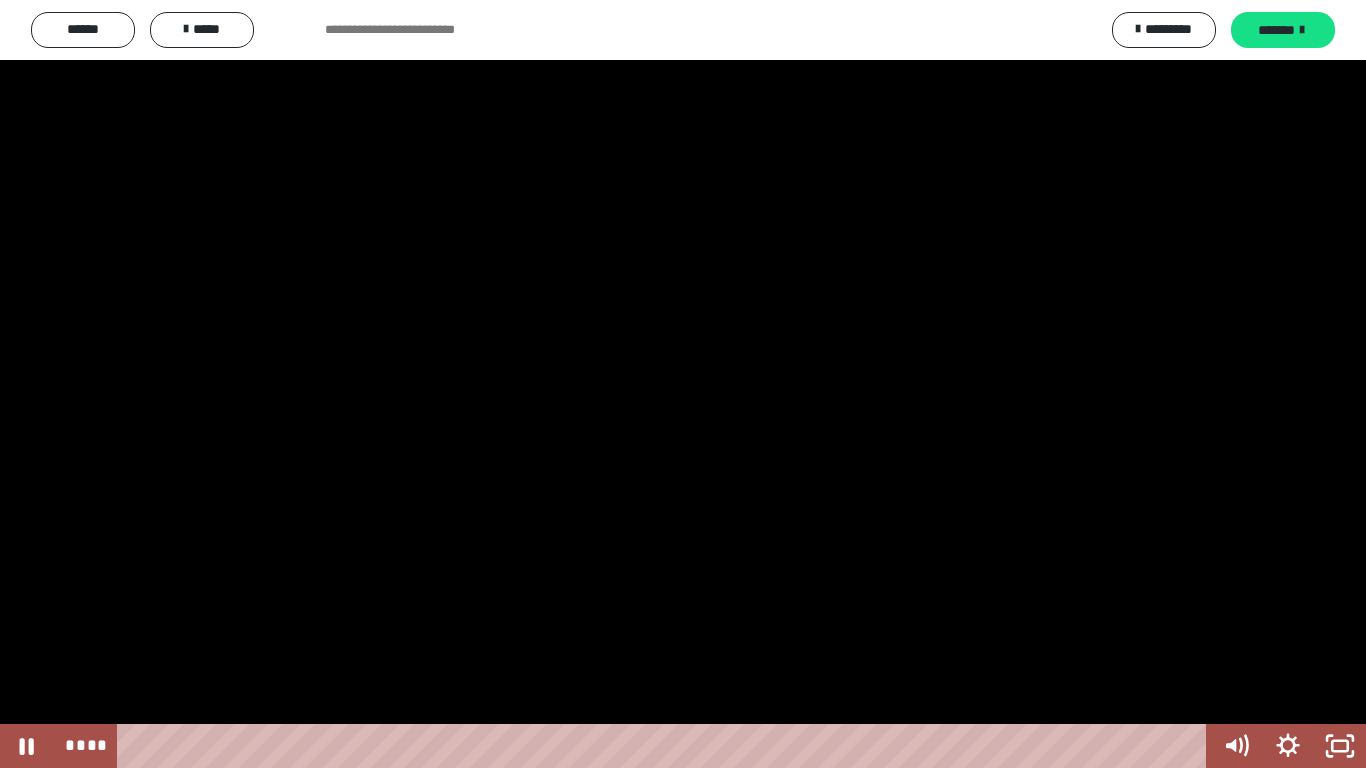 click at bounding box center (683, 384) 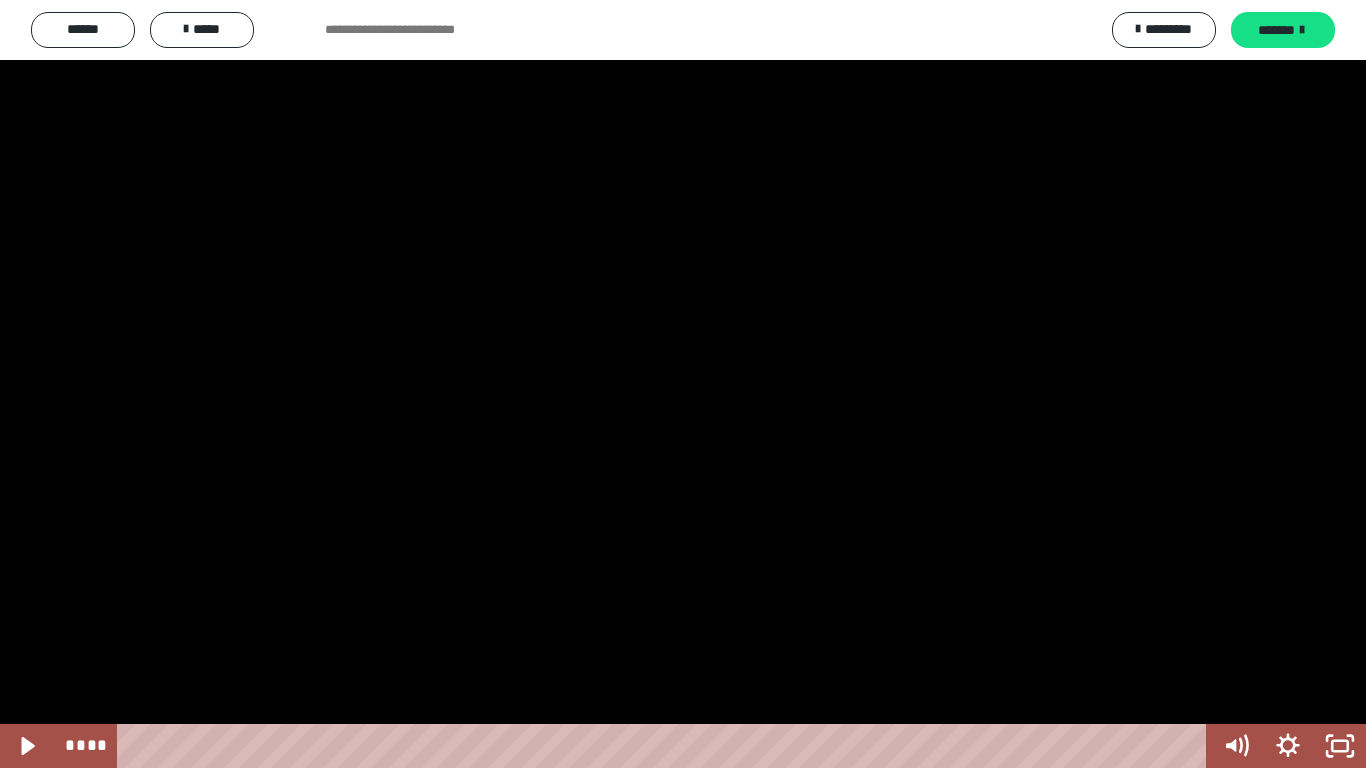 click at bounding box center [683, 384] 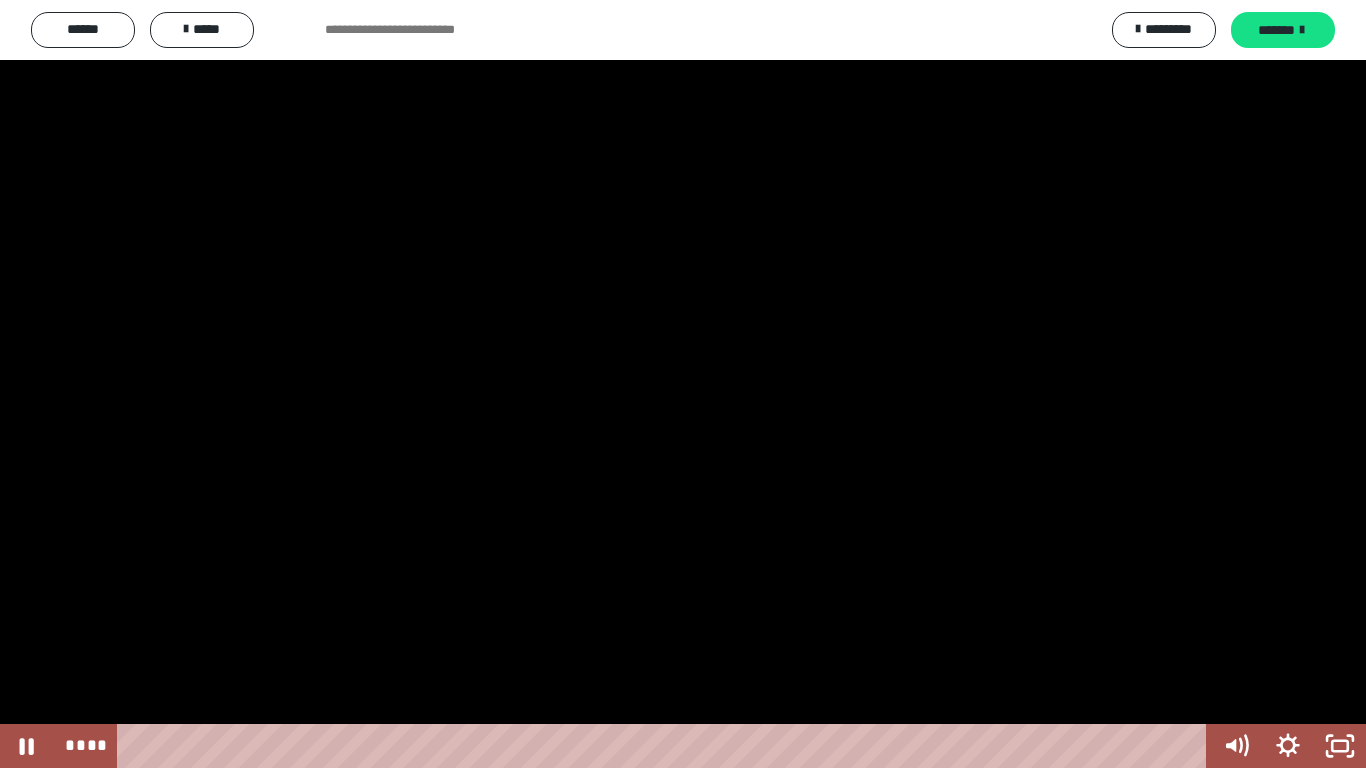 click at bounding box center (683, 384) 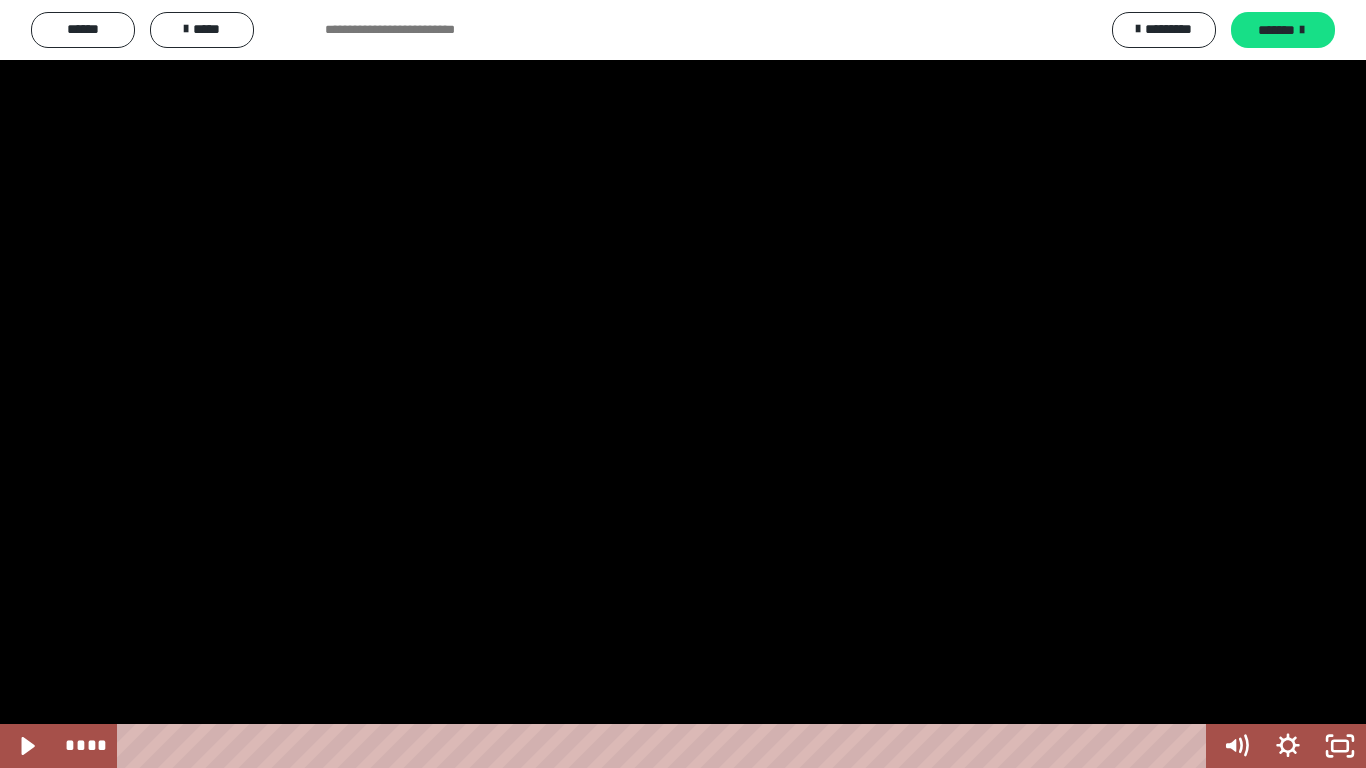 click at bounding box center (683, 384) 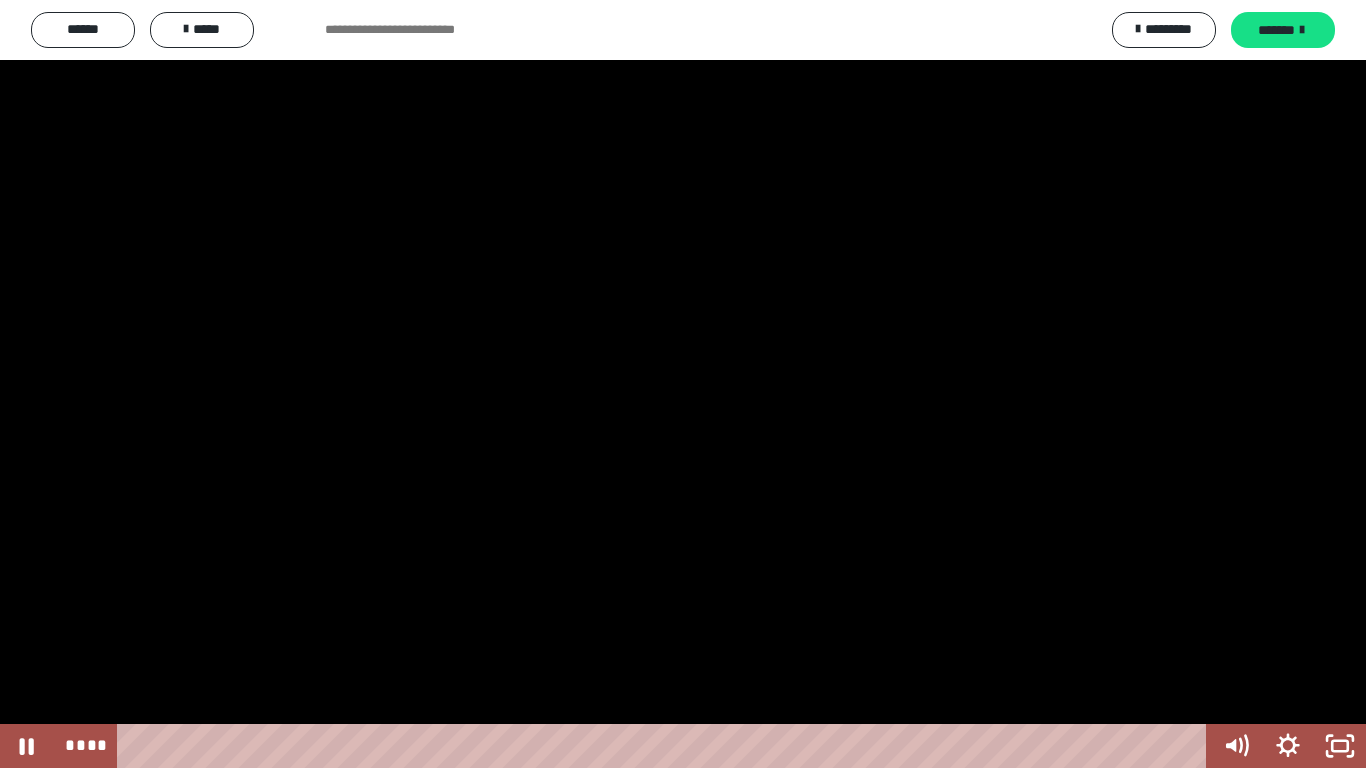 click at bounding box center [683, 384] 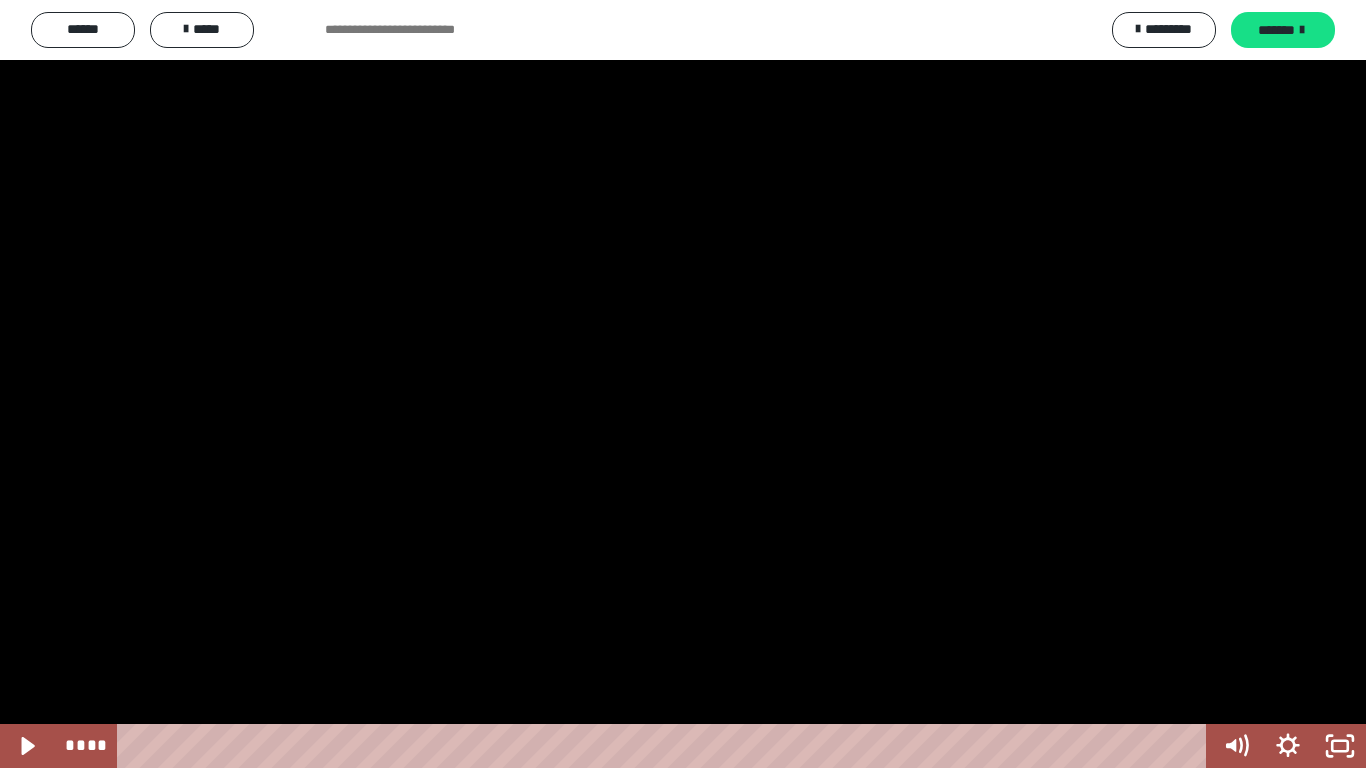 click at bounding box center (683, 384) 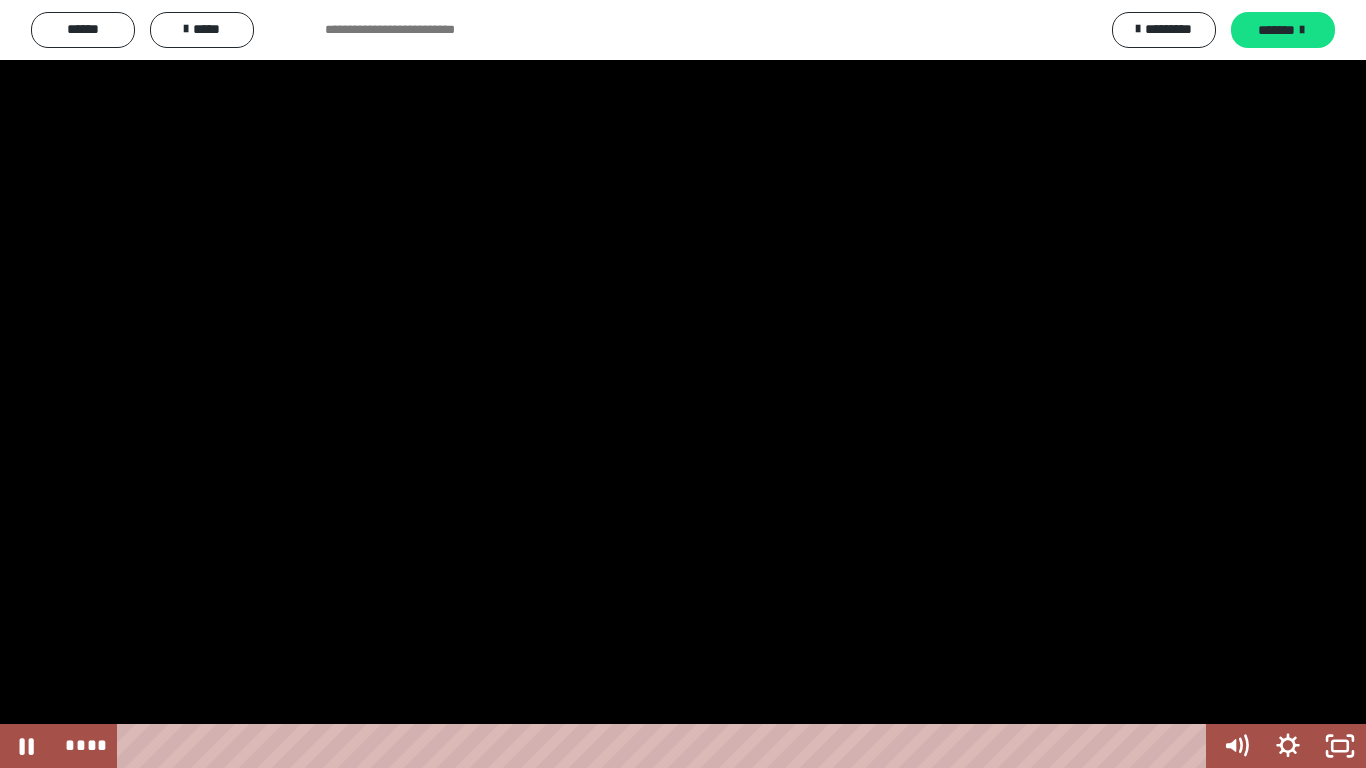 click at bounding box center (683, 384) 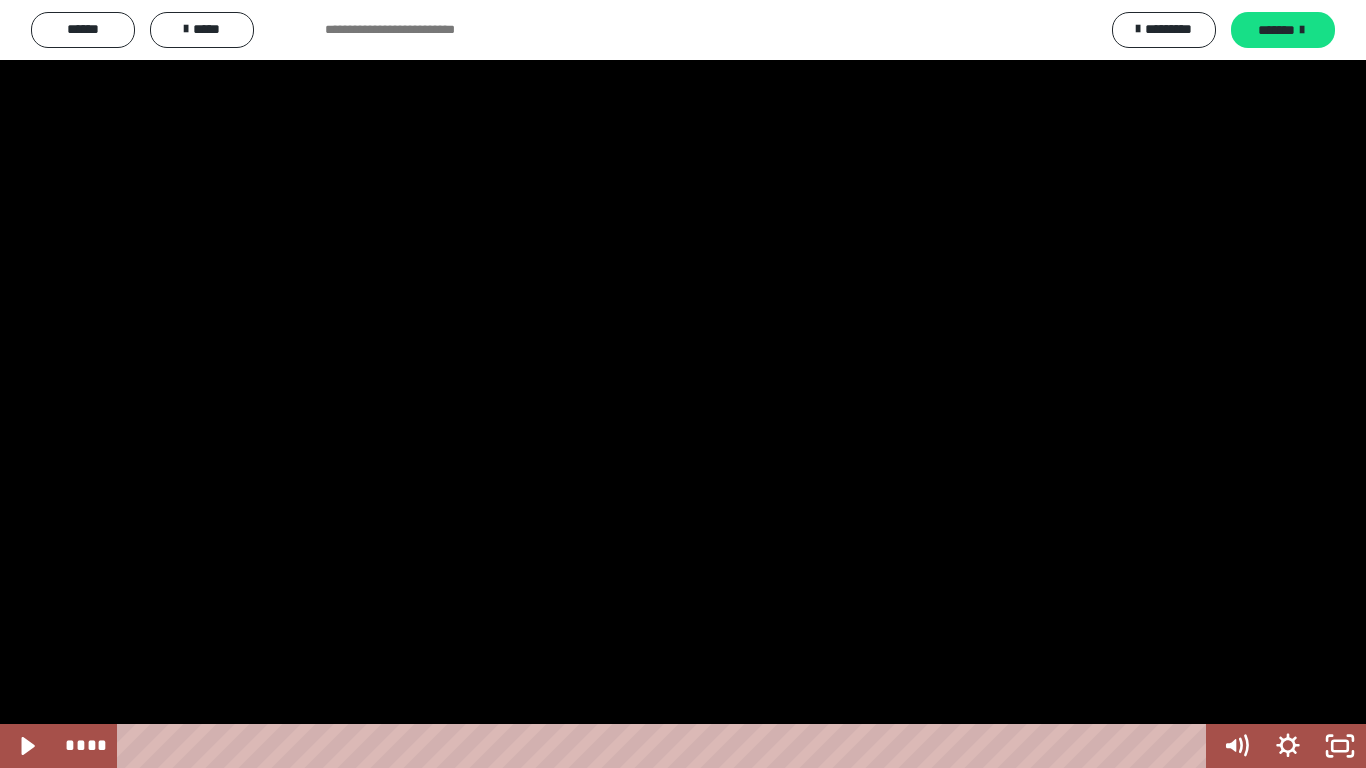 click at bounding box center (683, 384) 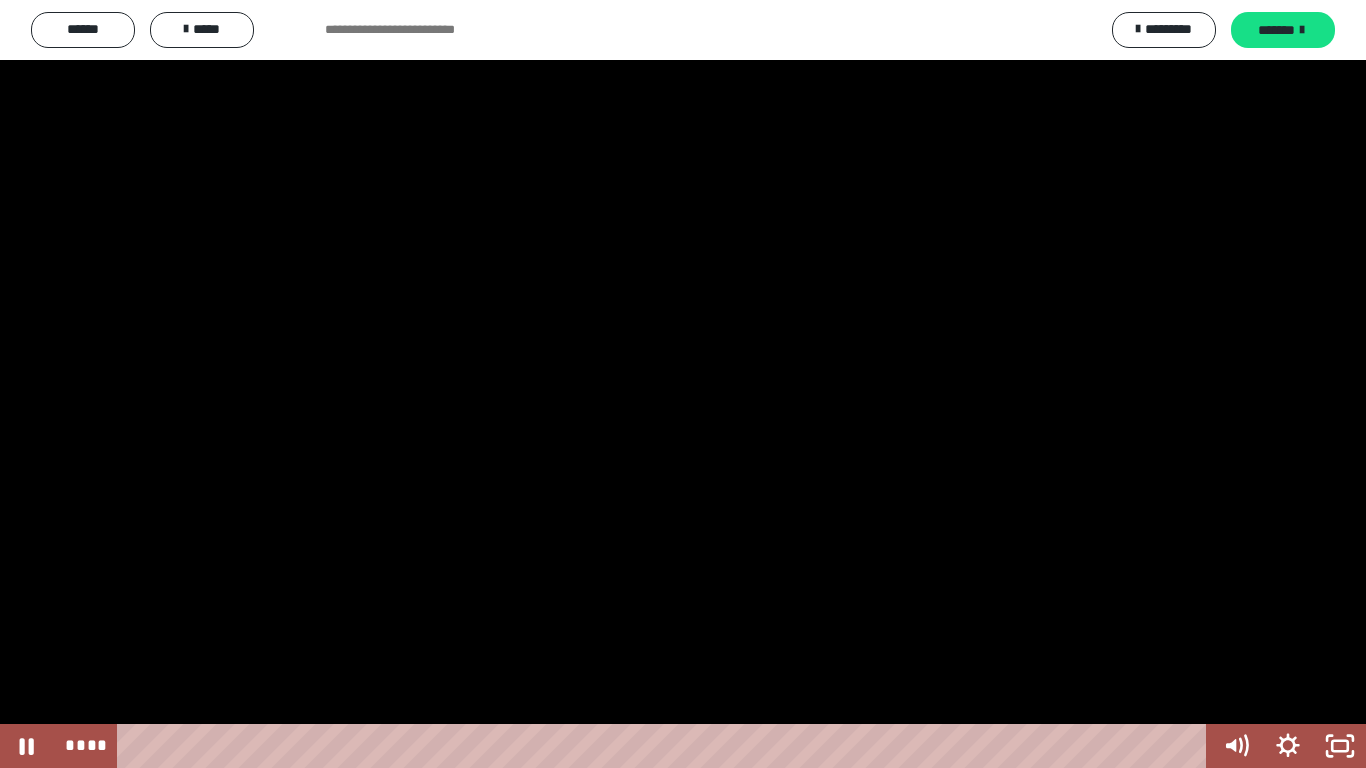 click at bounding box center [683, 384] 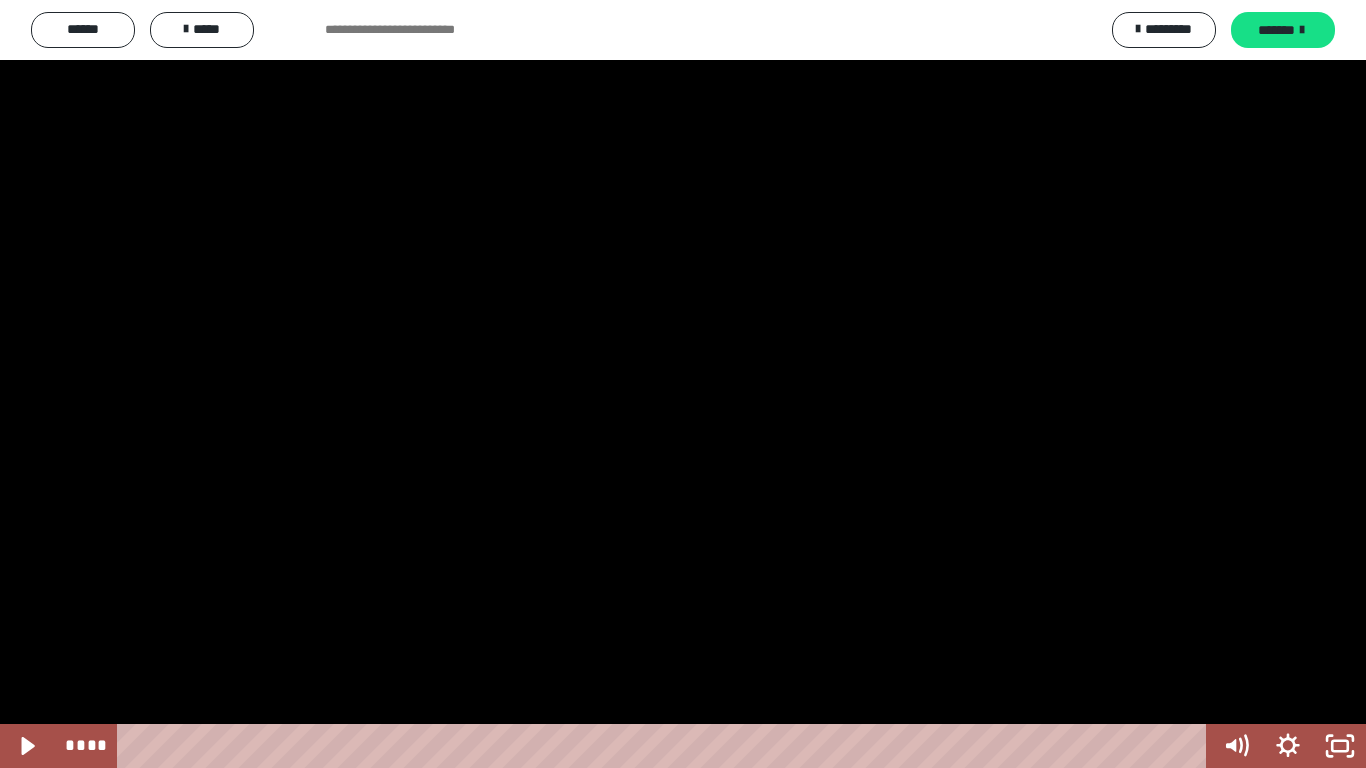 click at bounding box center (683, 384) 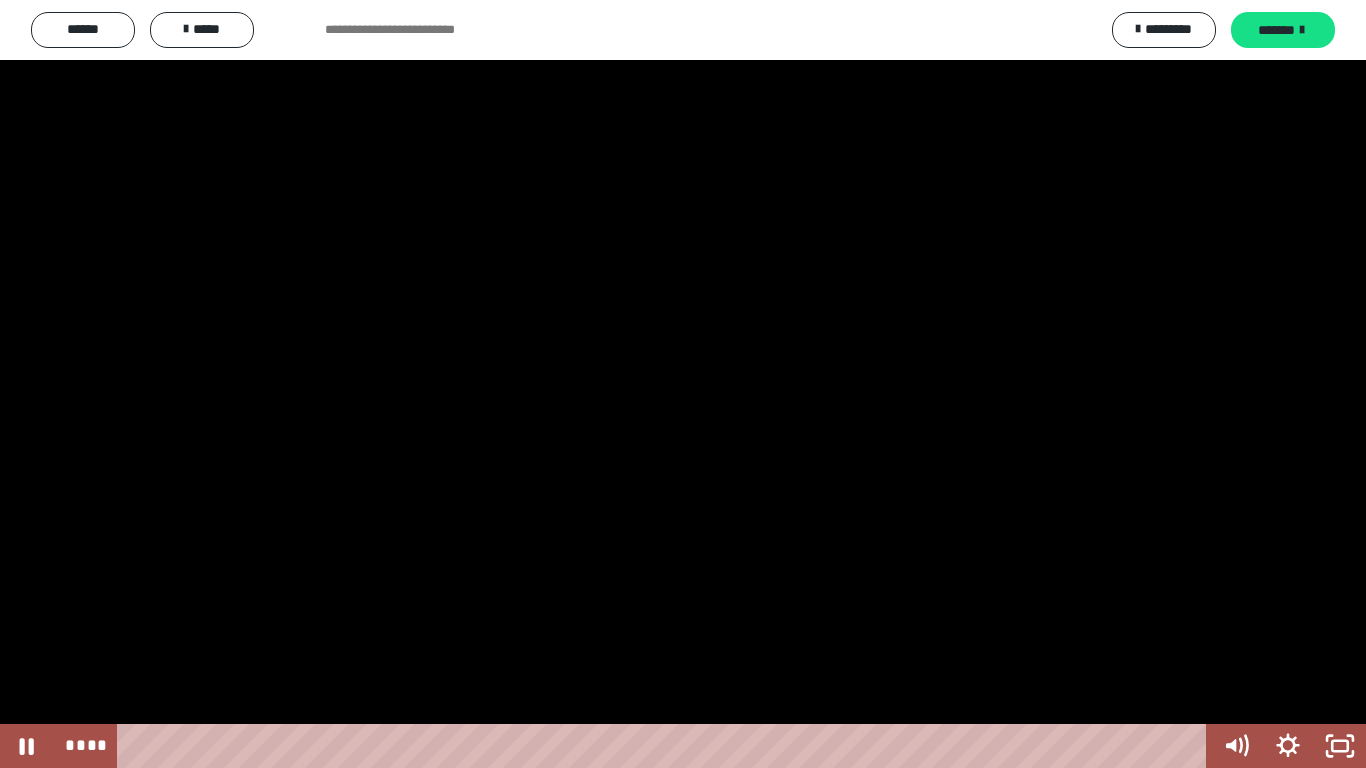 click at bounding box center [683, 384] 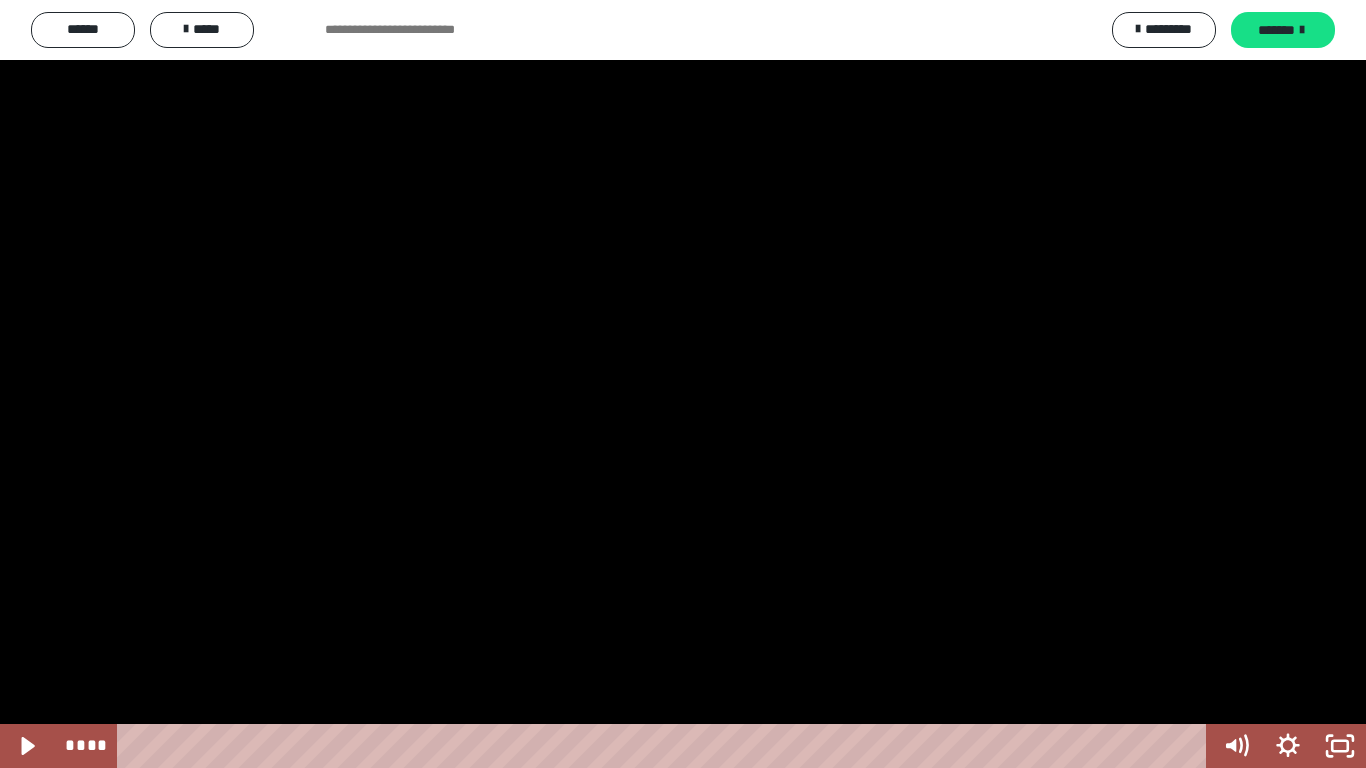 click at bounding box center [683, 384] 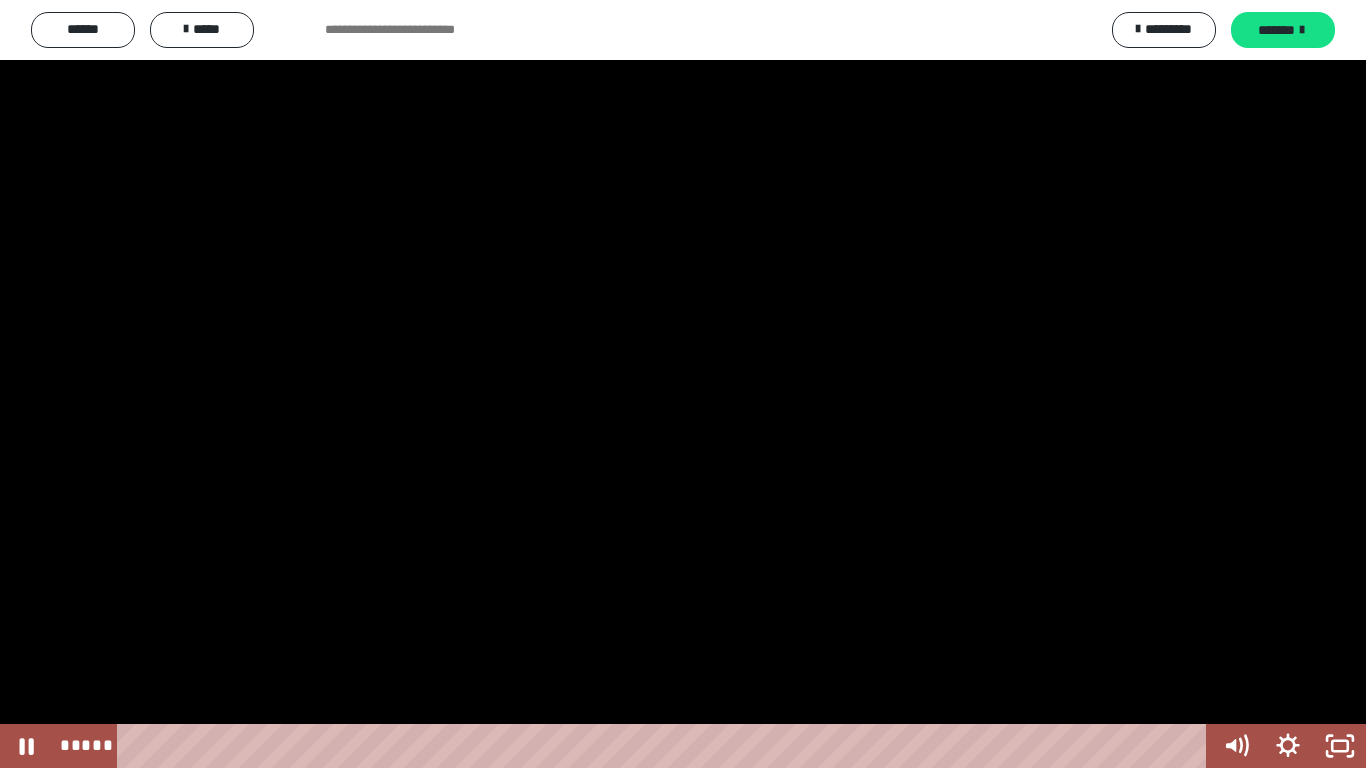 click at bounding box center [683, 384] 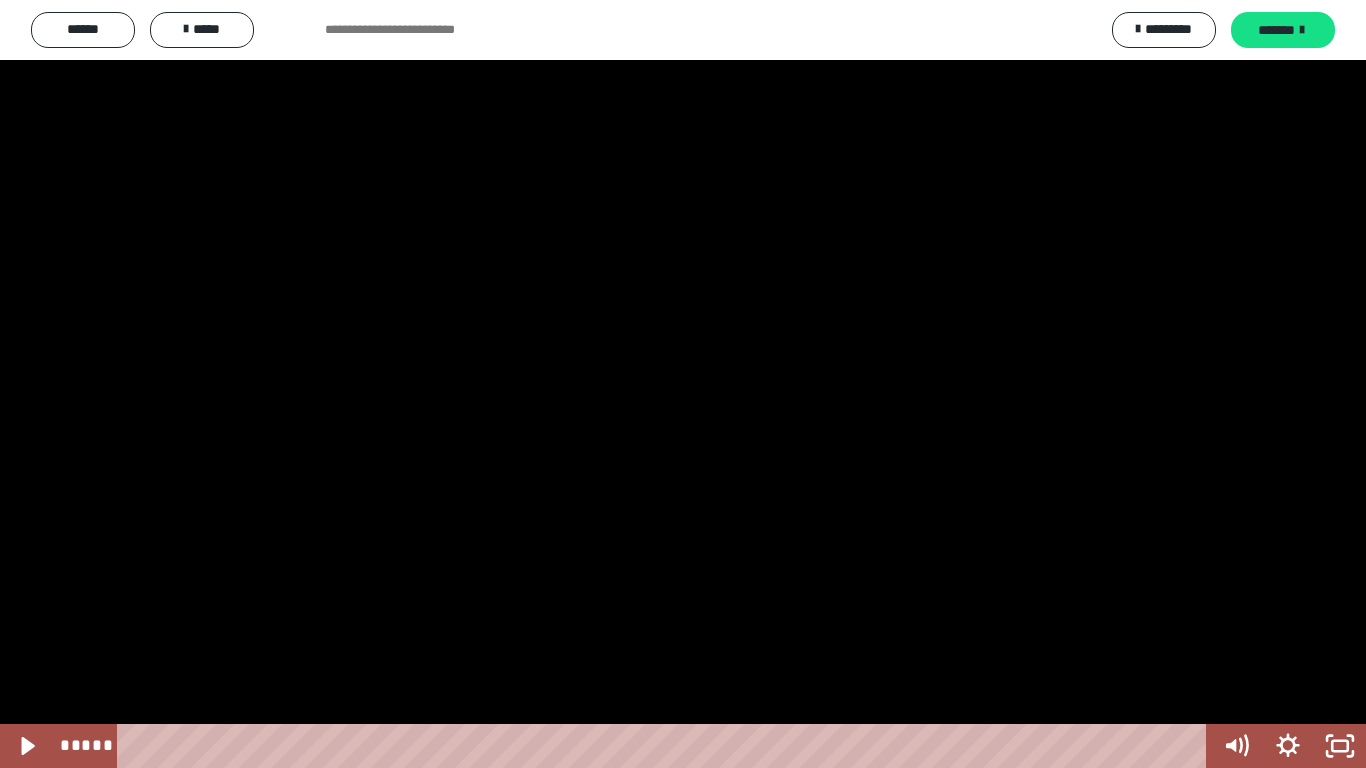 click at bounding box center [683, 384] 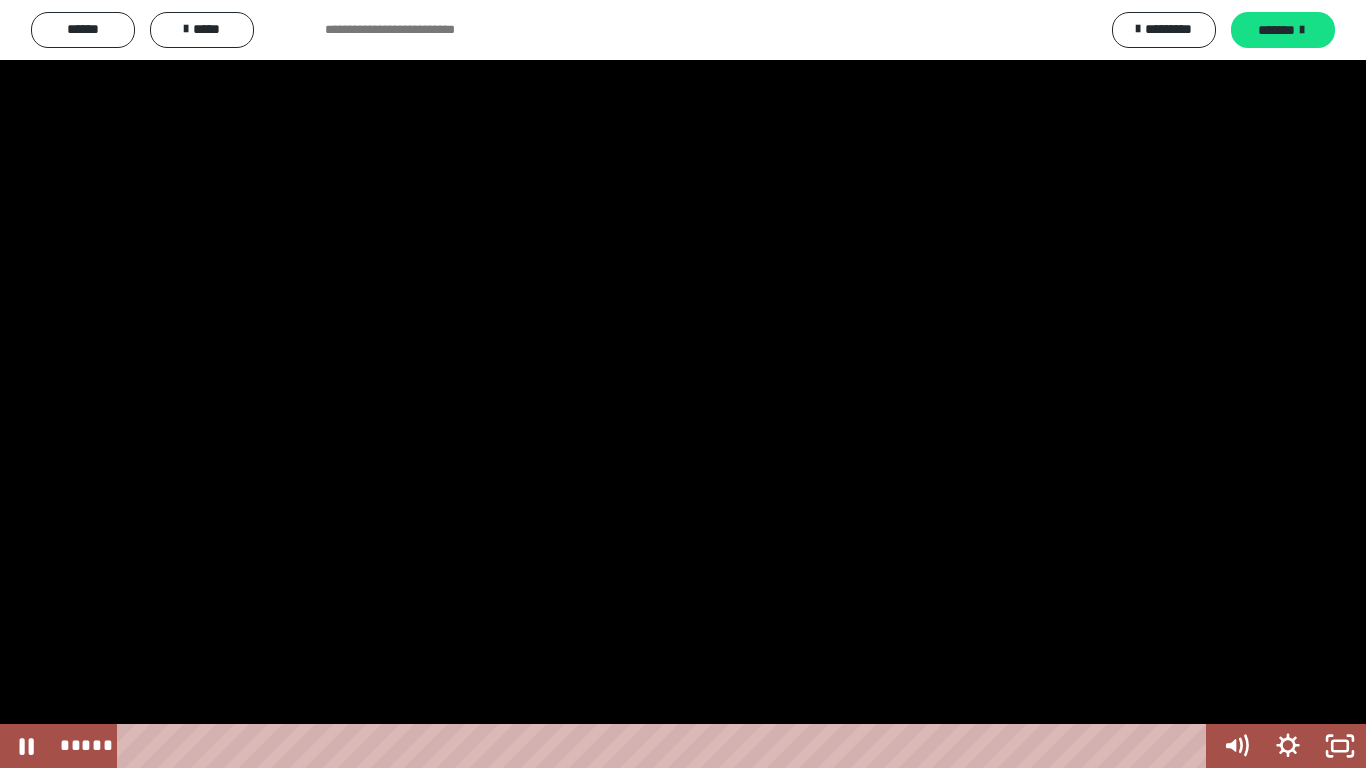click at bounding box center (683, 384) 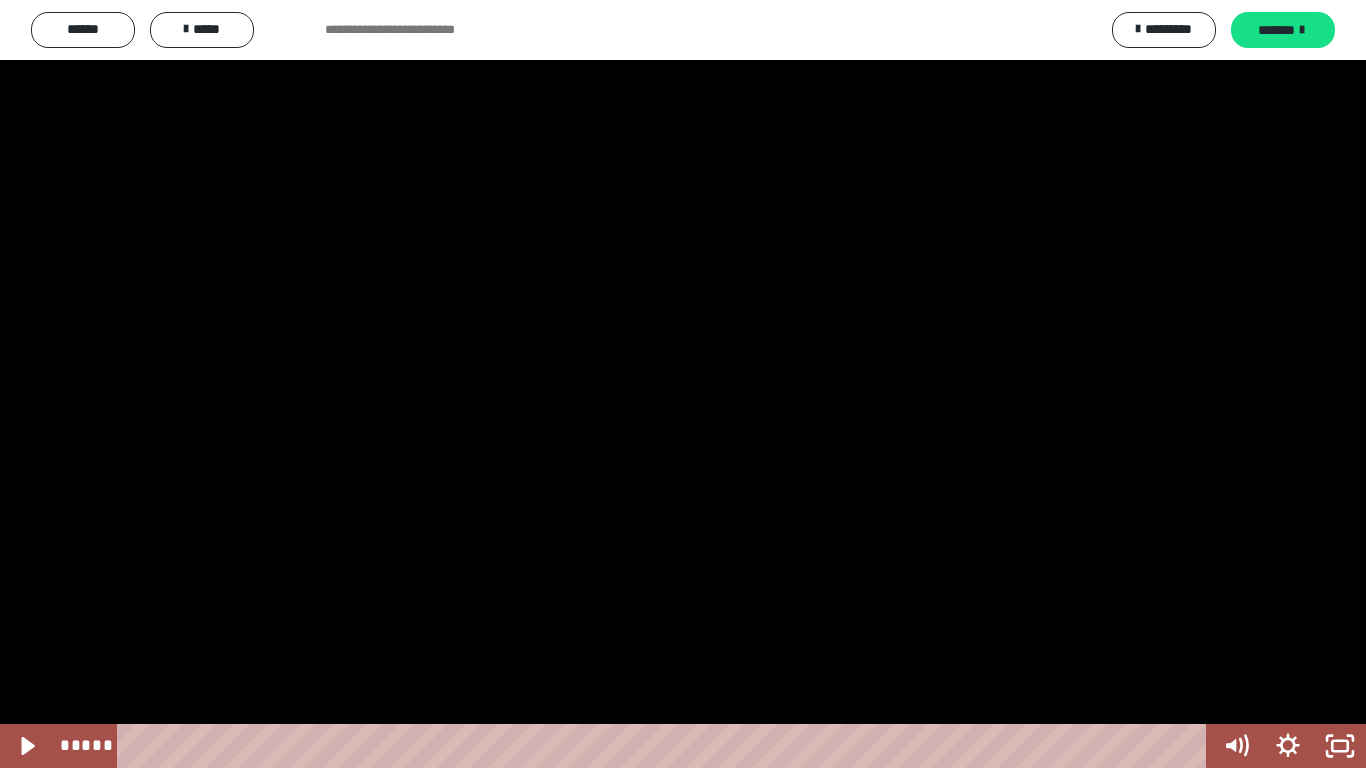 click at bounding box center [683, 384] 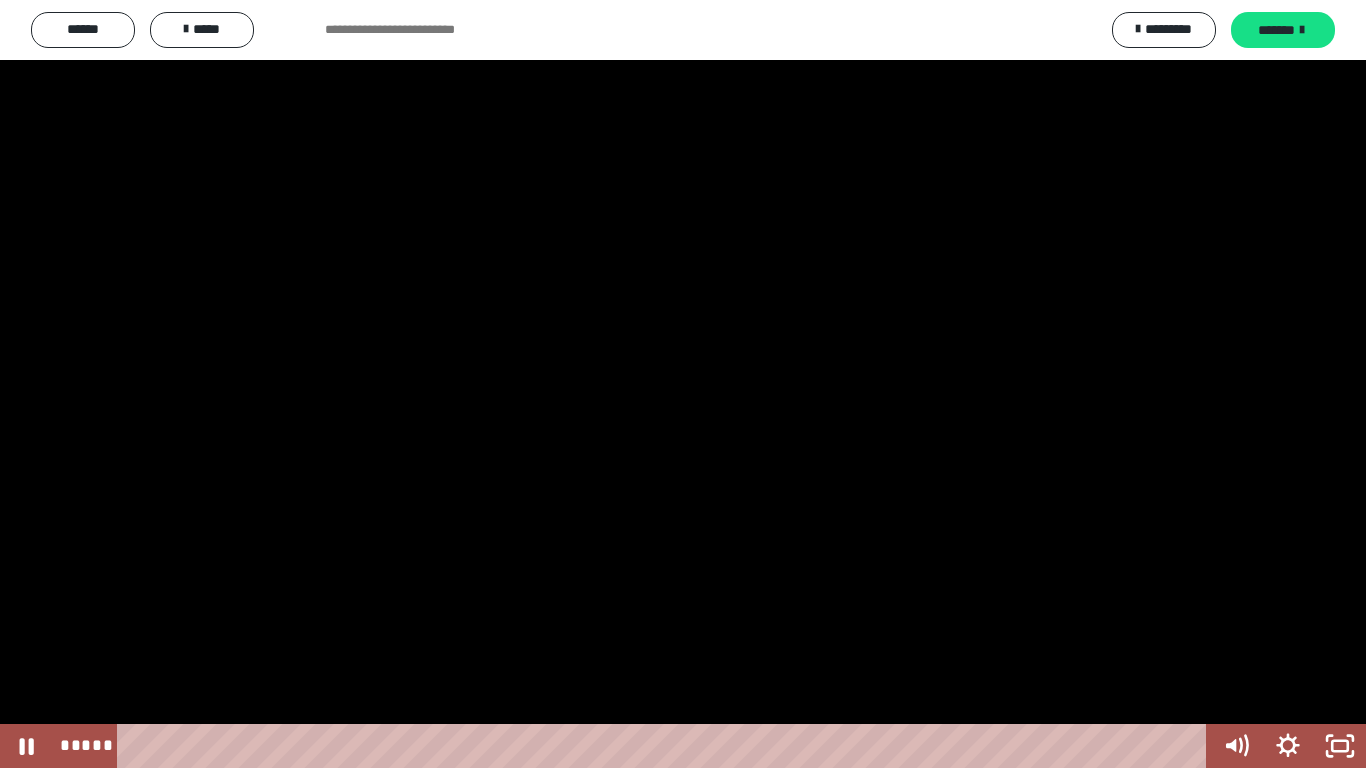 click at bounding box center (683, 384) 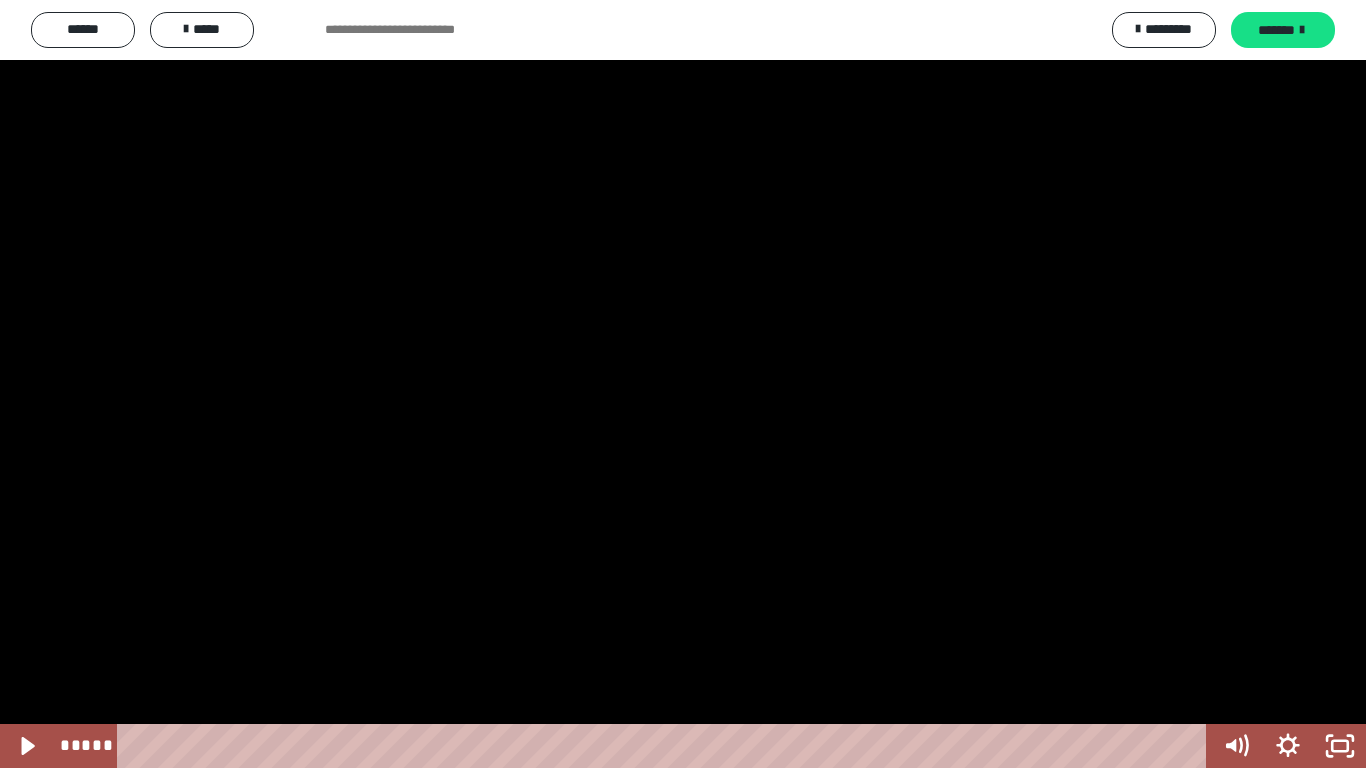 click at bounding box center (683, 384) 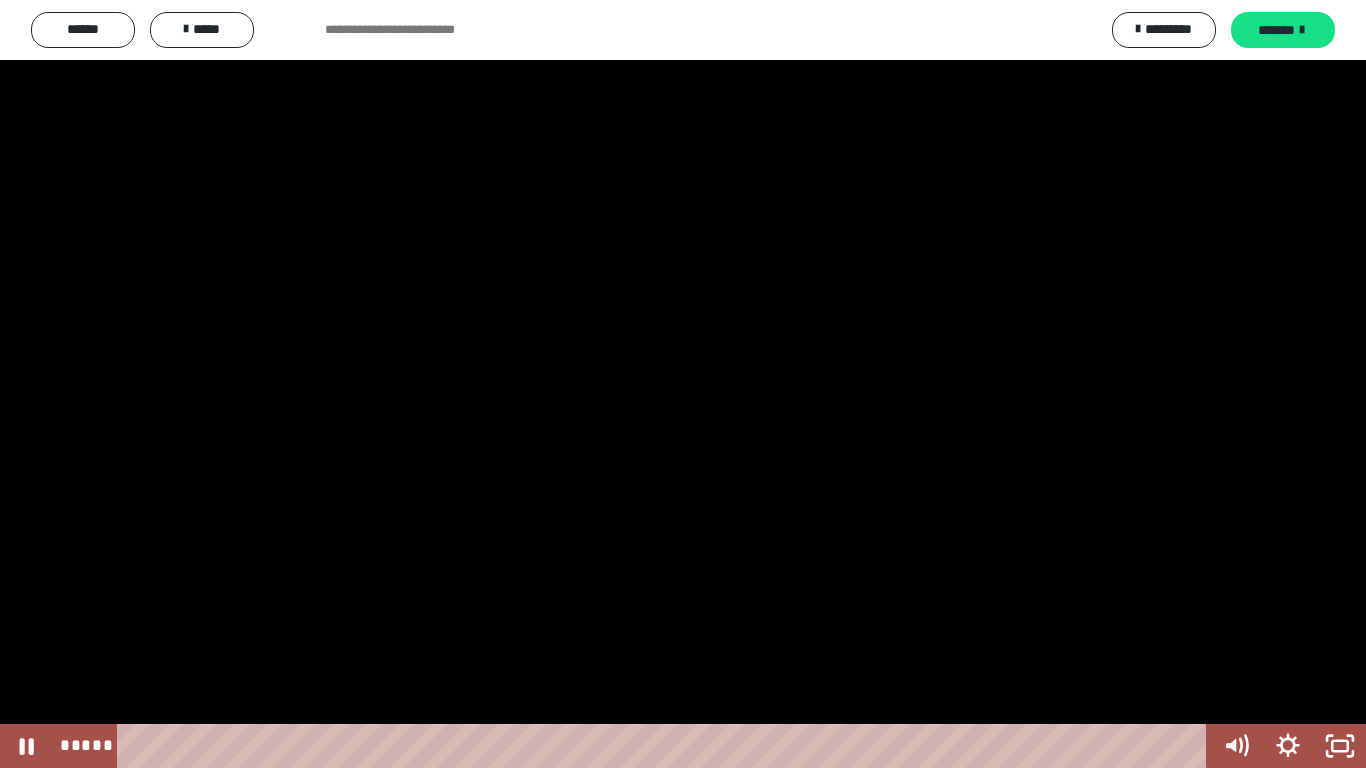 click at bounding box center (683, 384) 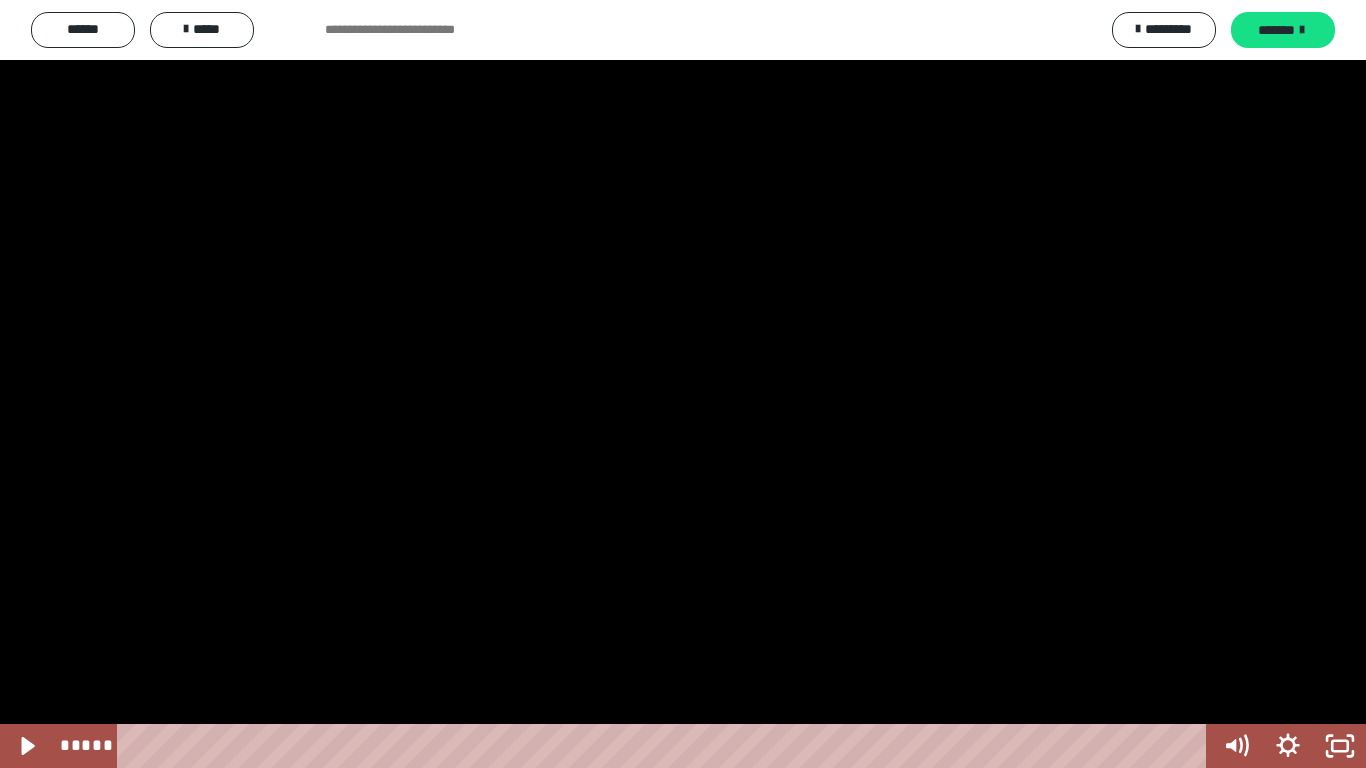 click at bounding box center [683, 384] 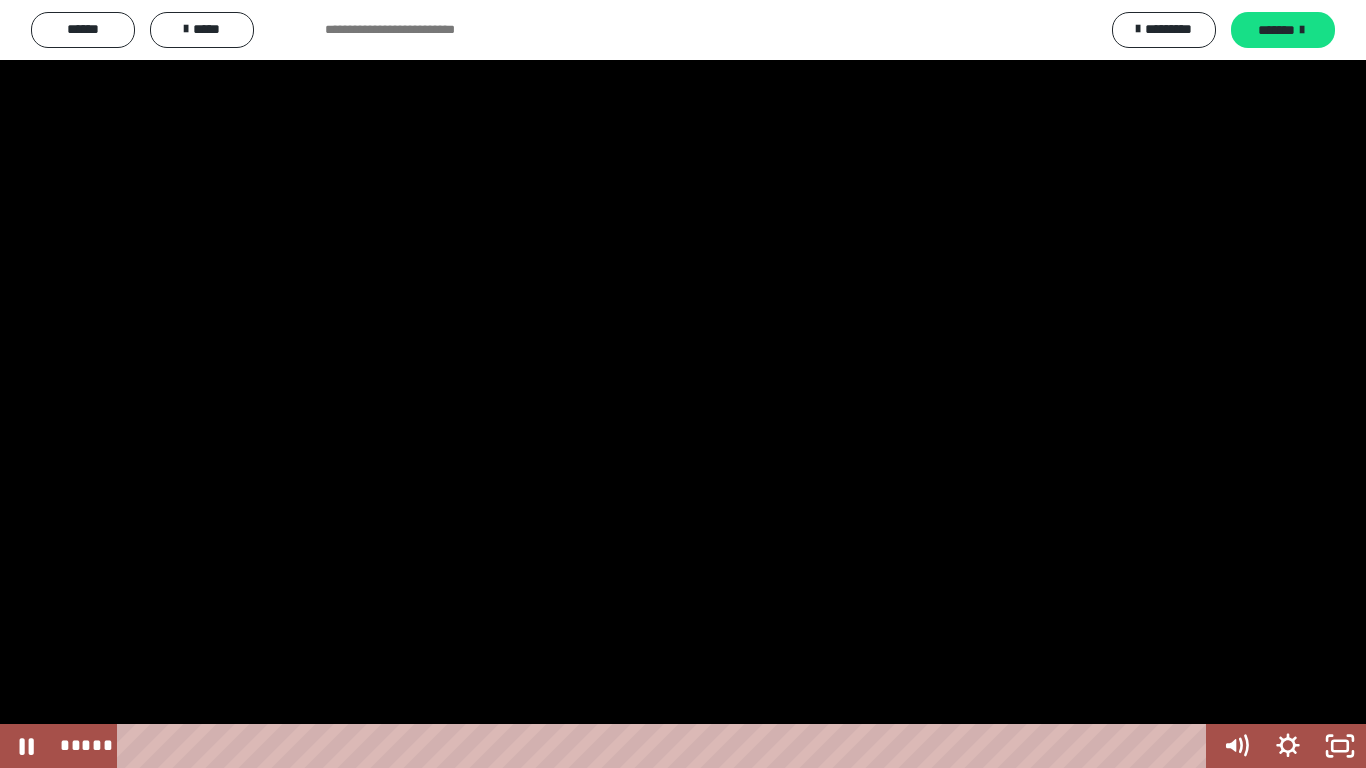 click at bounding box center [683, 384] 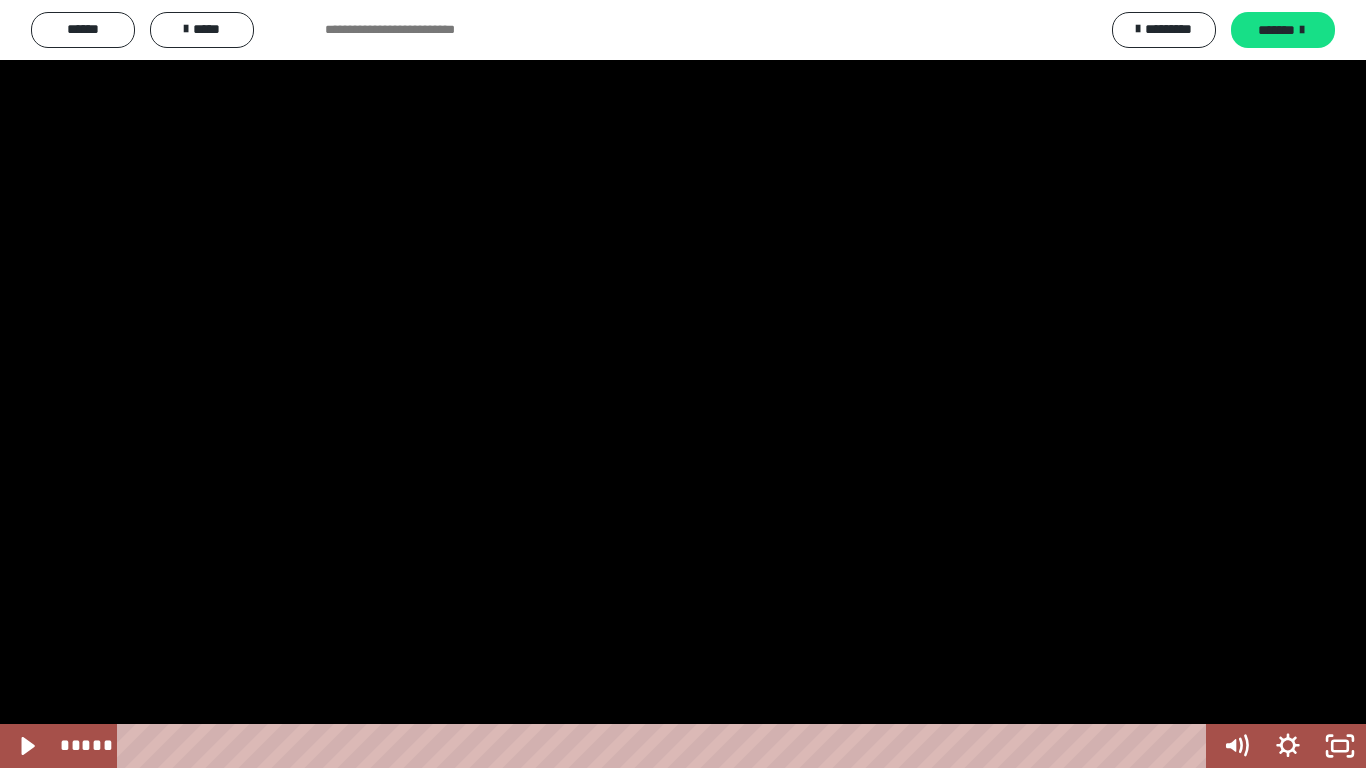 click at bounding box center (683, 384) 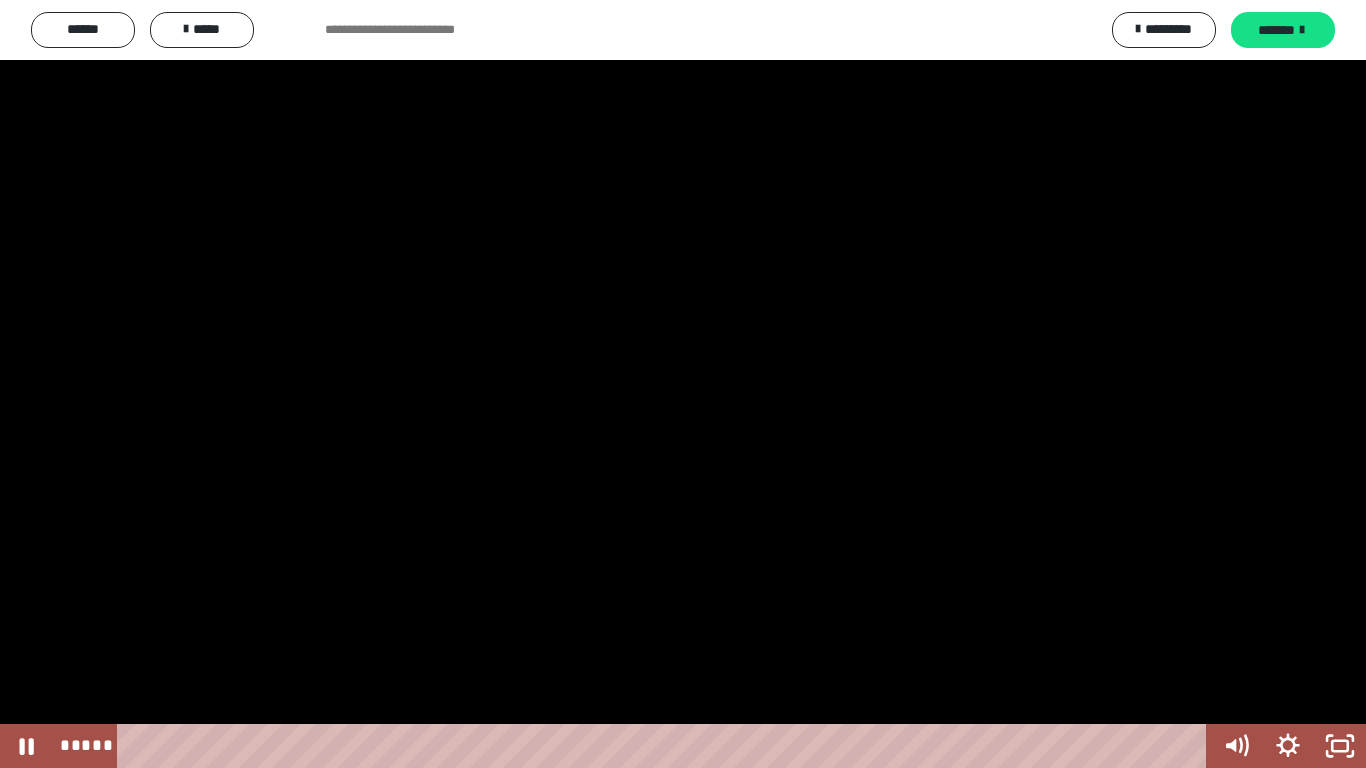click at bounding box center [683, 384] 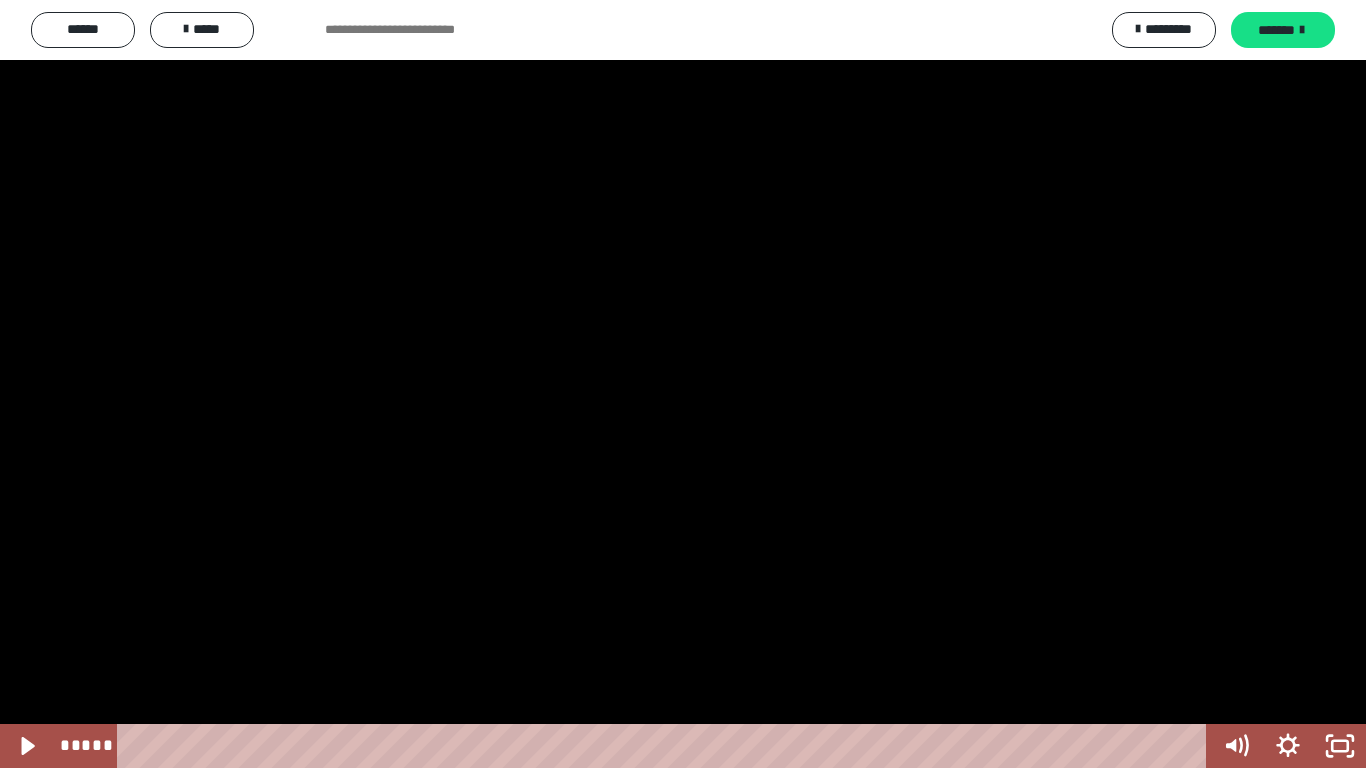 click at bounding box center [683, 384] 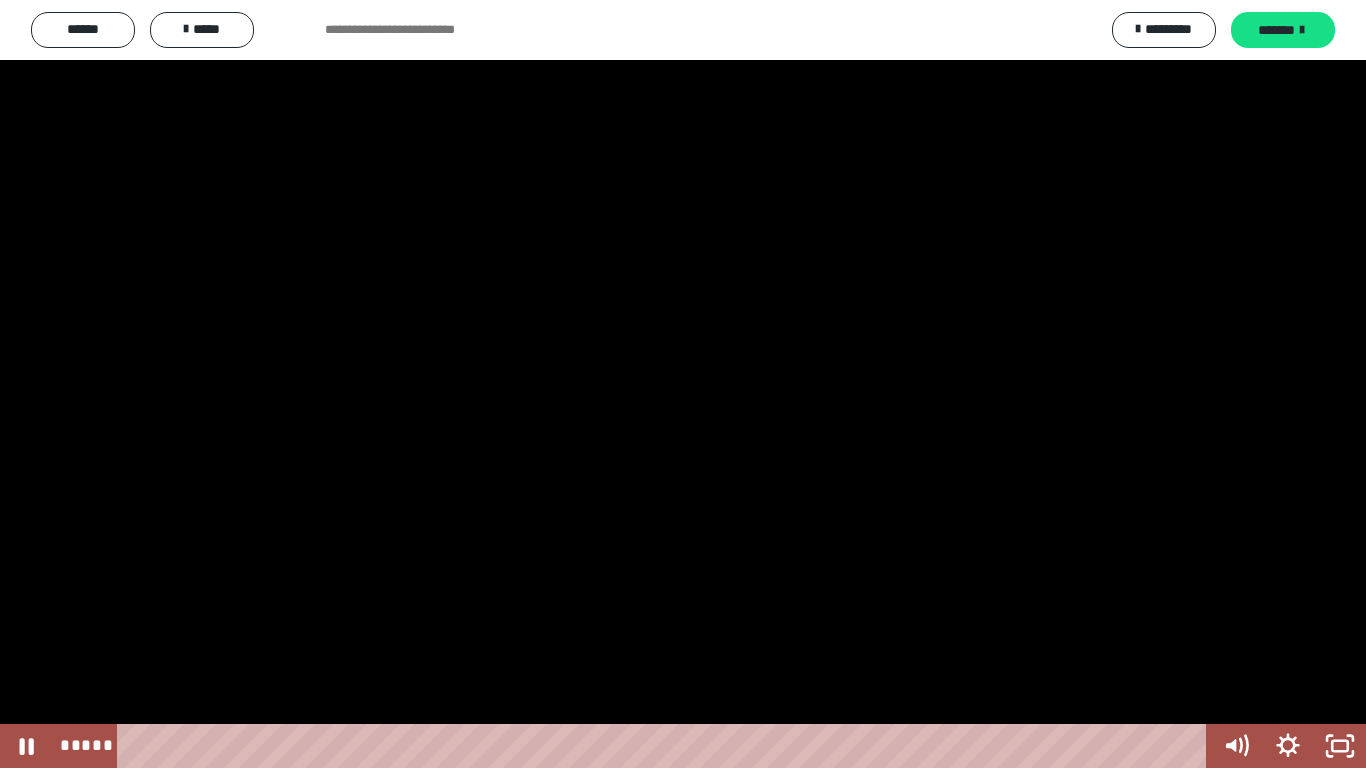 click at bounding box center [683, 384] 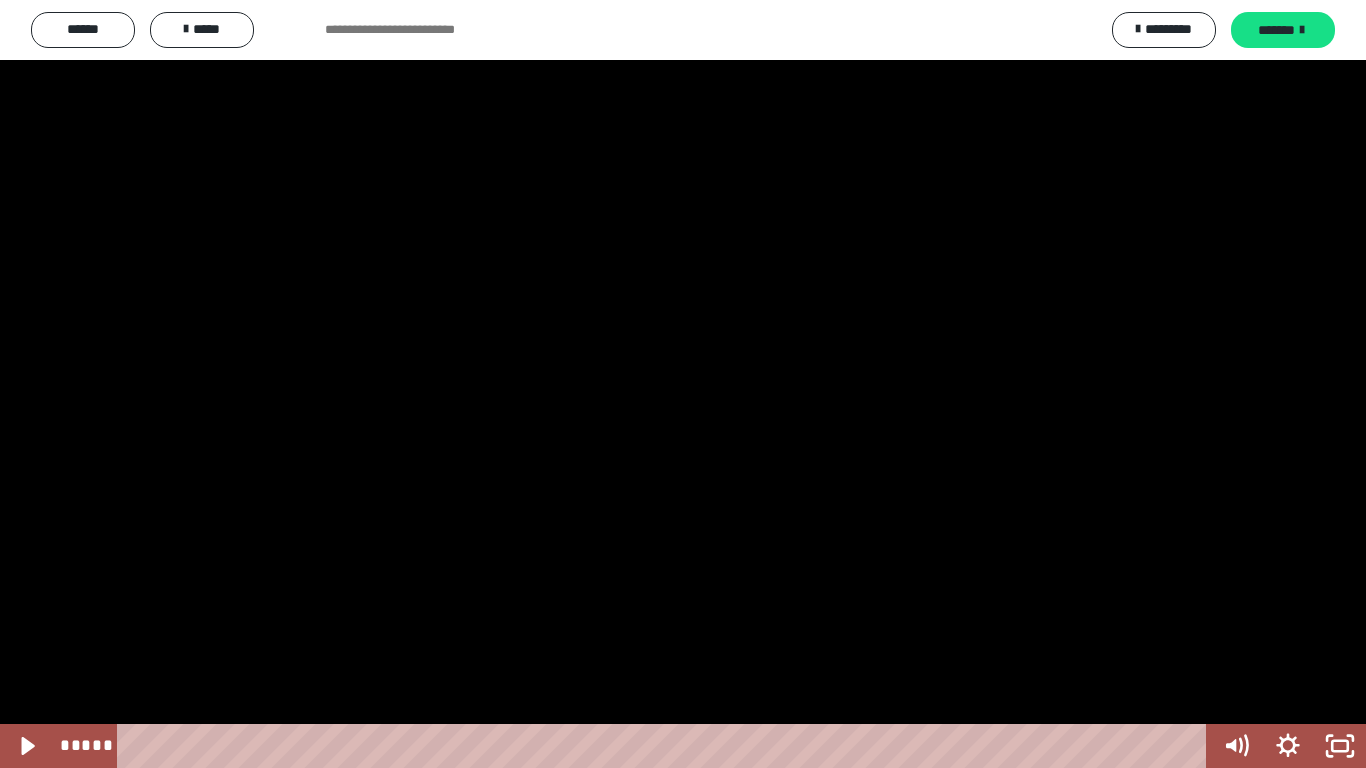 click at bounding box center [683, 384] 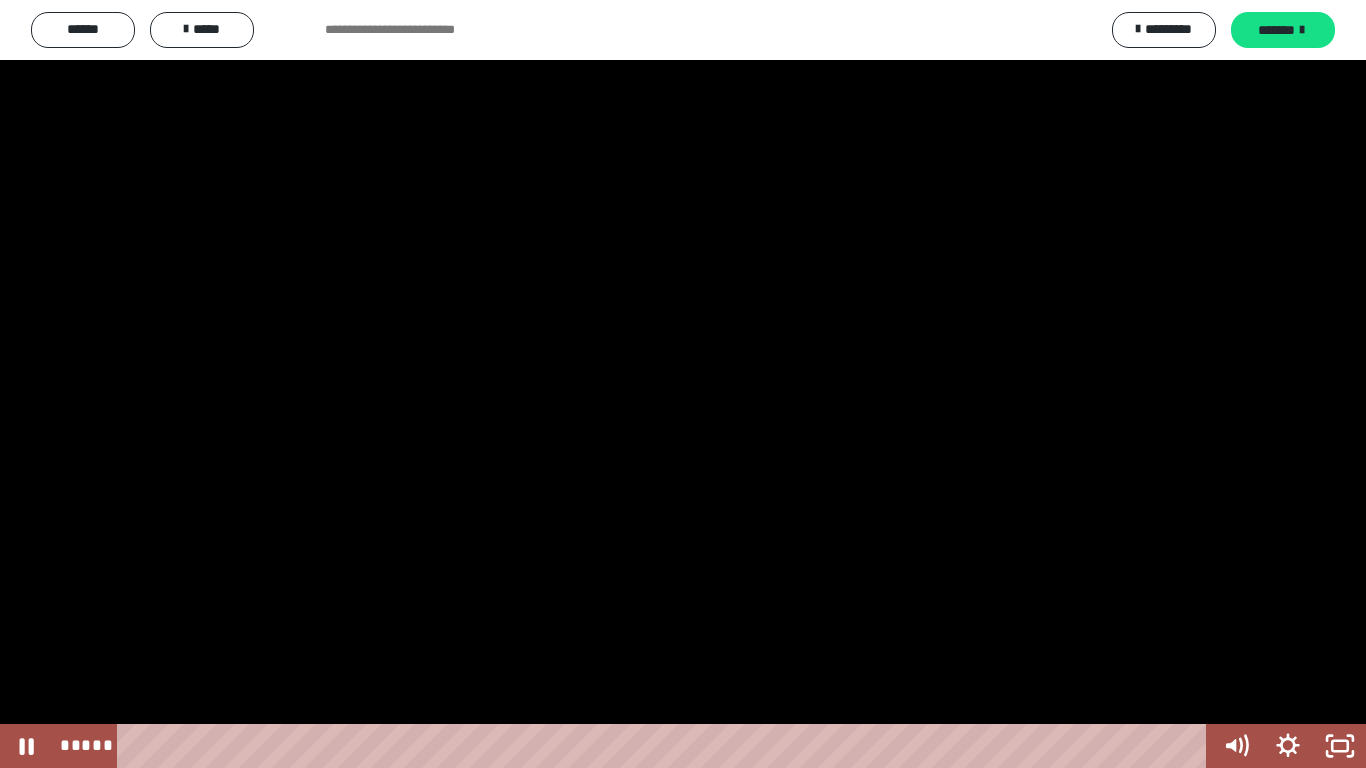 click at bounding box center (683, 384) 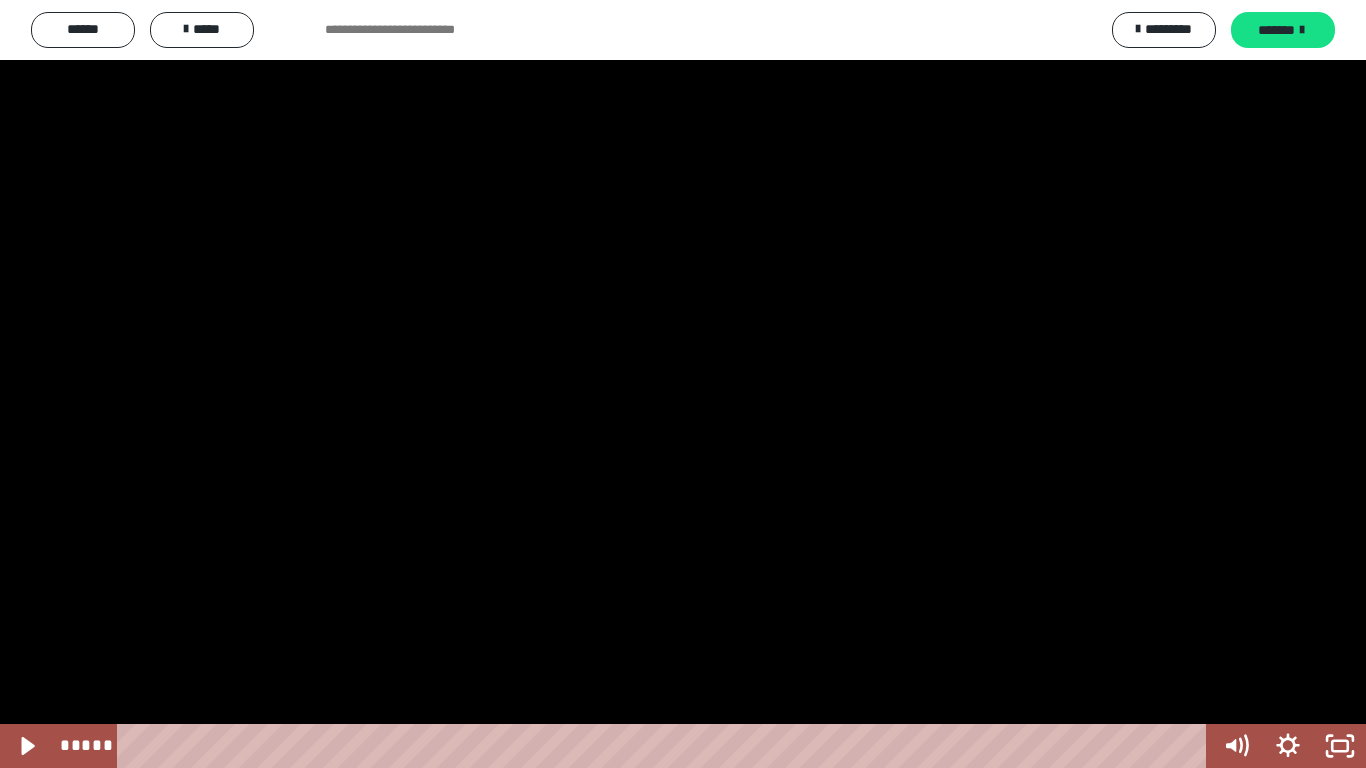 click at bounding box center (683, 384) 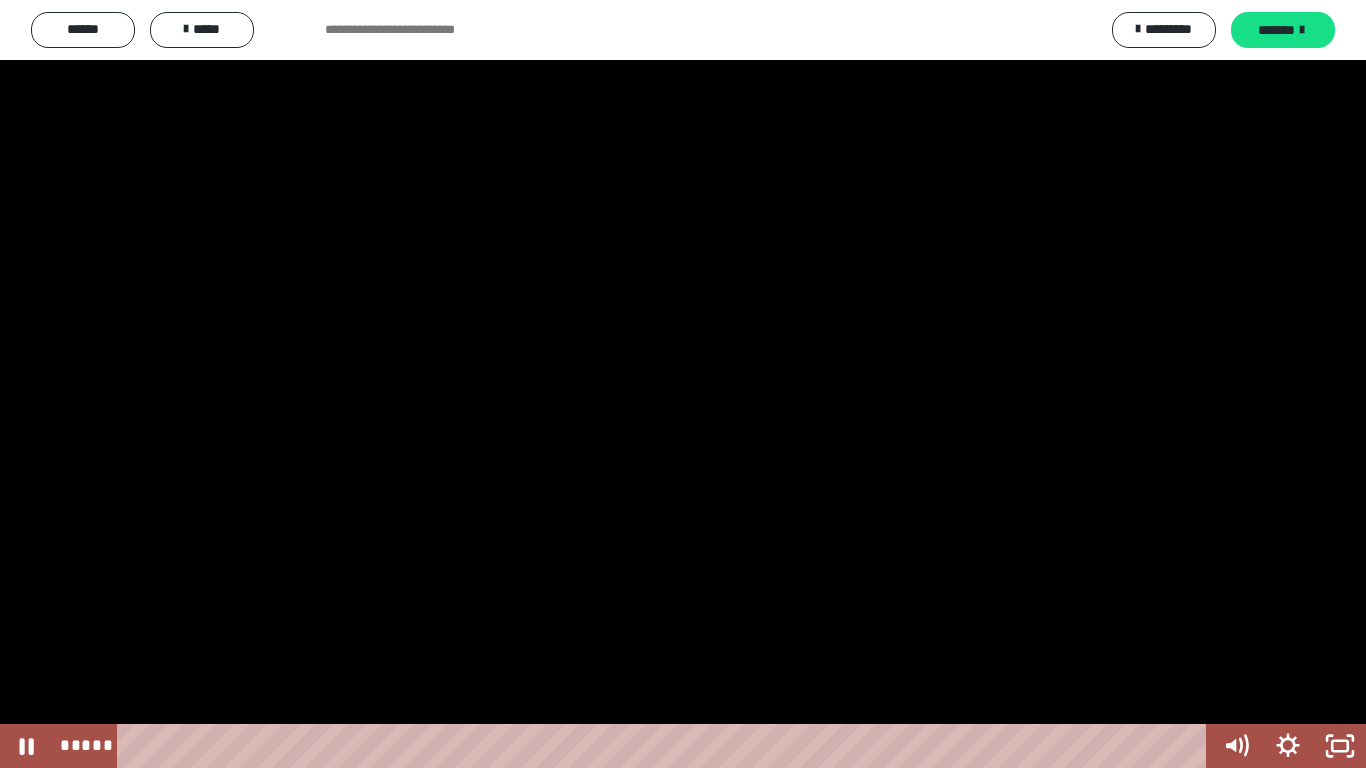 click at bounding box center (683, 384) 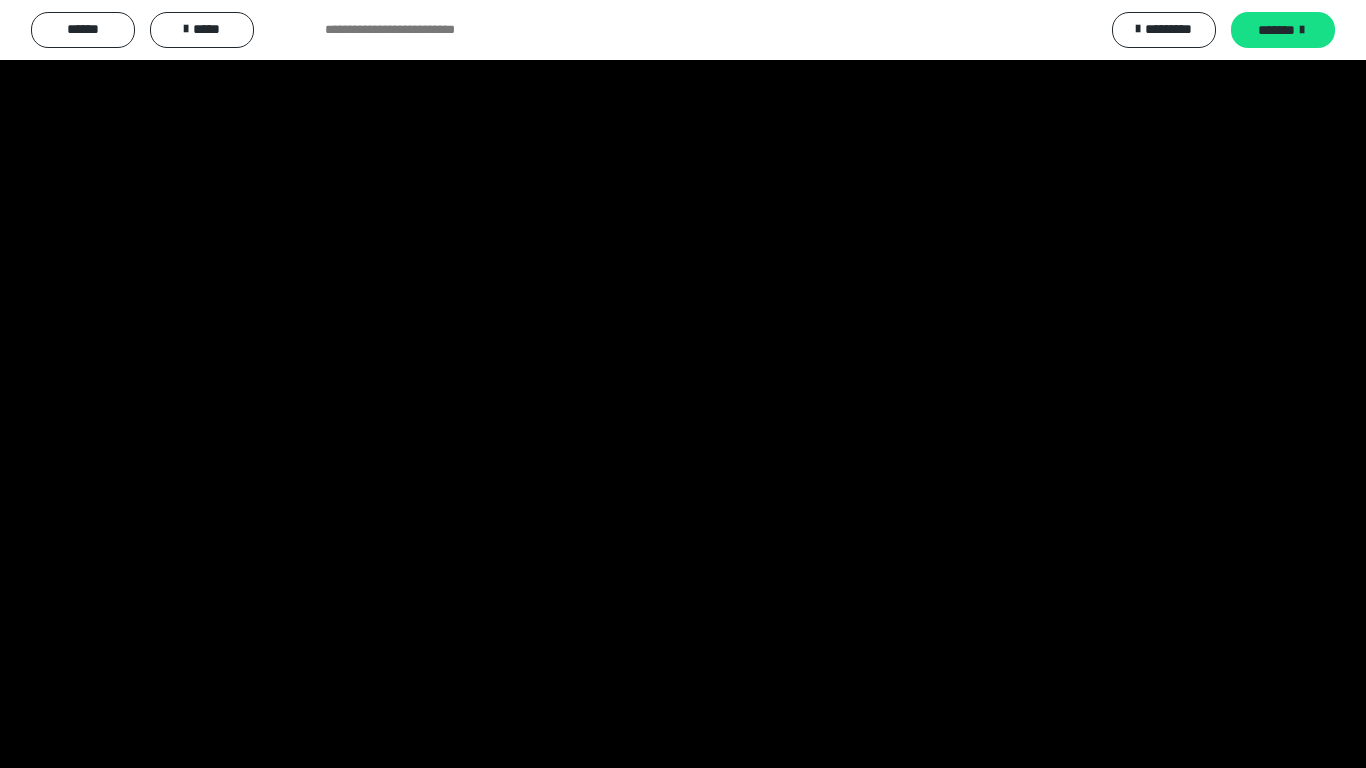 click at bounding box center (683, 384) 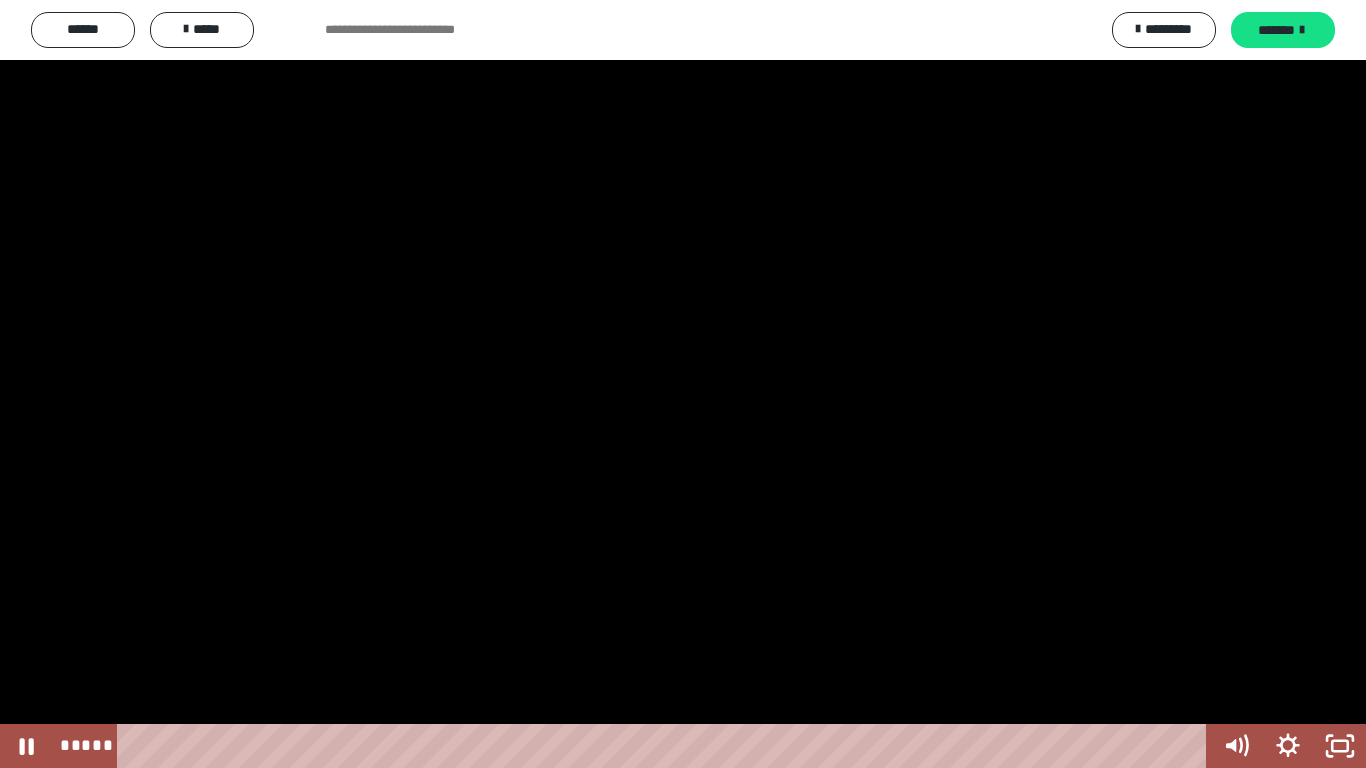 click at bounding box center (683, 384) 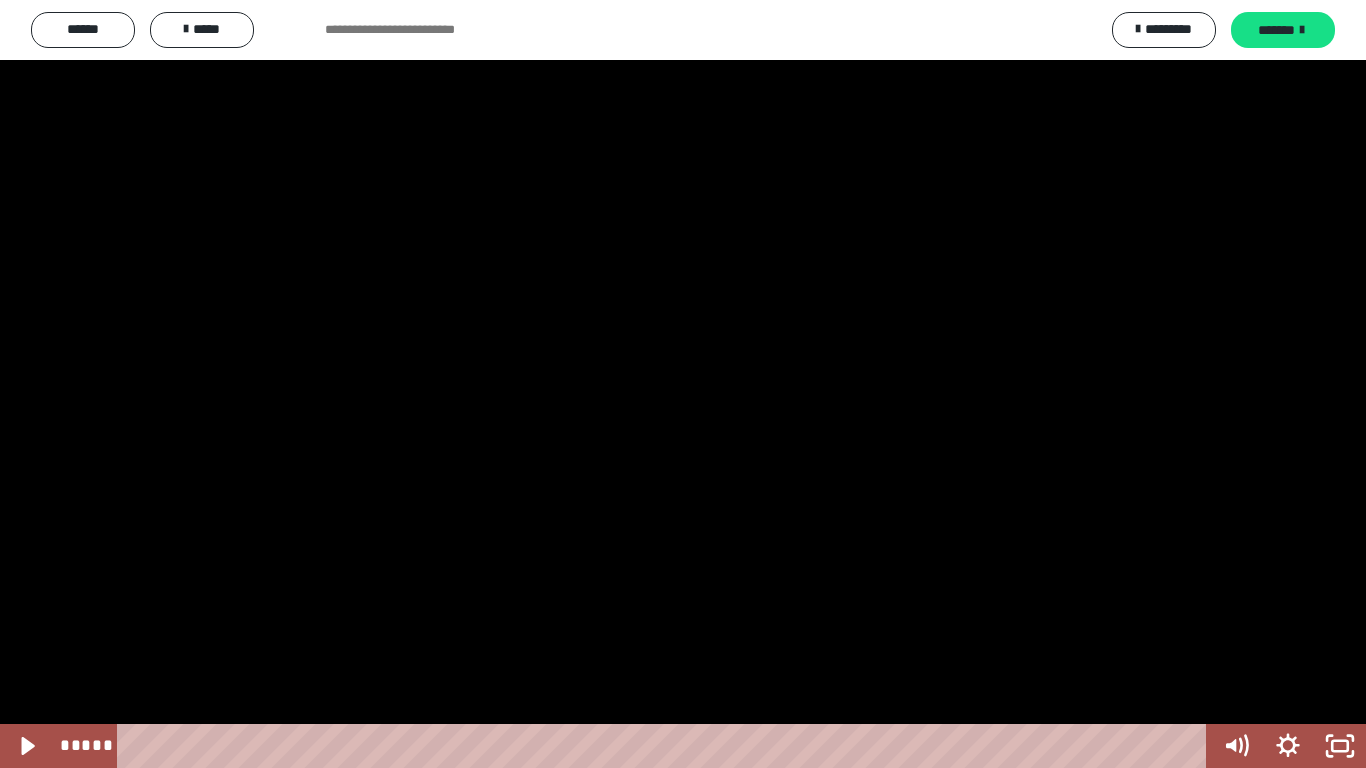 click at bounding box center [683, 384] 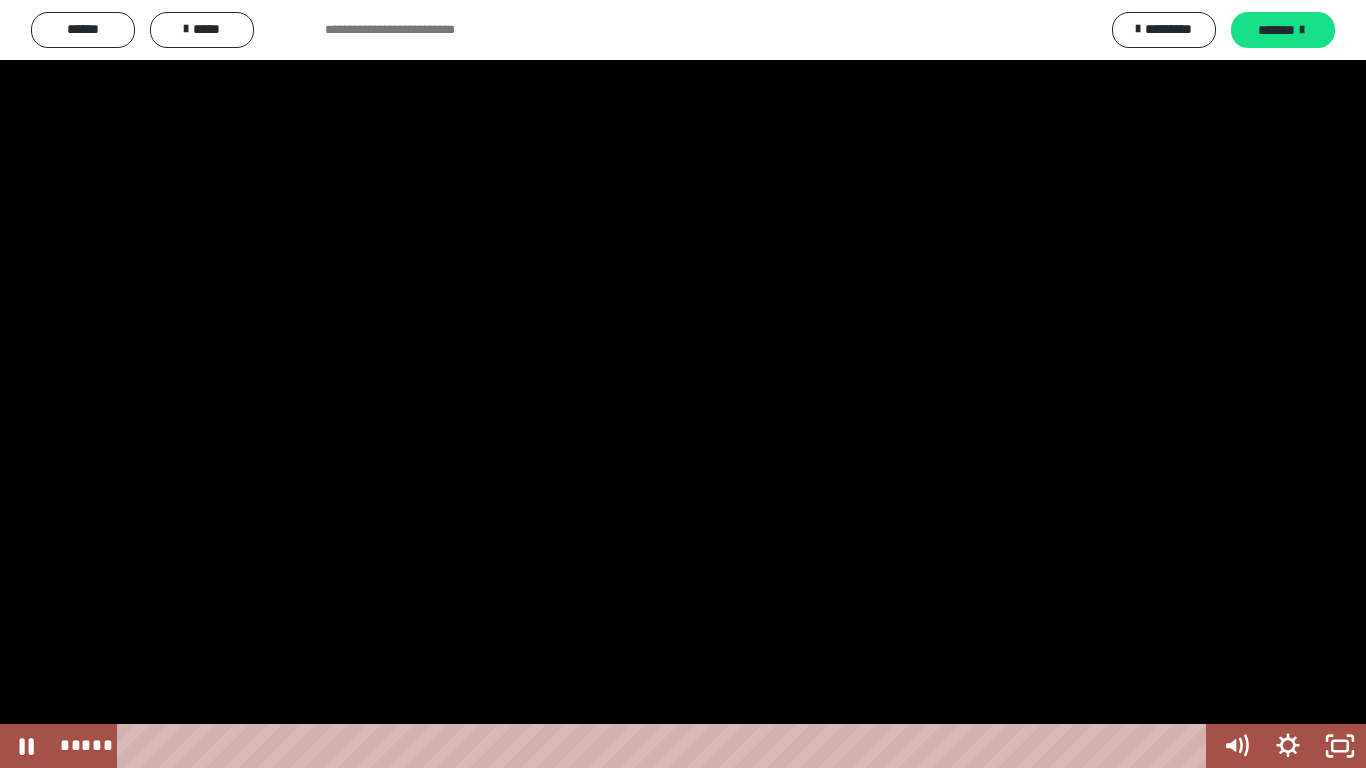 click at bounding box center [683, 384] 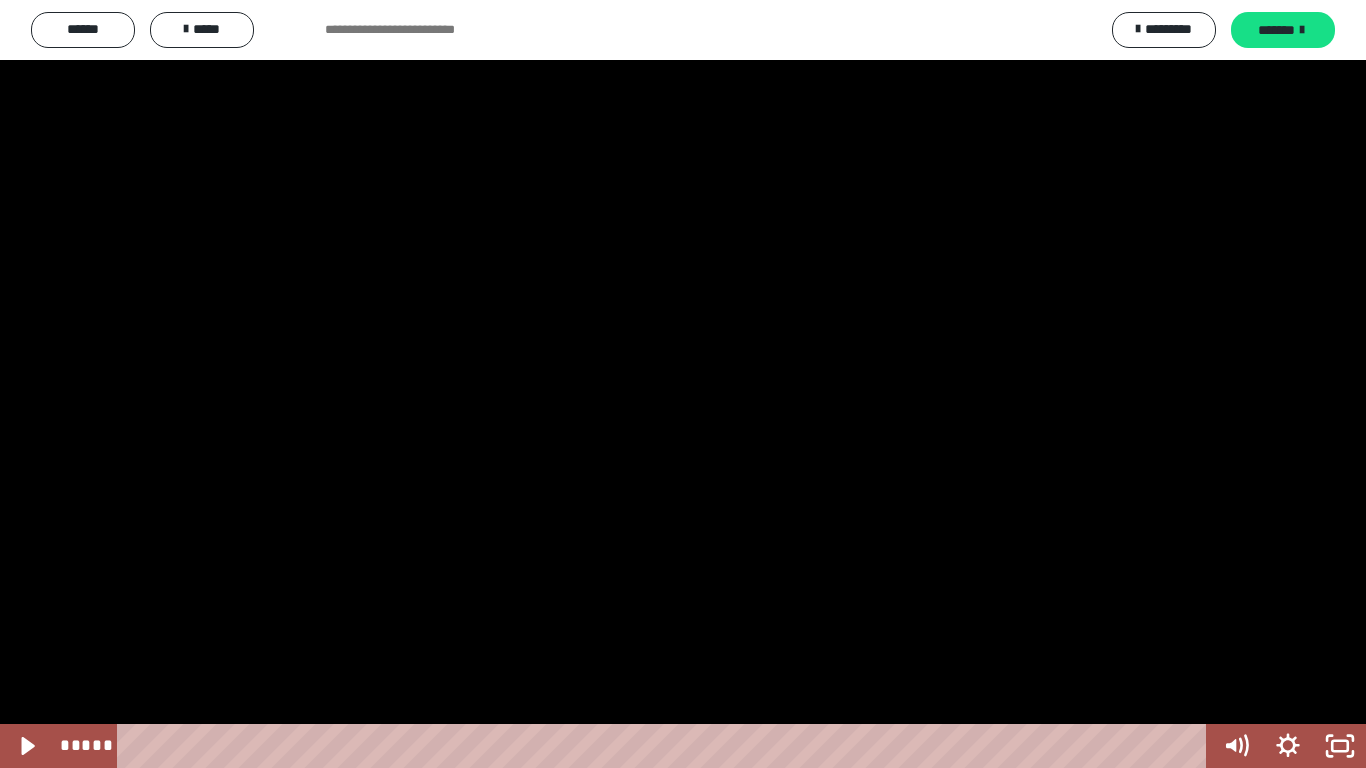 click at bounding box center (683, 384) 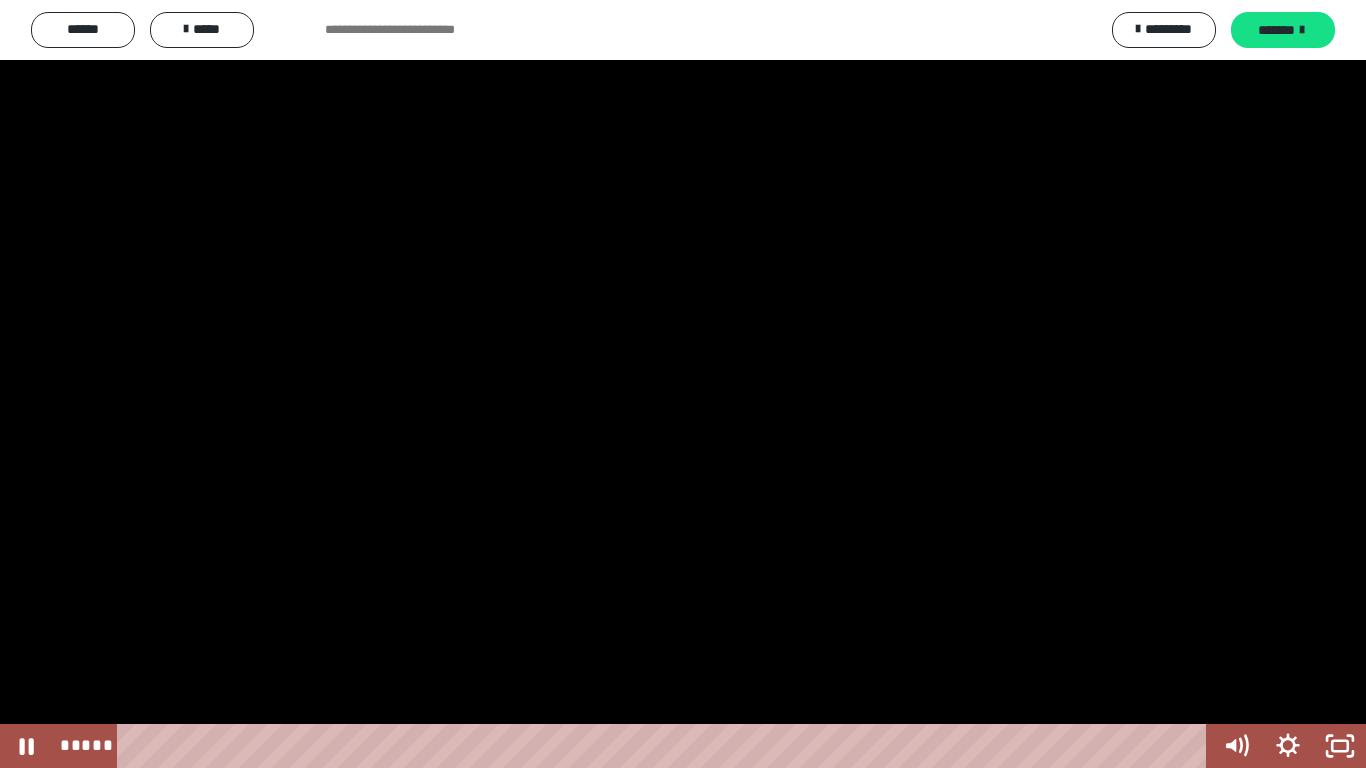 click at bounding box center (683, 384) 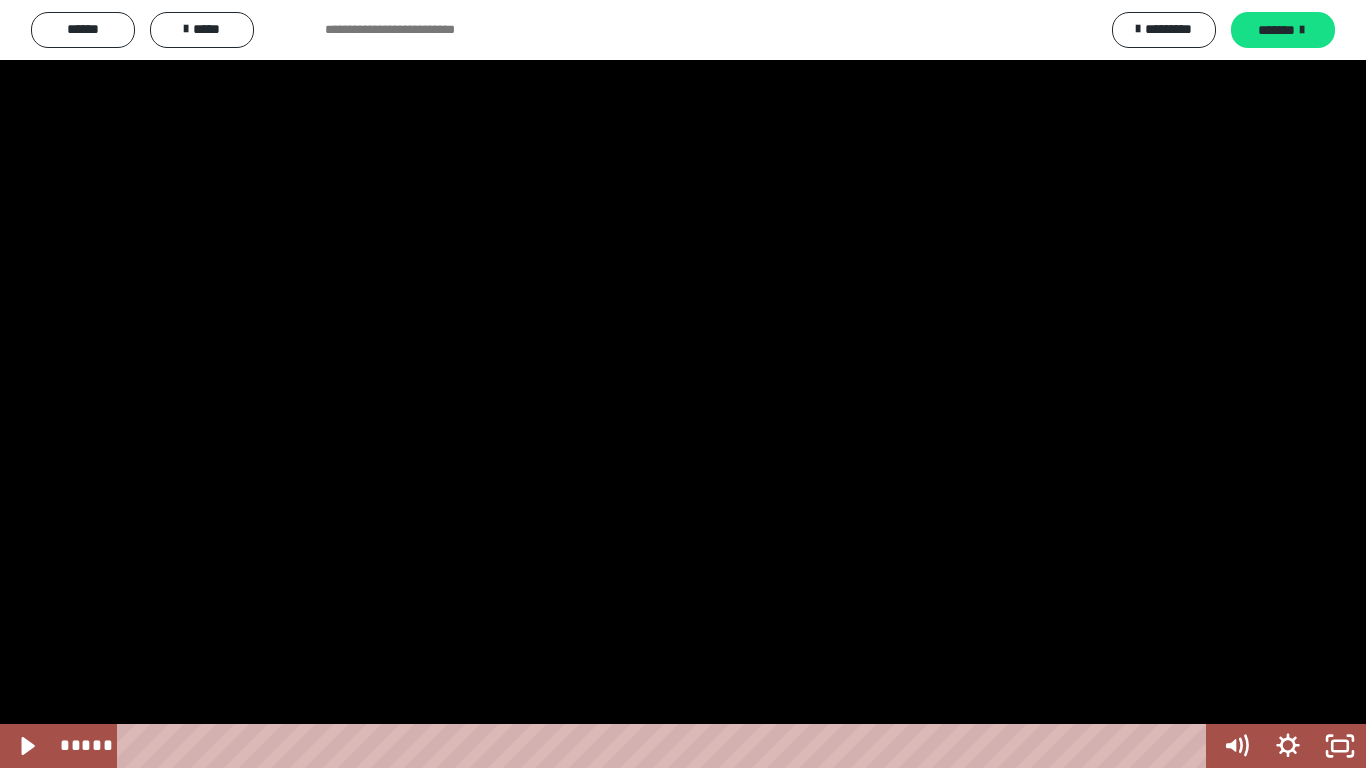 click at bounding box center [683, 384] 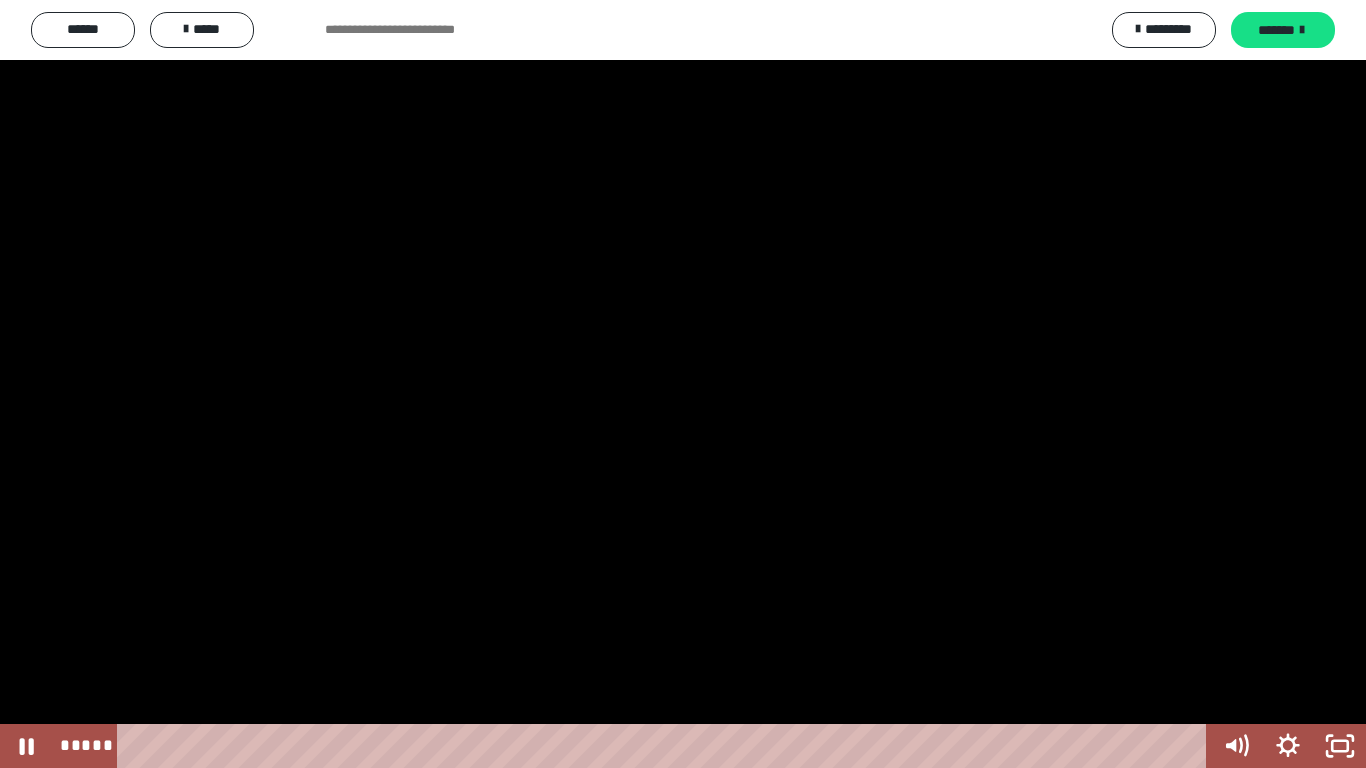 click at bounding box center (683, 384) 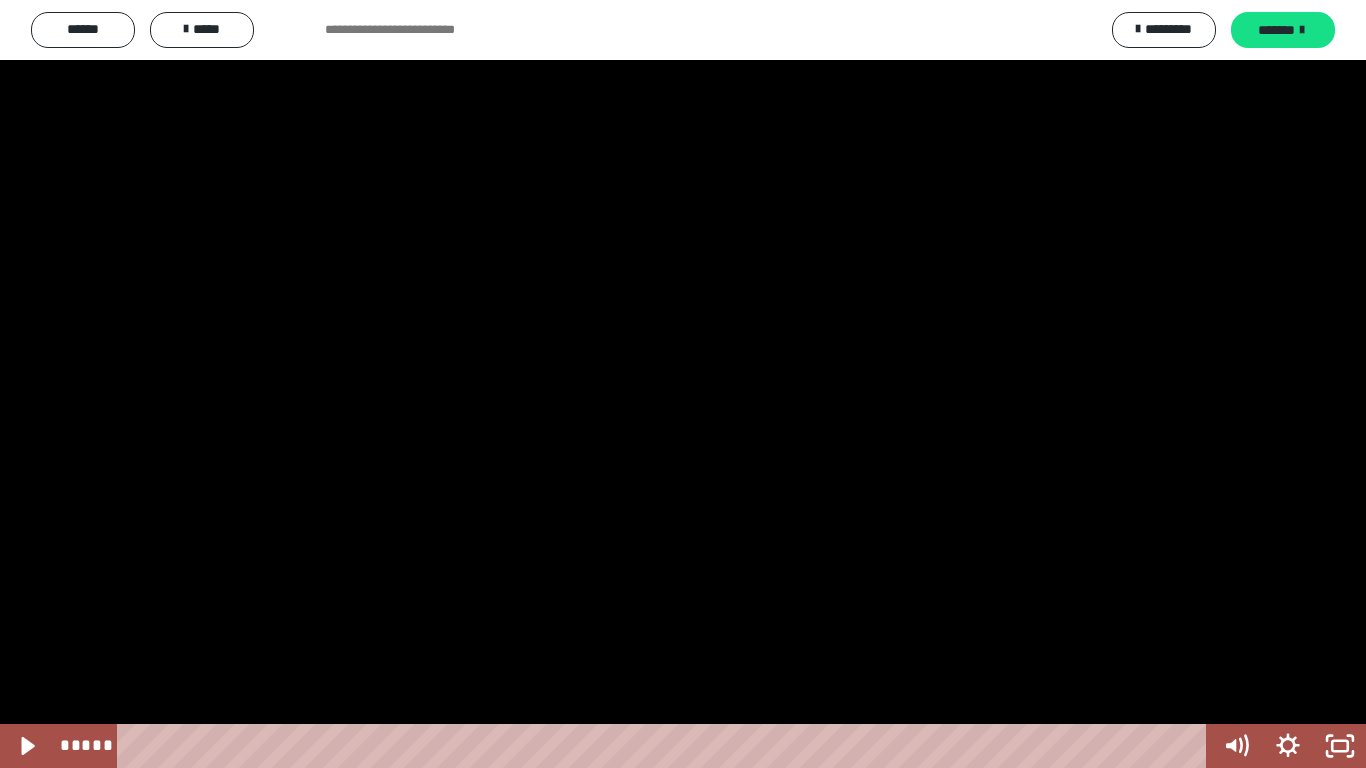 click at bounding box center (683, 384) 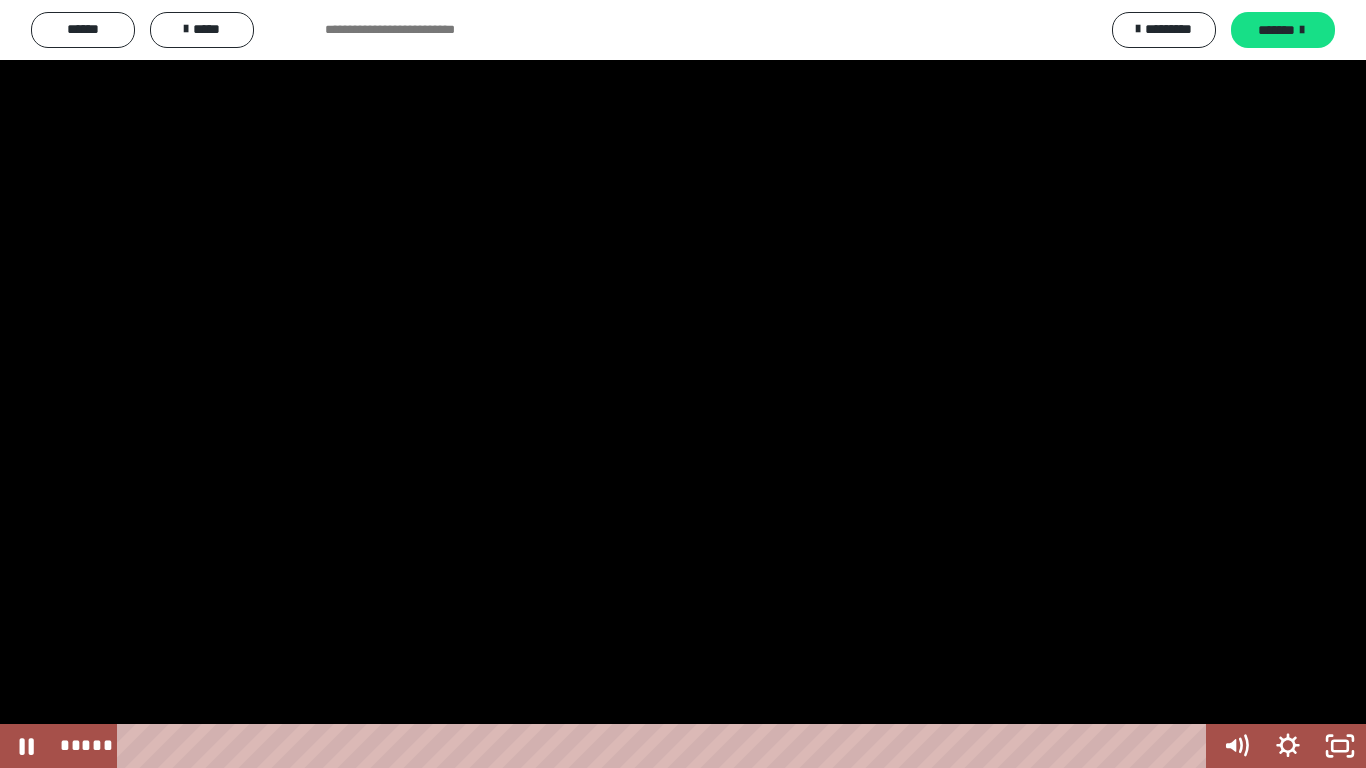 click at bounding box center (683, 384) 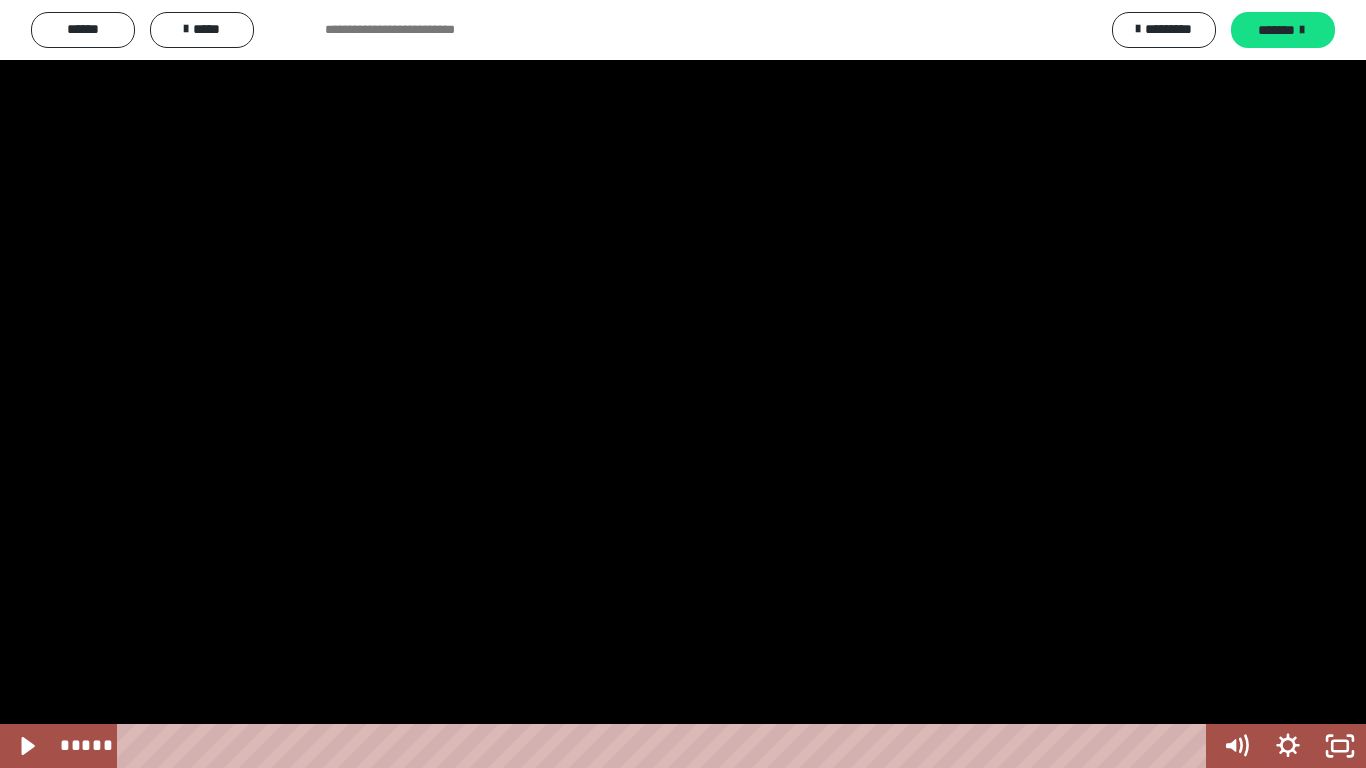 click at bounding box center [683, 384] 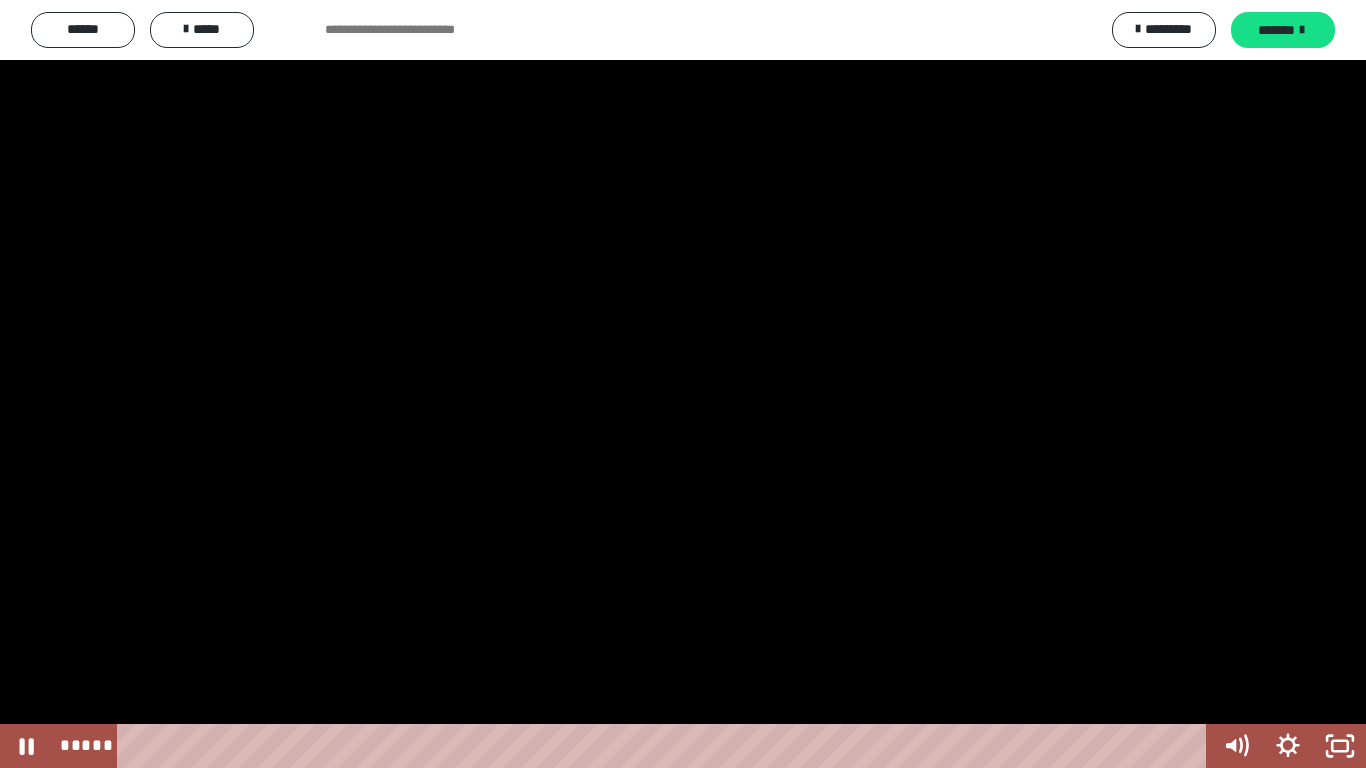 click at bounding box center (683, 384) 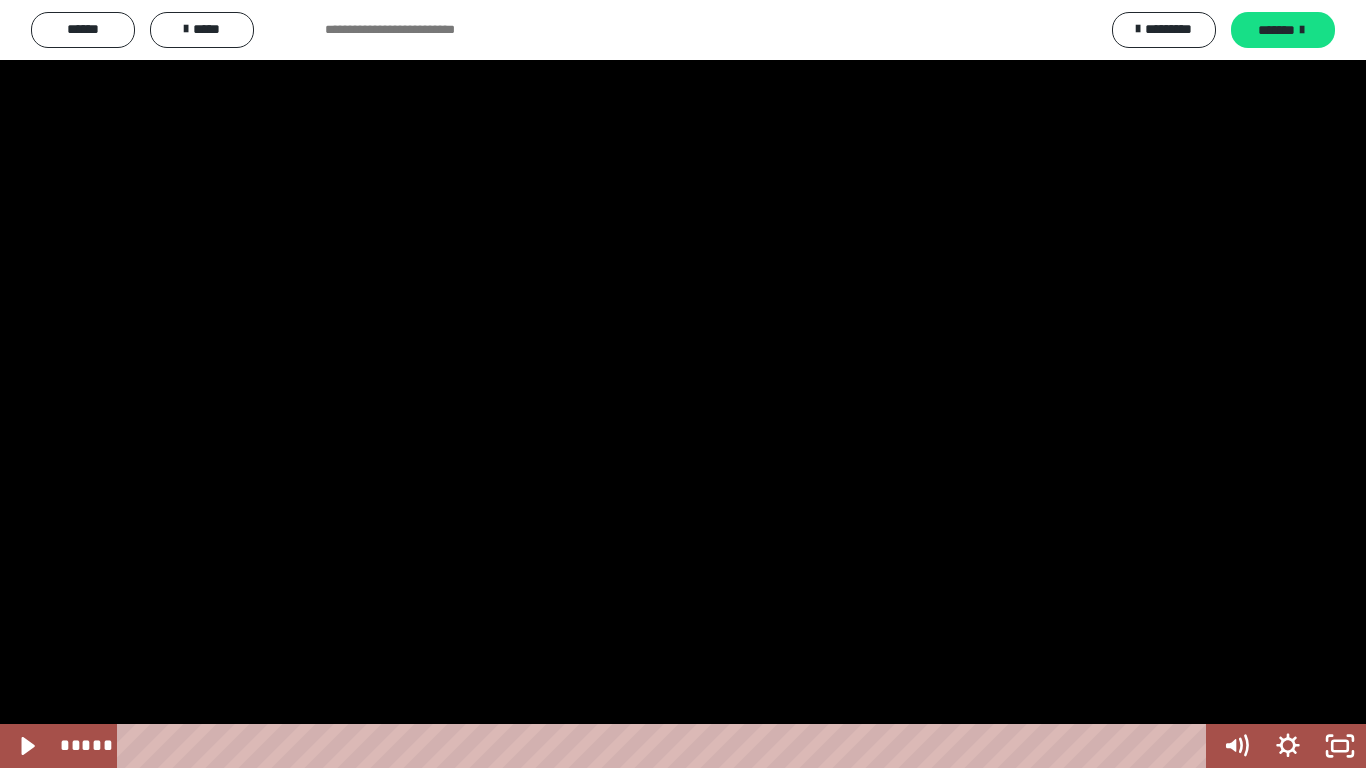 click at bounding box center [683, 384] 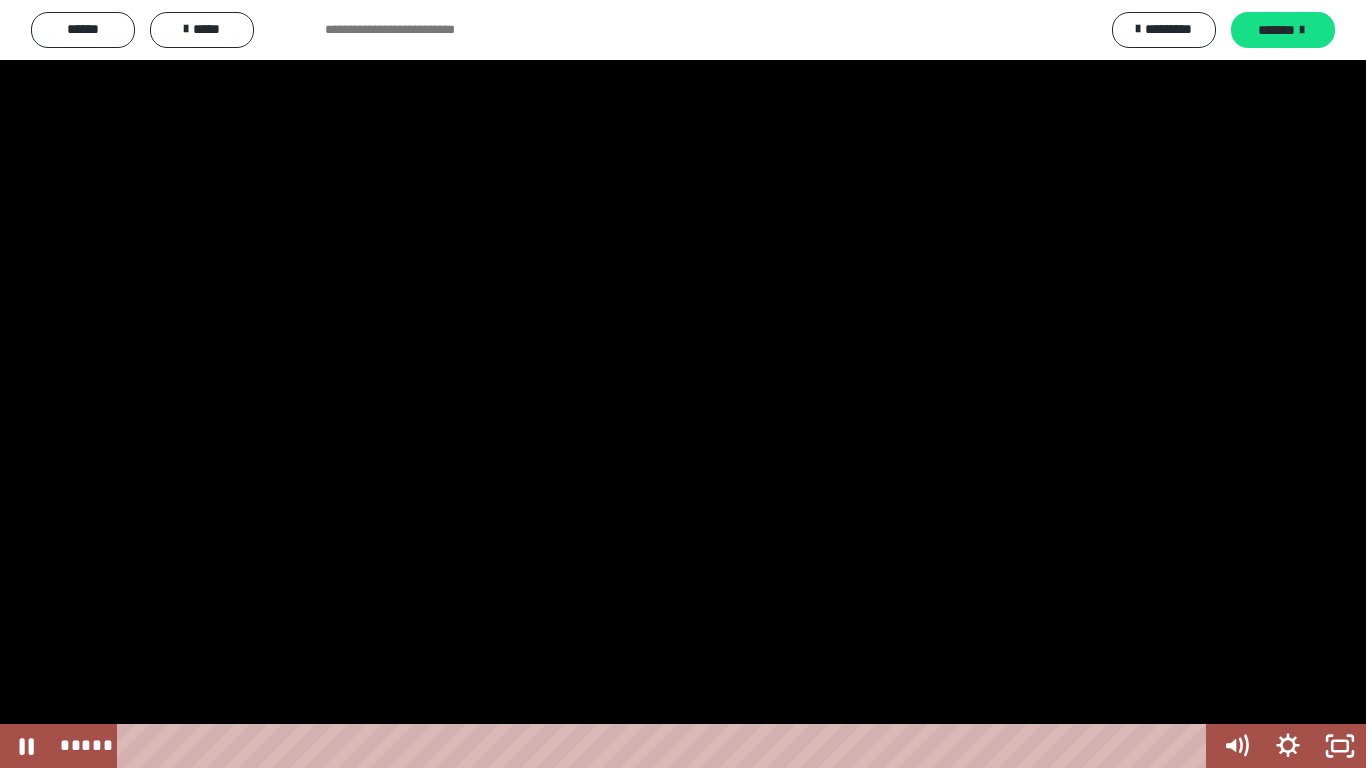 click at bounding box center [683, 384] 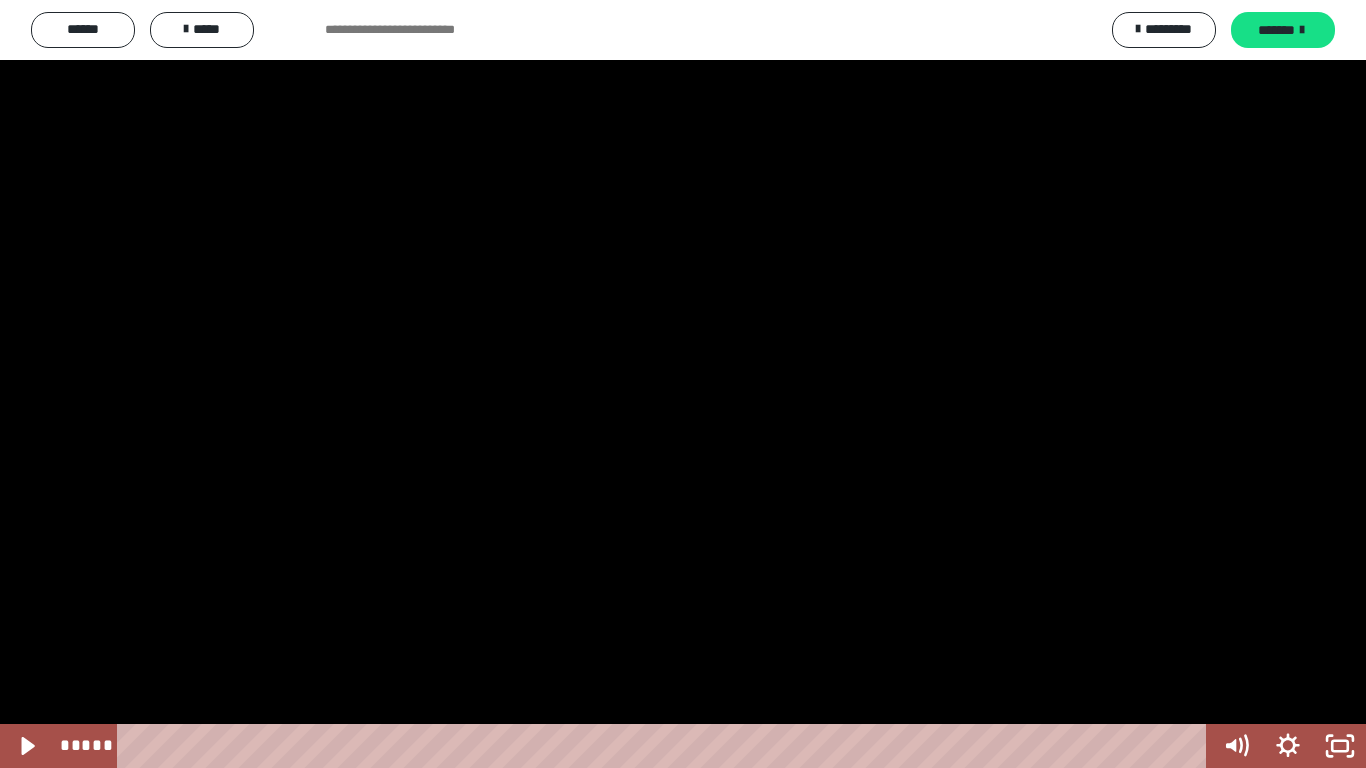 click at bounding box center [683, 384] 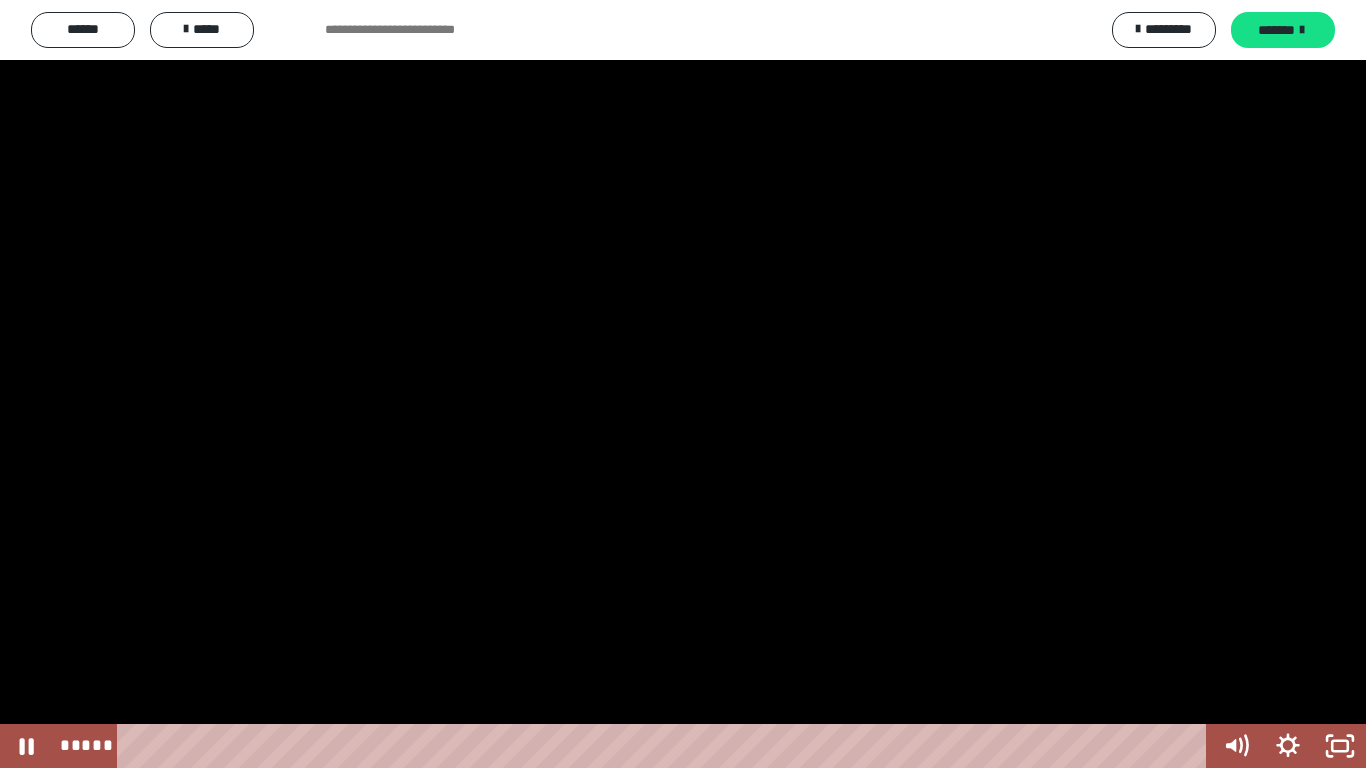click at bounding box center [683, 384] 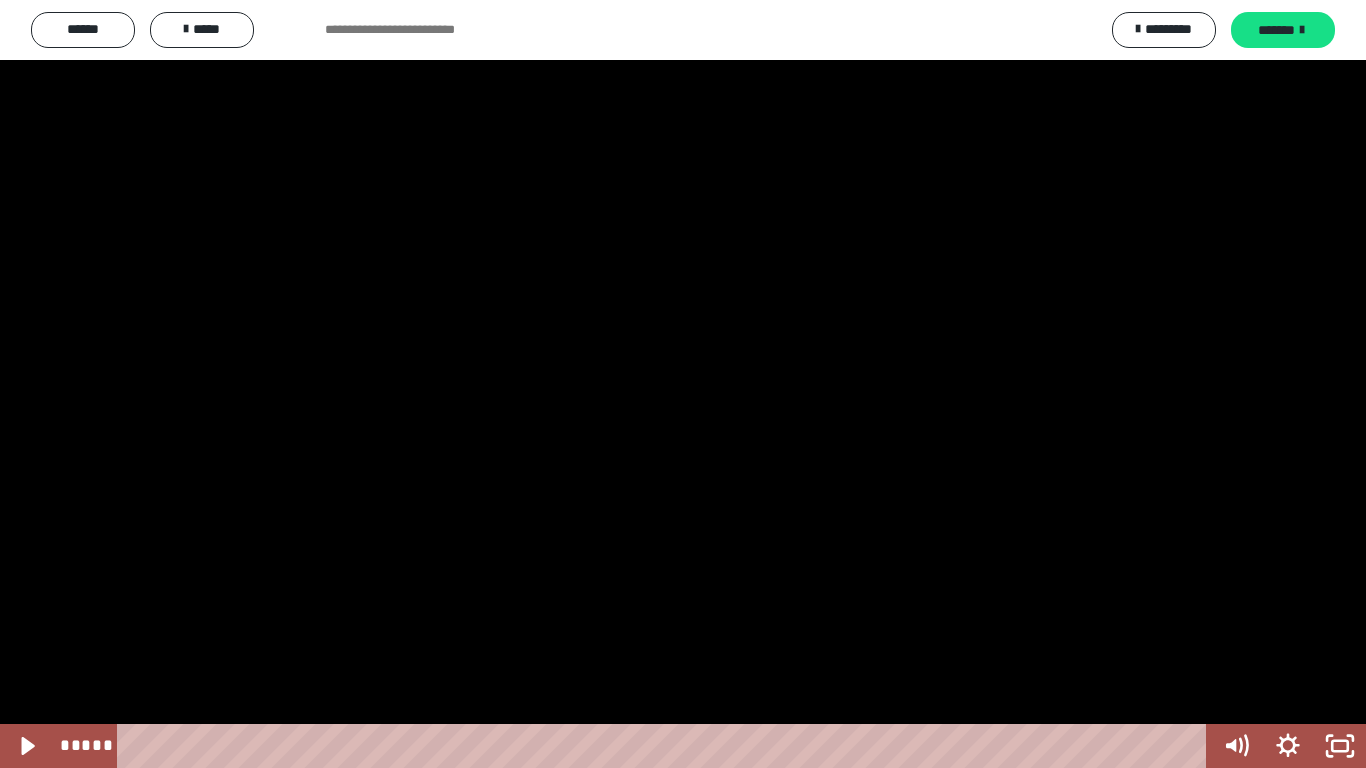 click at bounding box center (683, 384) 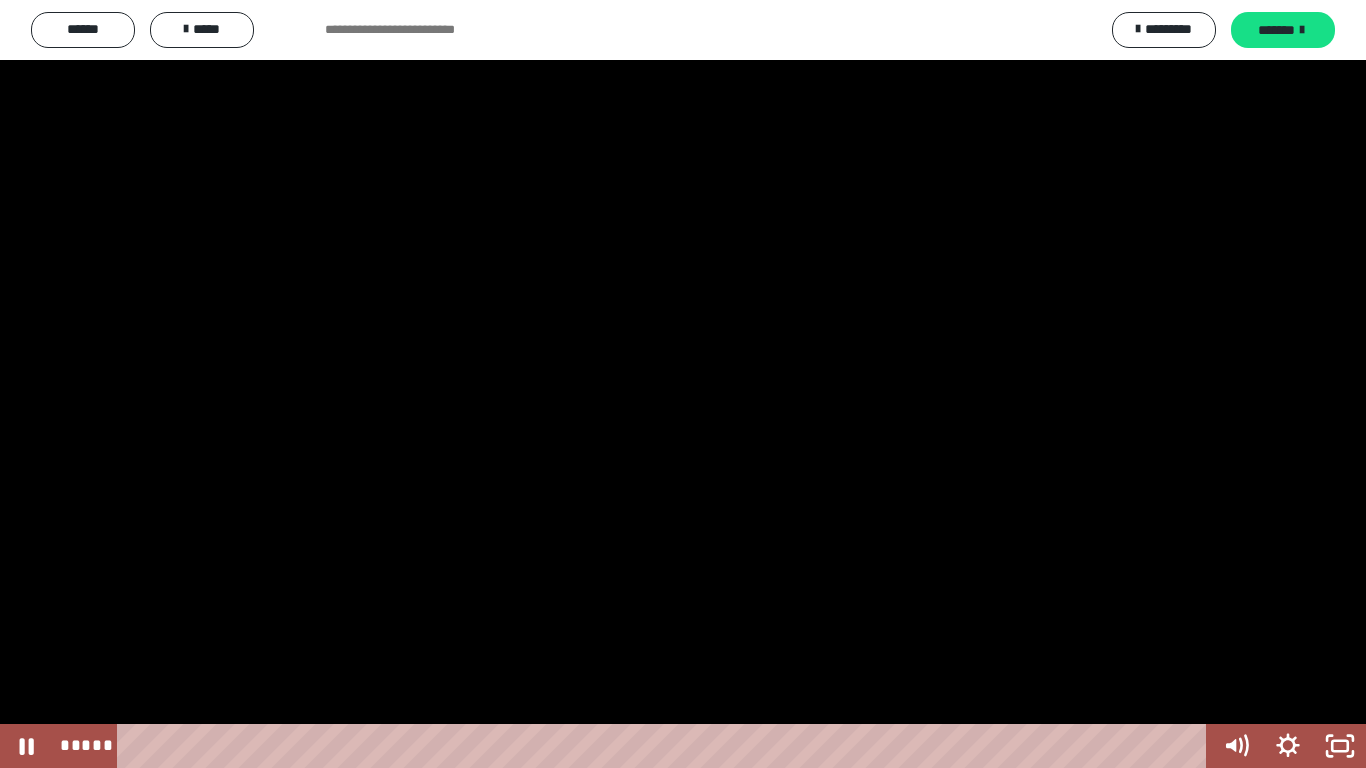 click at bounding box center [683, 384] 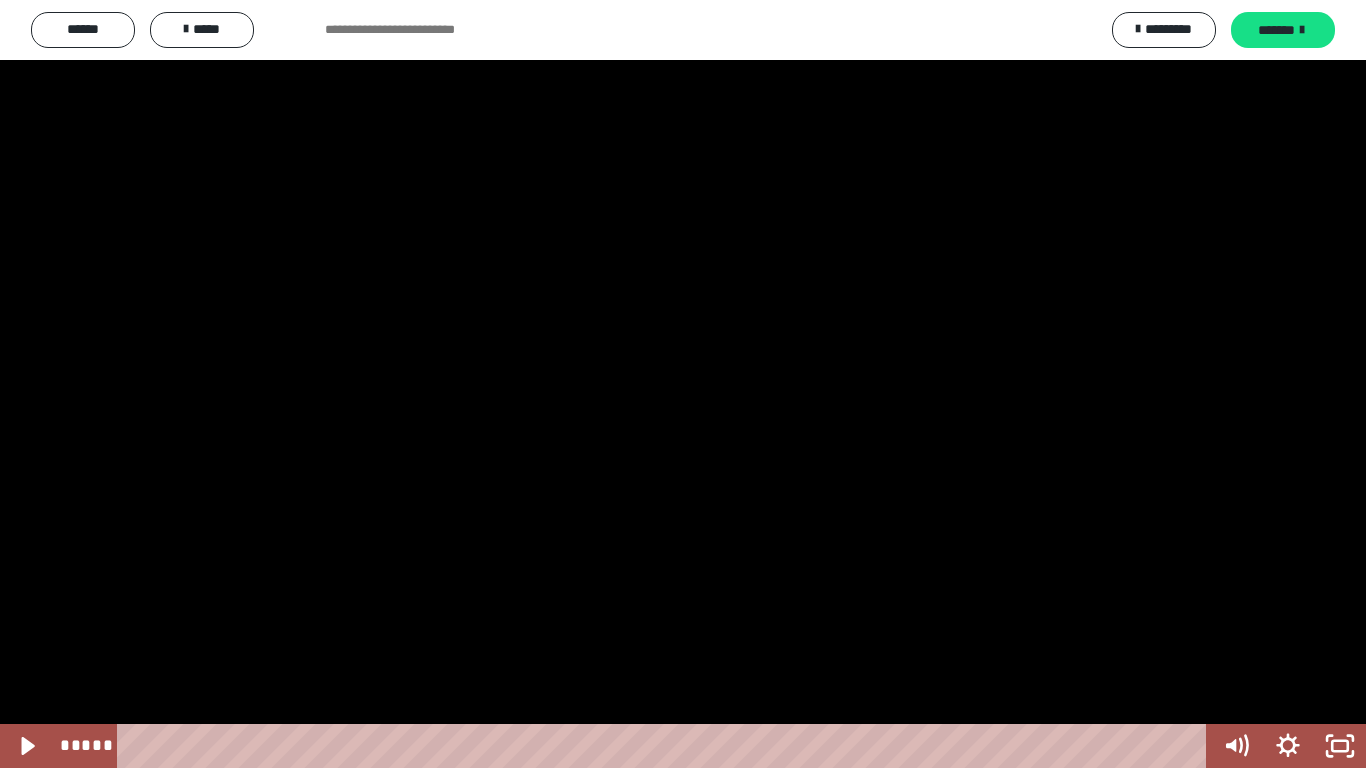 click at bounding box center [683, 384] 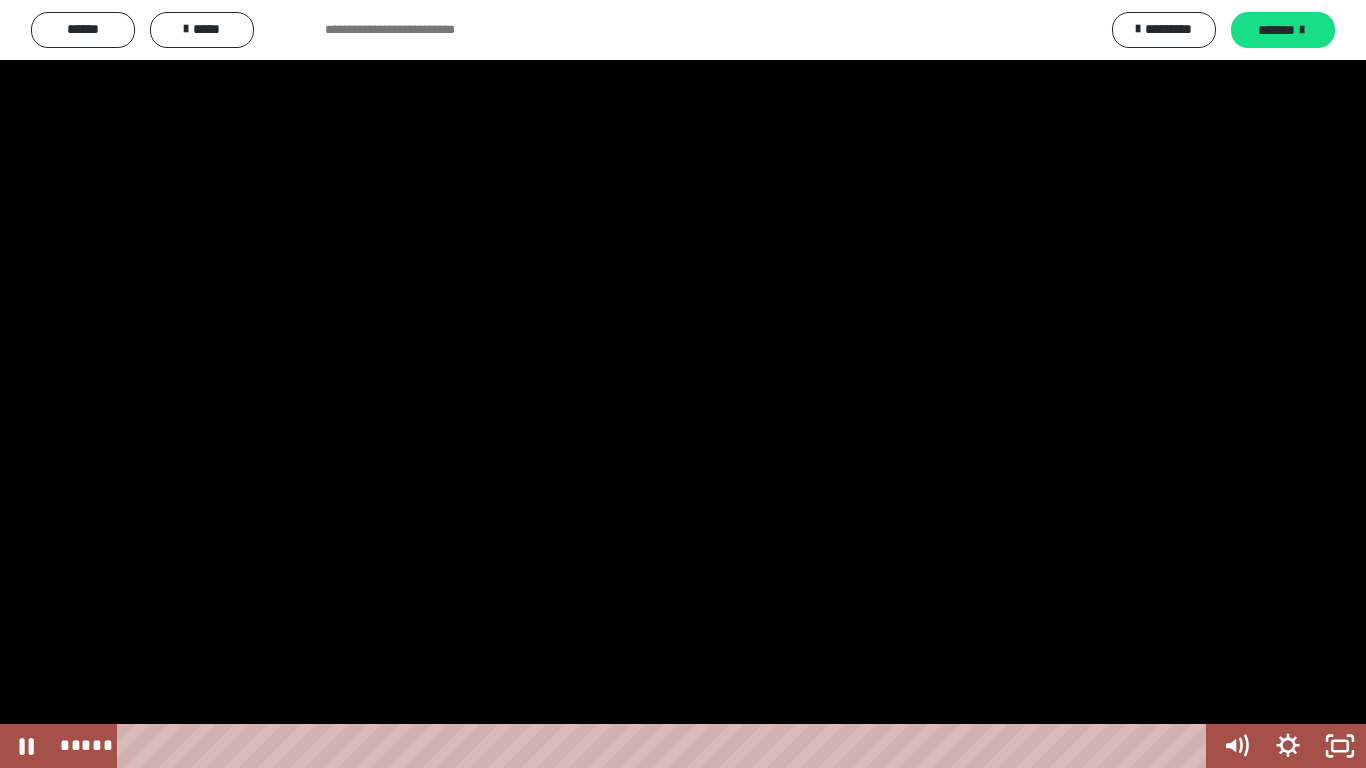 click at bounding box center [683, 384] 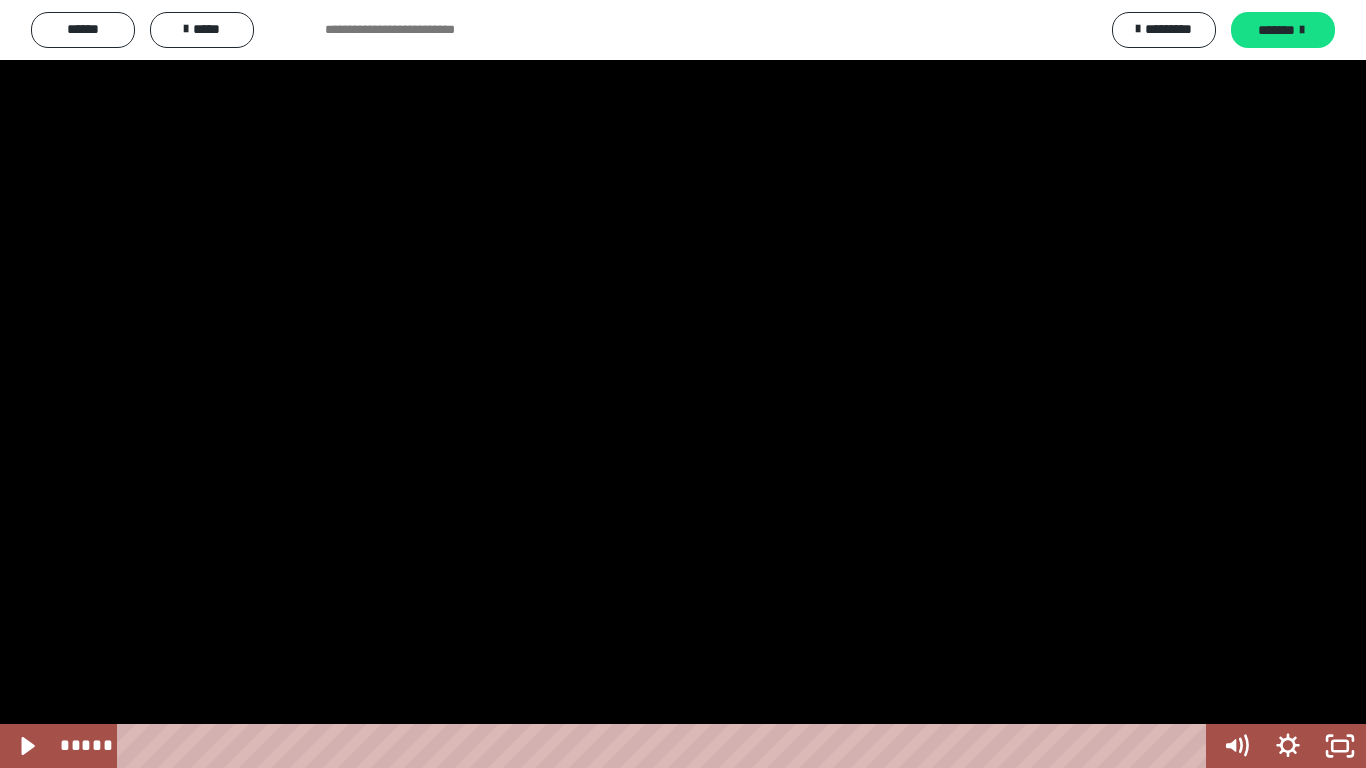 click at bounding box center (683, 384) 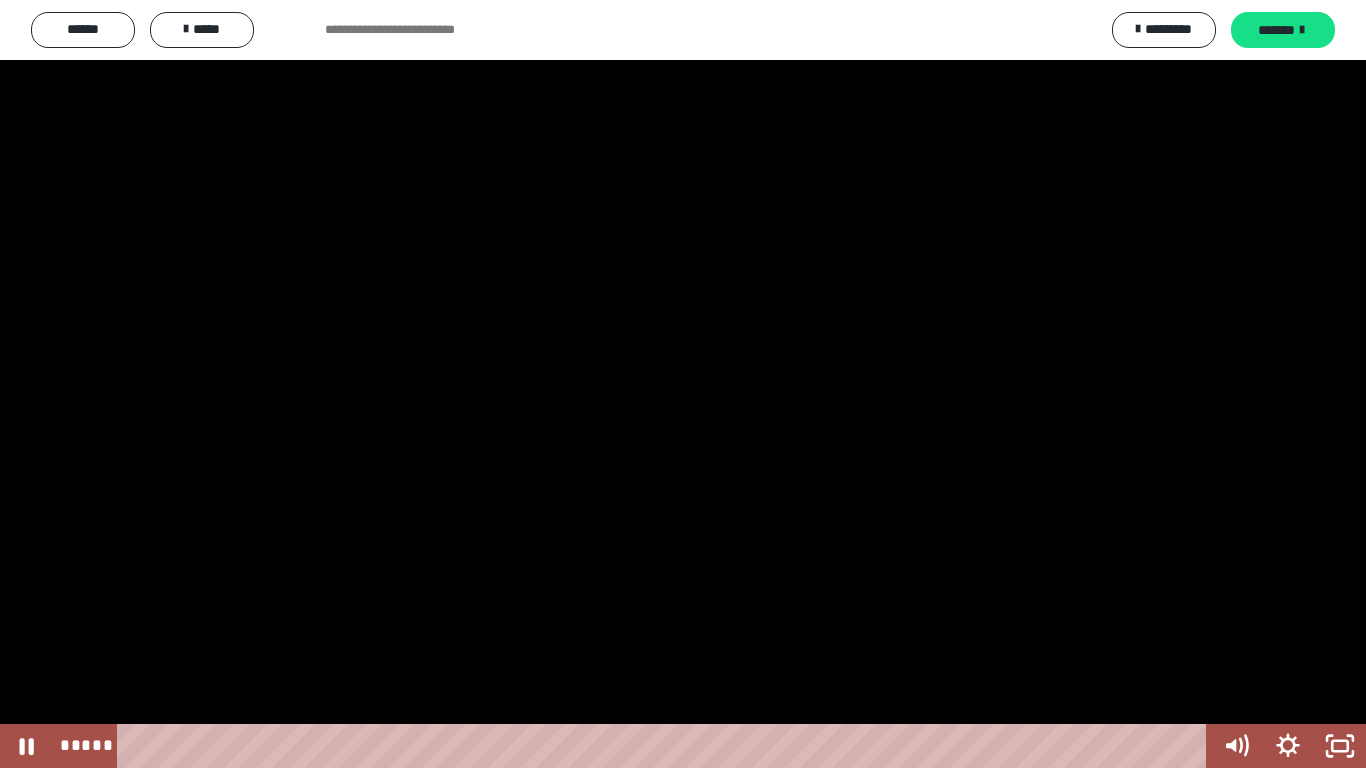 click at bounding box center [683, 384] 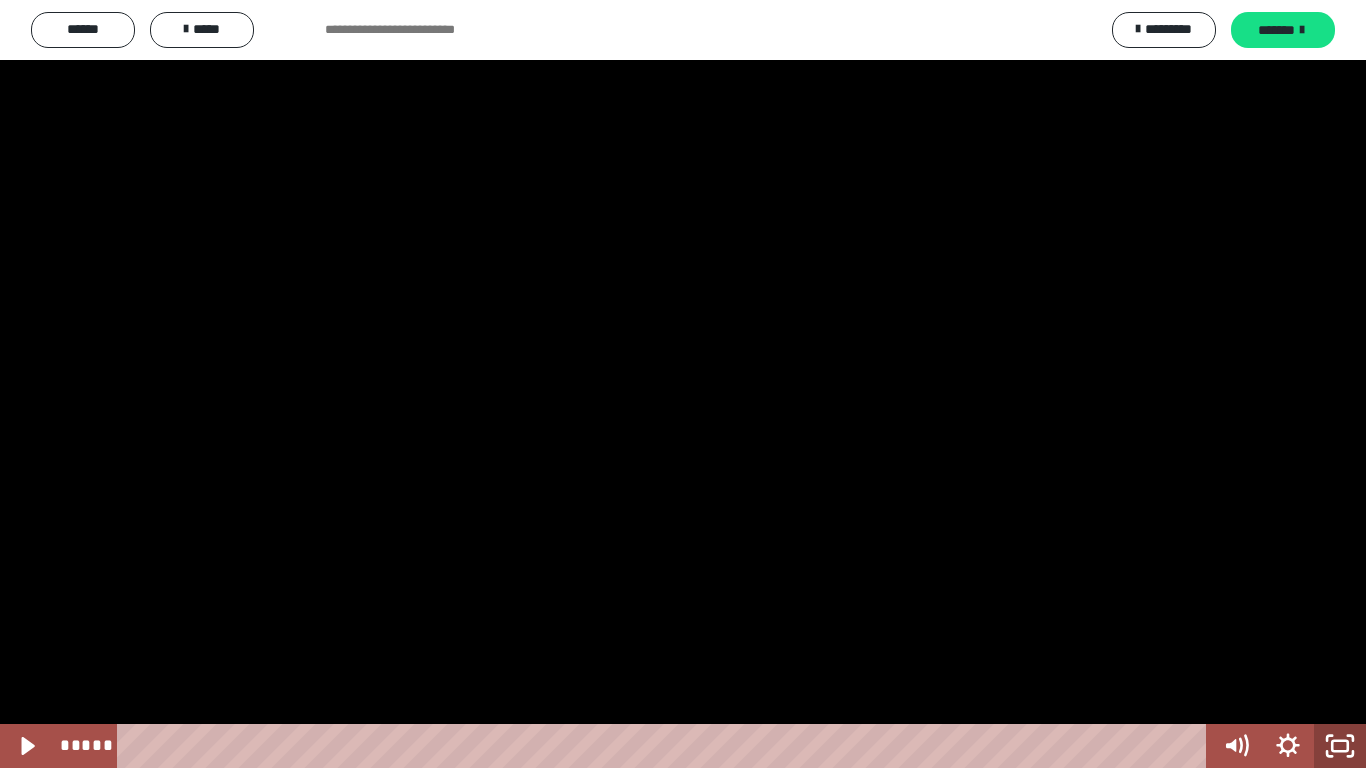 click 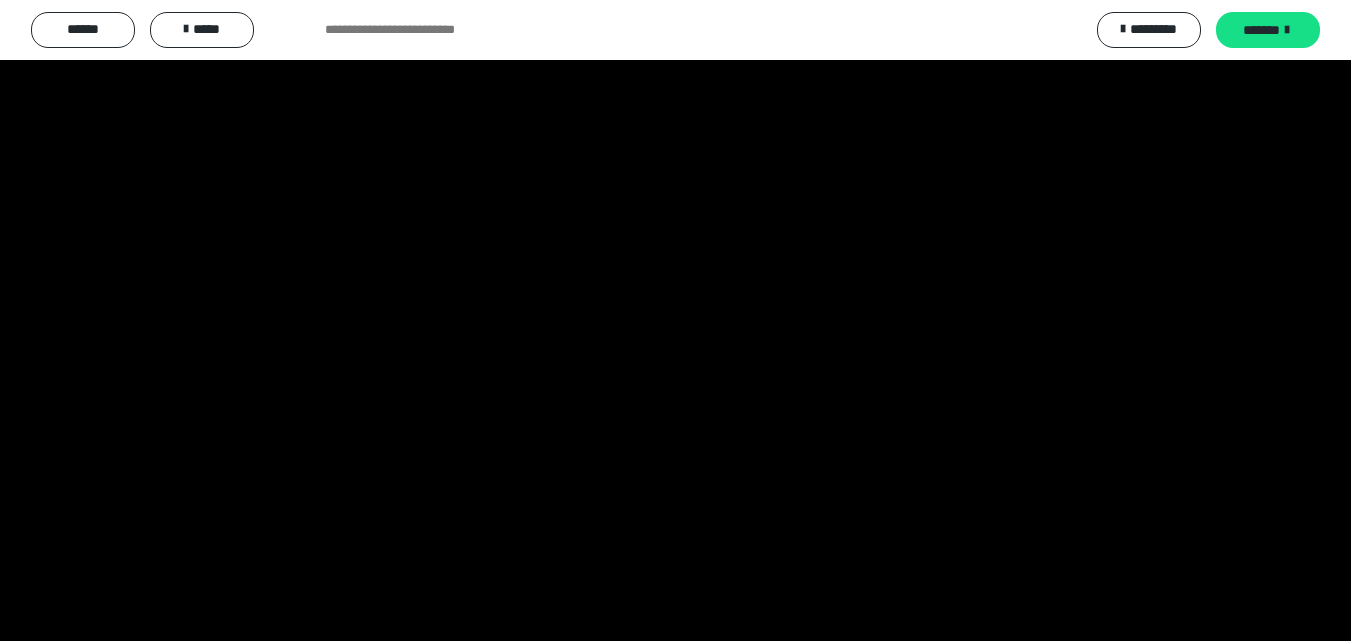 scroll, scrollTop: 0, scrollLeft: 0, axis: both 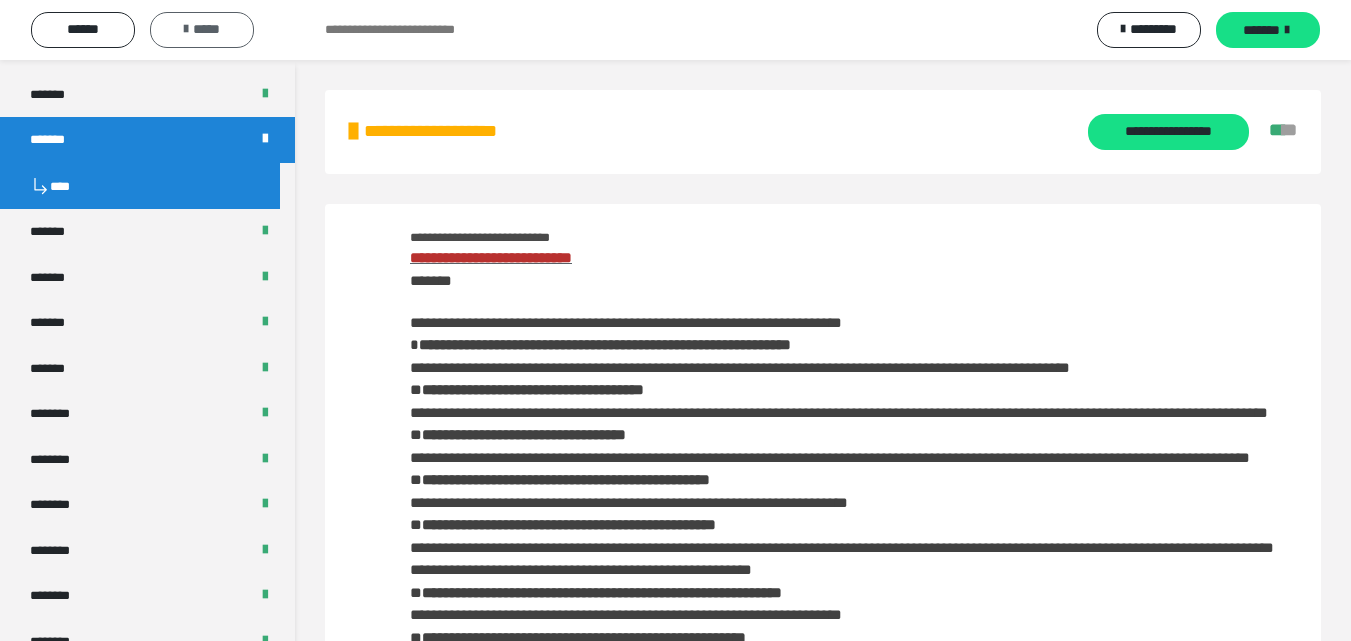 click on "*****" at bounding box center (202, 30) 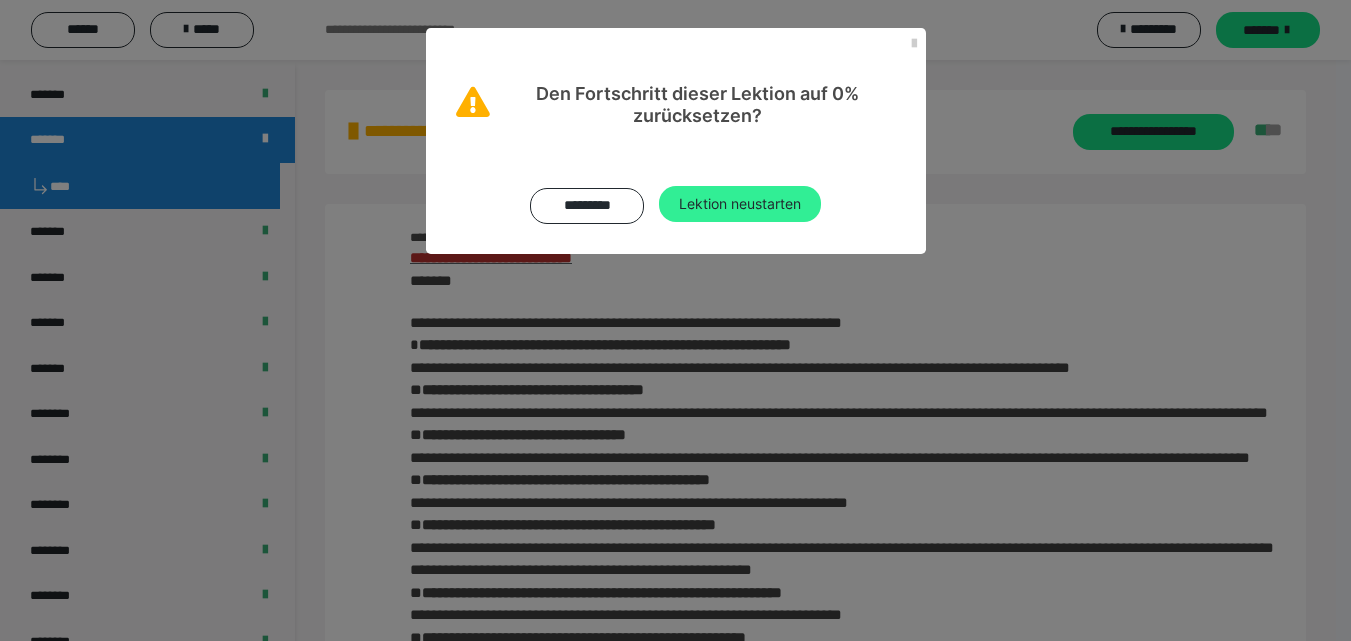 click on "Lektion neustarten" at bounding box center [740, 204] 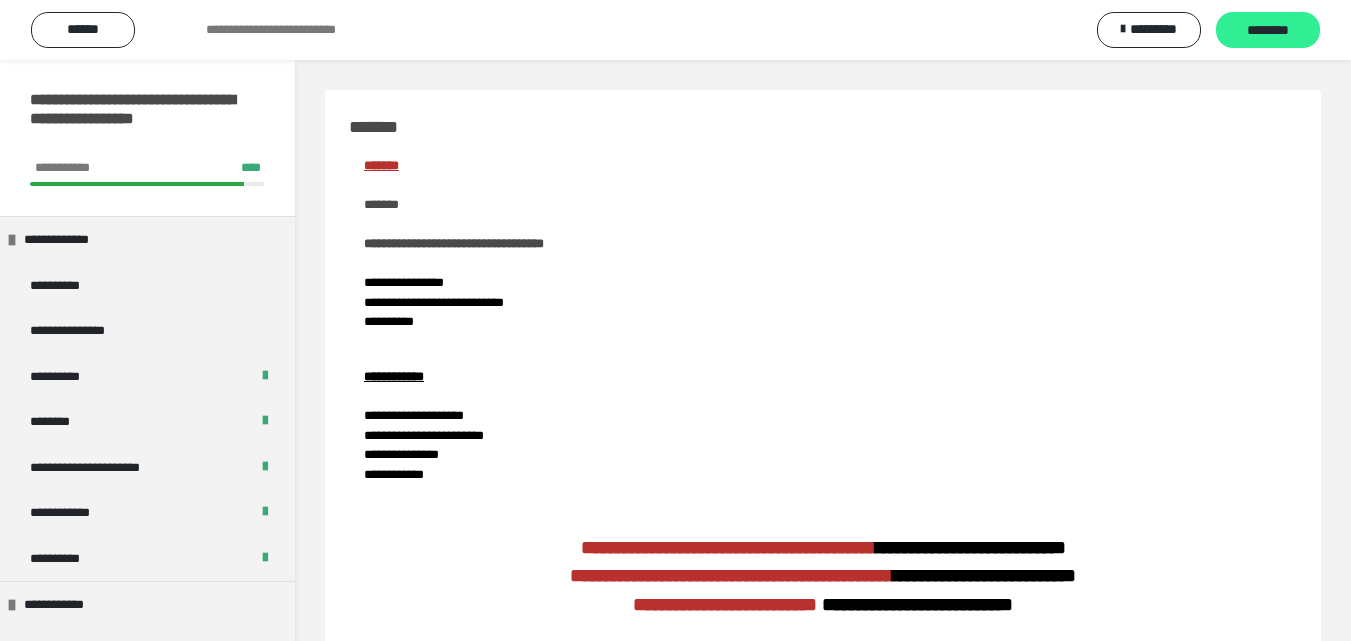 click on "********" at bounding box center (1268, 31) 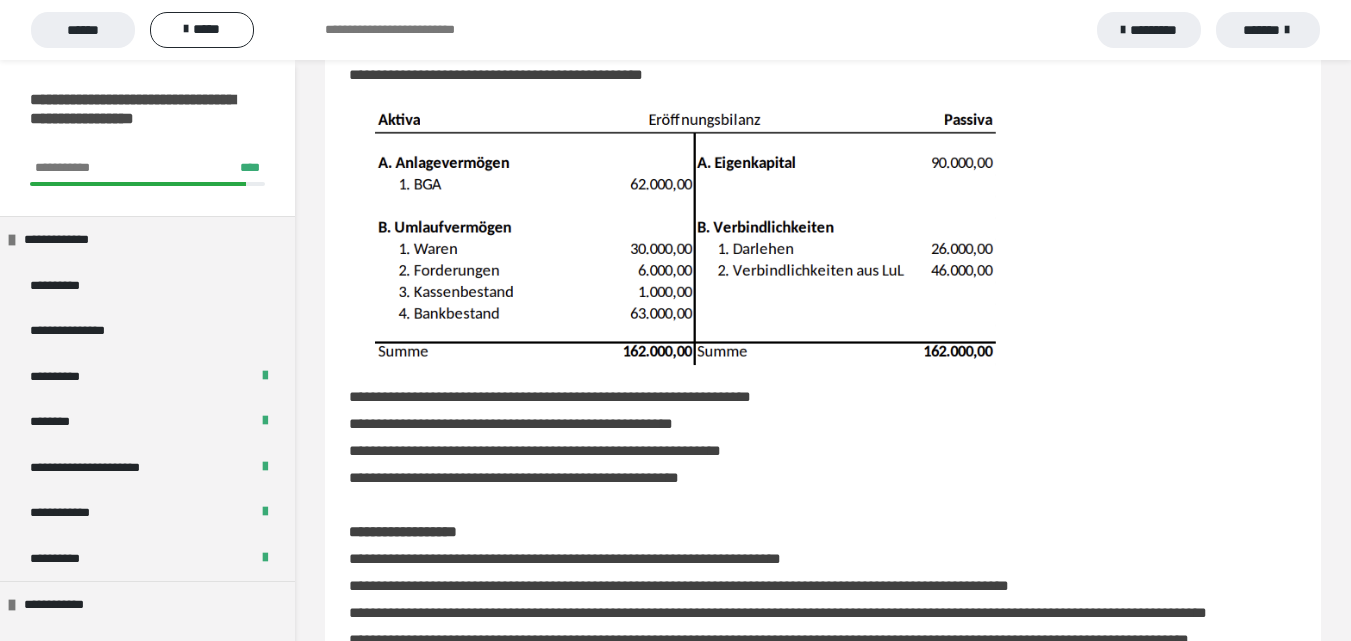 scroll, scrollTop: 290, scrollLeft: 0, axis: vertical 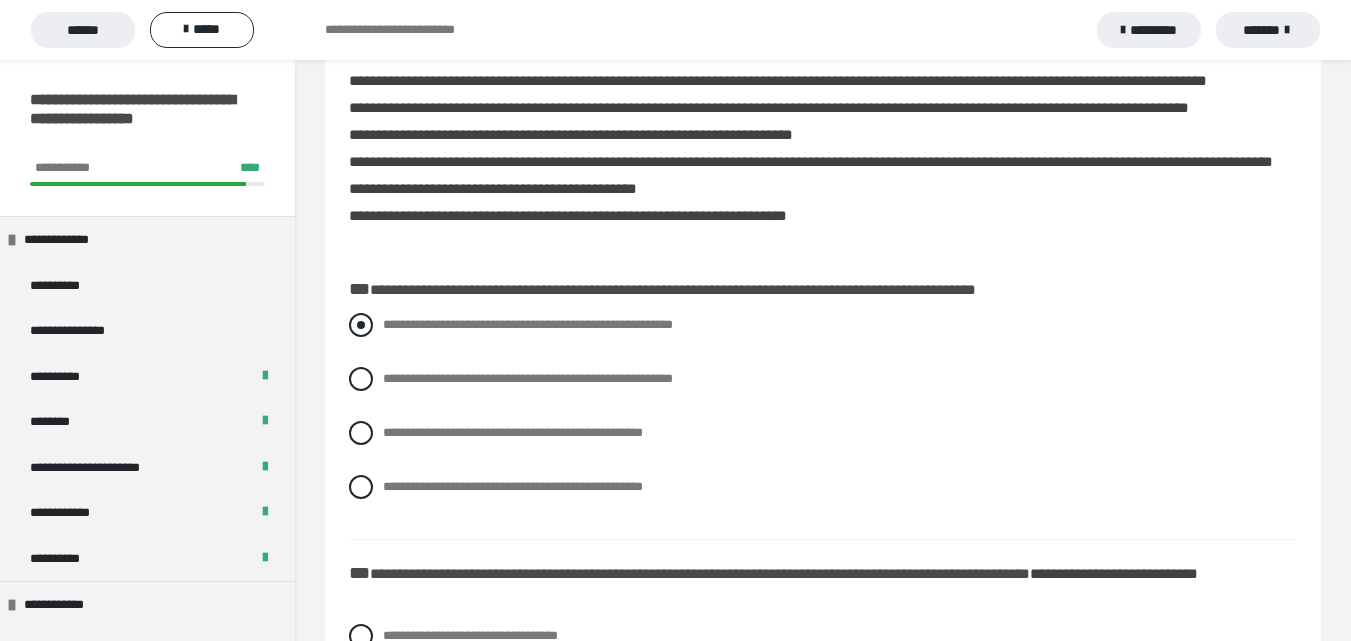 click at bounding box center (361, 325) 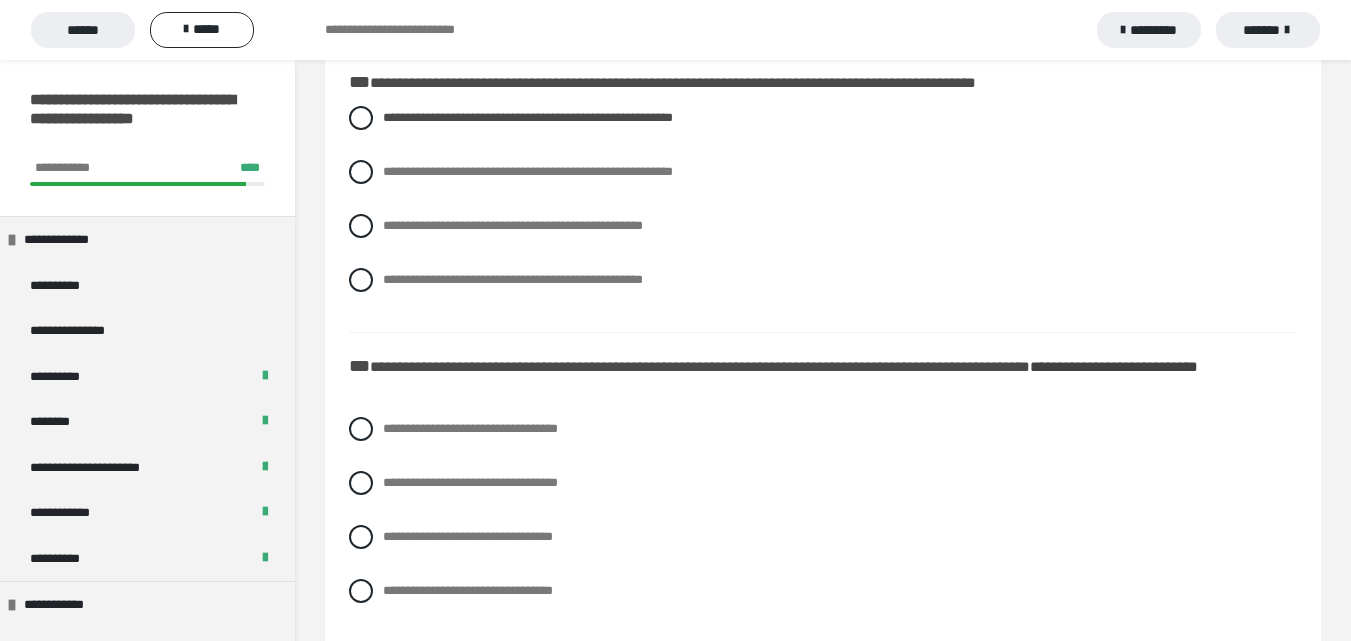 scroll, scrollTop: 1098, scrollLeft: 0, axis: vertical 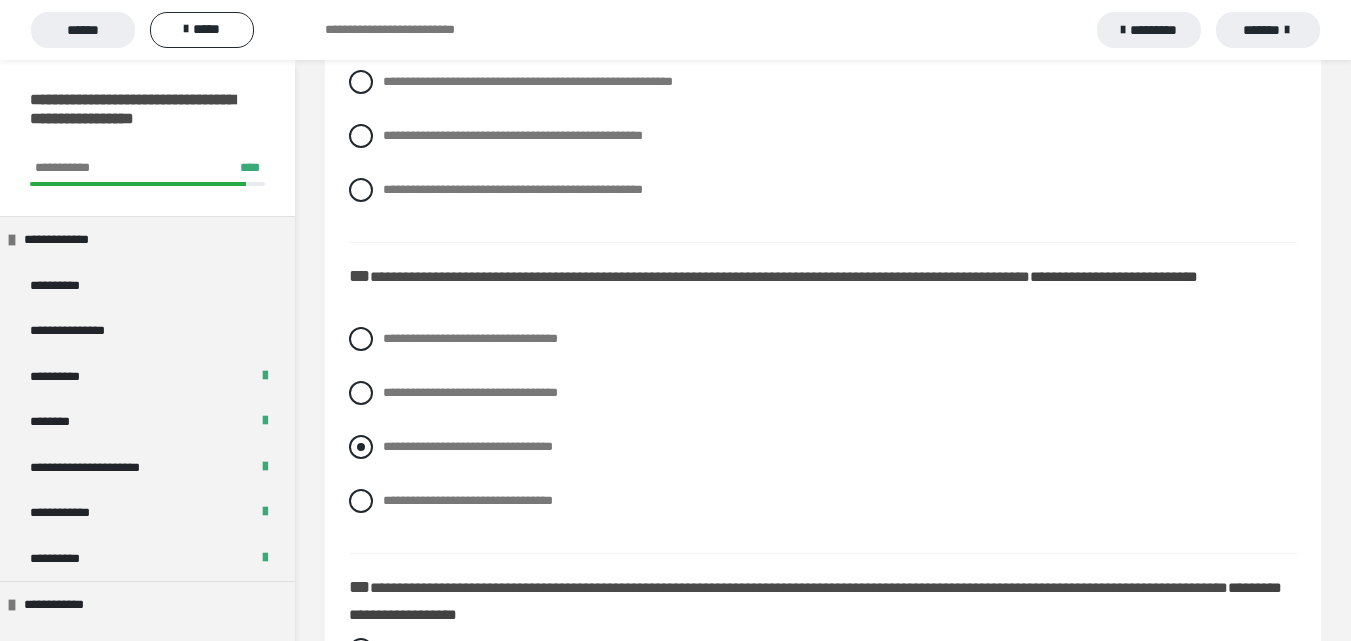 click at bounding box center (361, 447) 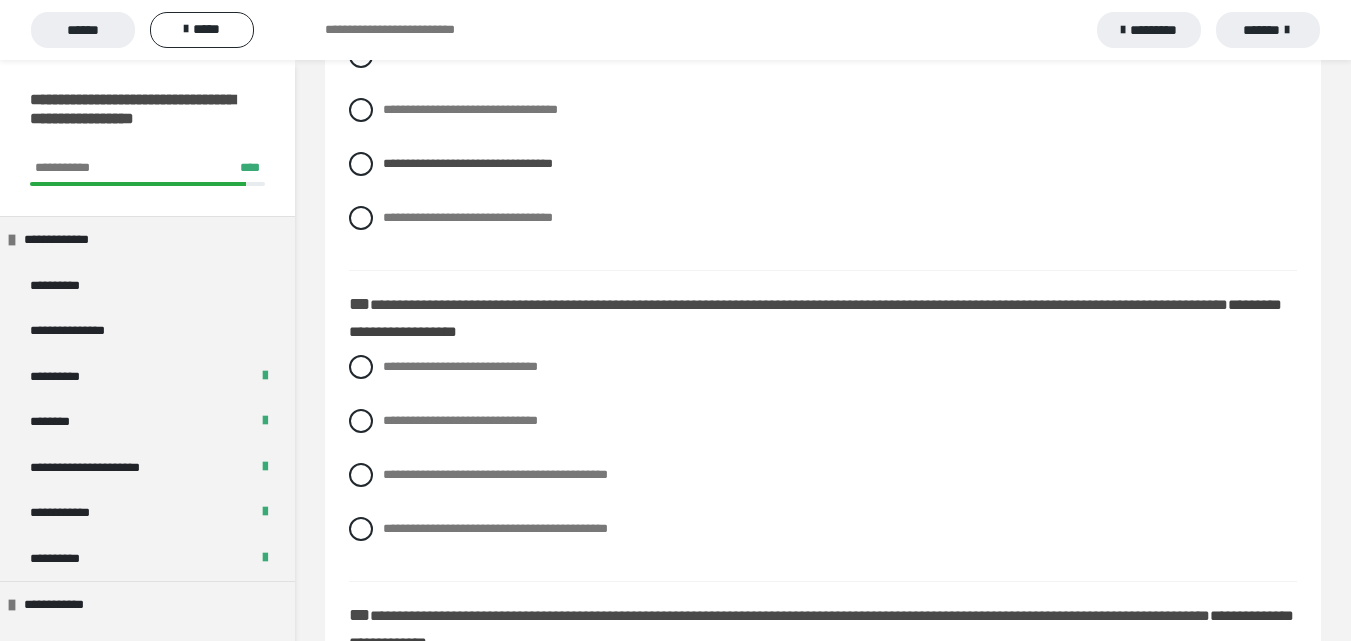 scroll, scrollTop: 1457, scrollLeft: 0, axis: vertical 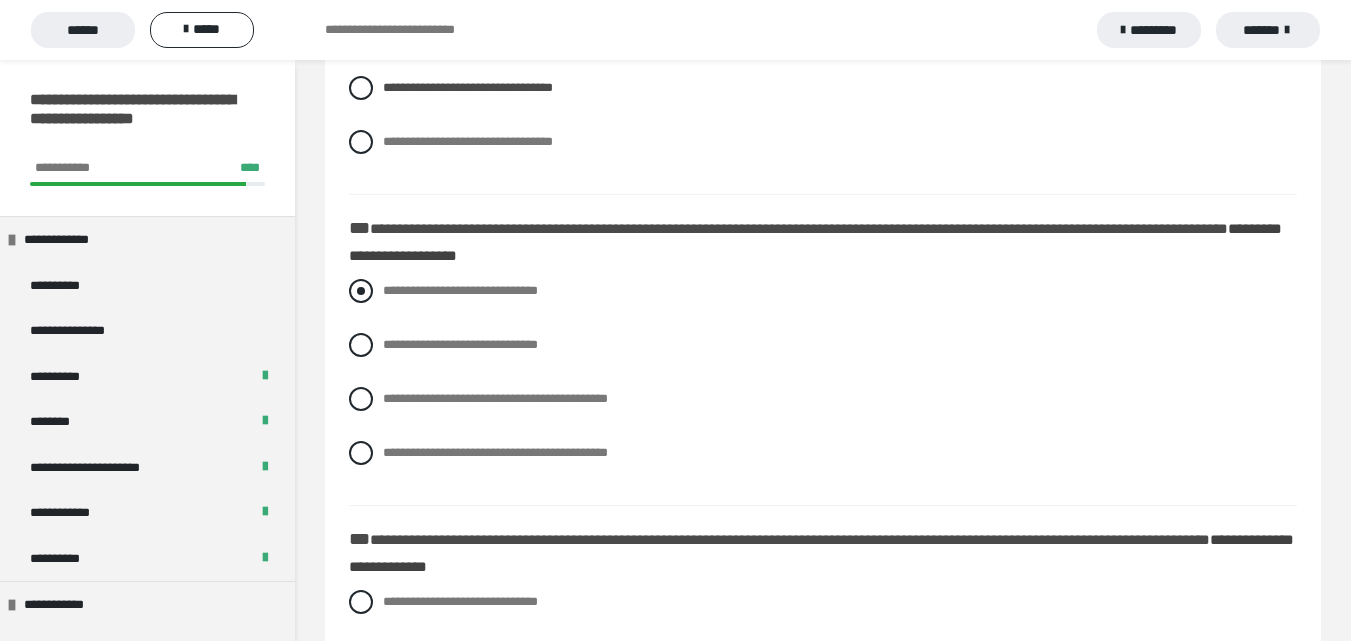 click at bounding box center (361, 291) 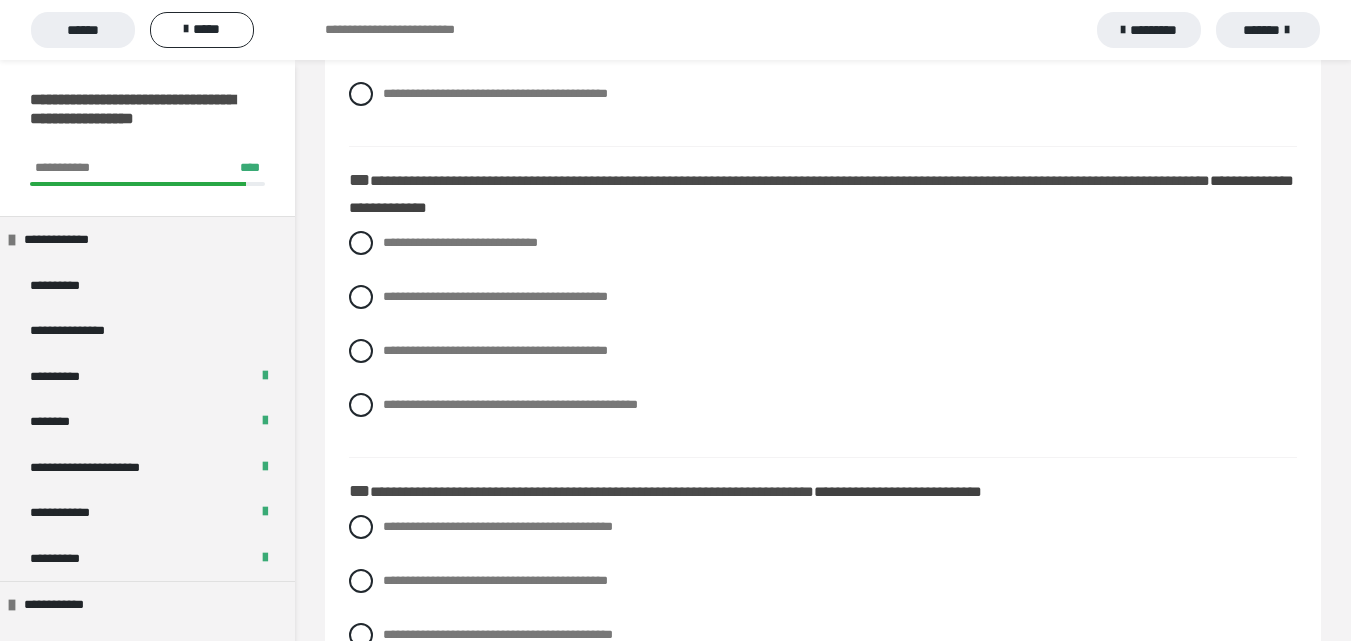 scroll, scrollTop: 1864, scrollLeft: 0, axis: vertical 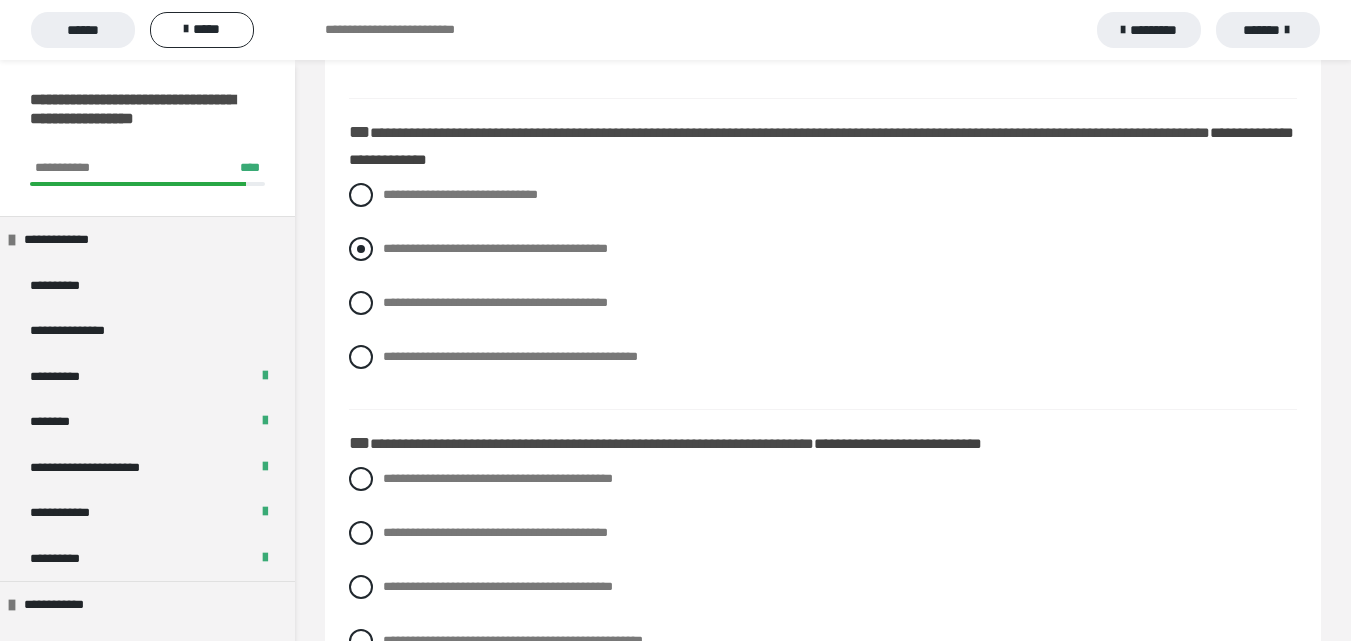 click at bounding box center (361, 249) 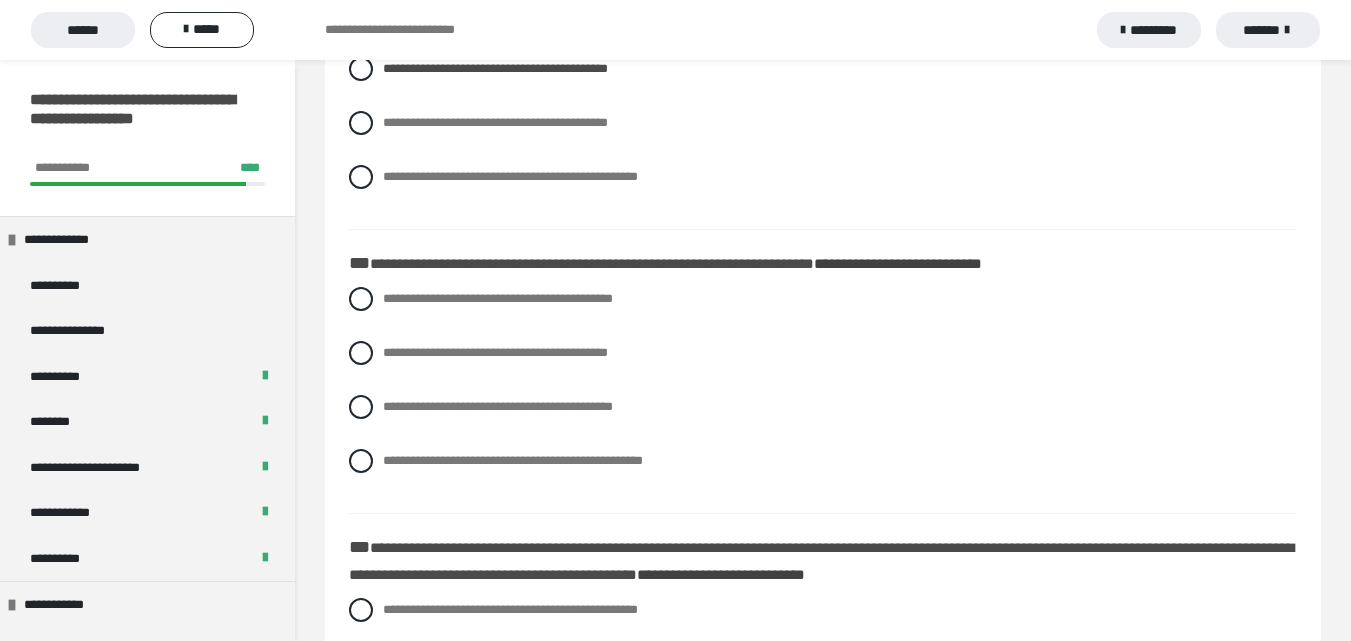 scroll, scrollTop: 2064, scrollLeft: 0, axis: vertical 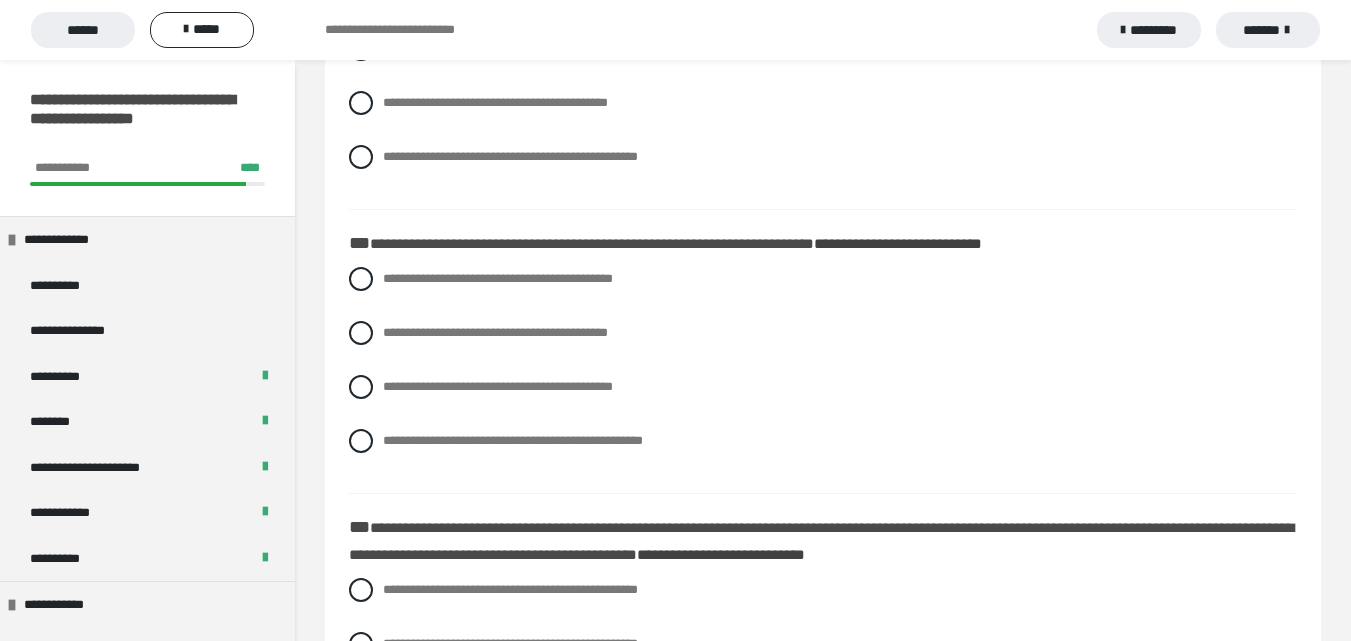 click on "**********" at bounding box center (823, 27) 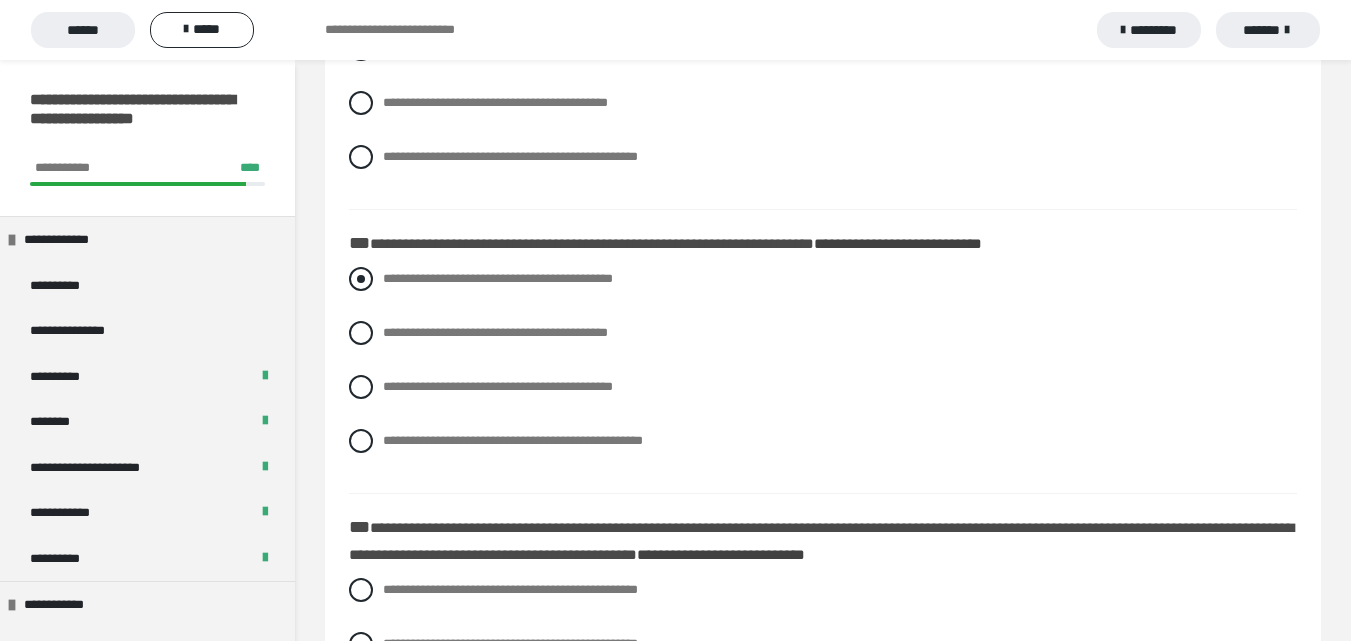 click at bounding box center [361, 279] 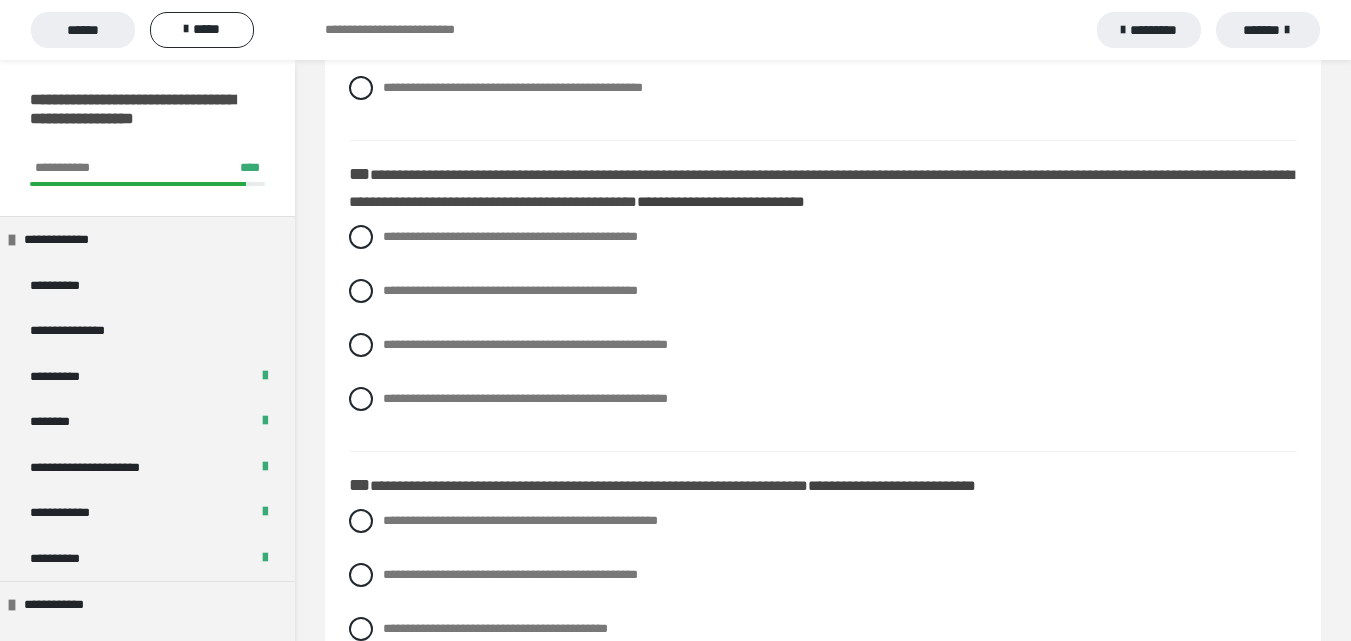 scroll, scrollTop: 2479, scrollLeft: 0, axis: vertical 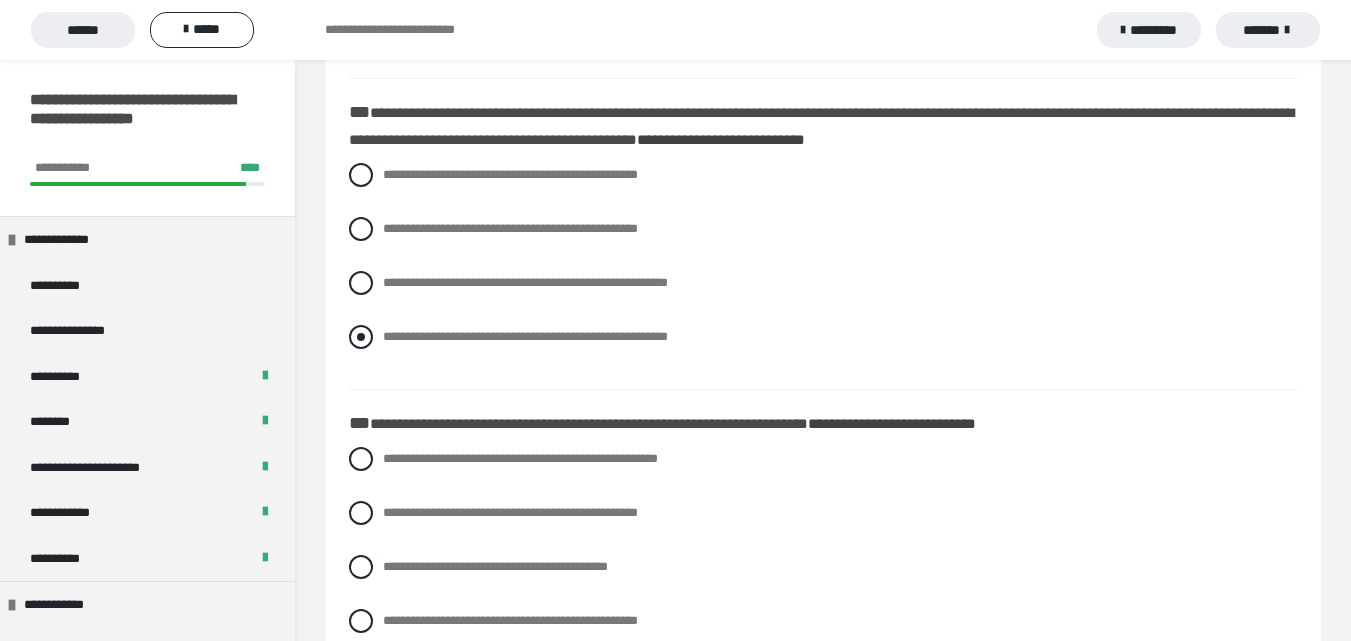 click at bounding box center (361, 337) 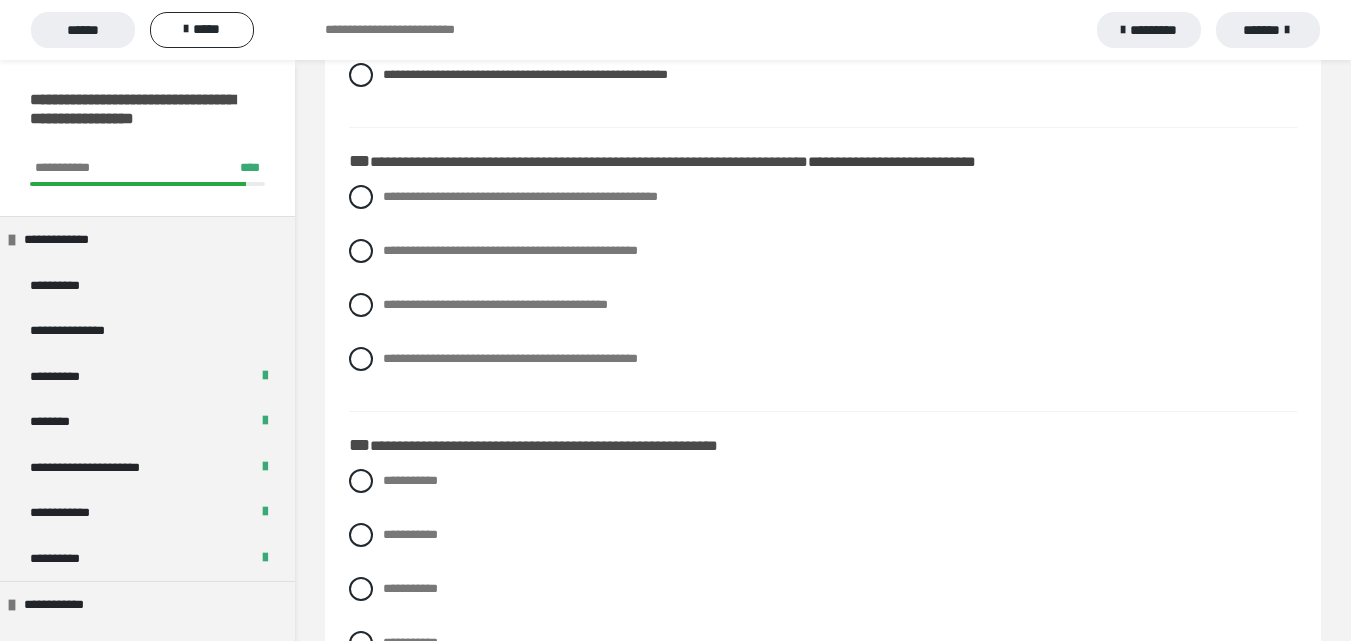 scroll, scrollTop: 2769, scrollLeft: 0, axis: vertical 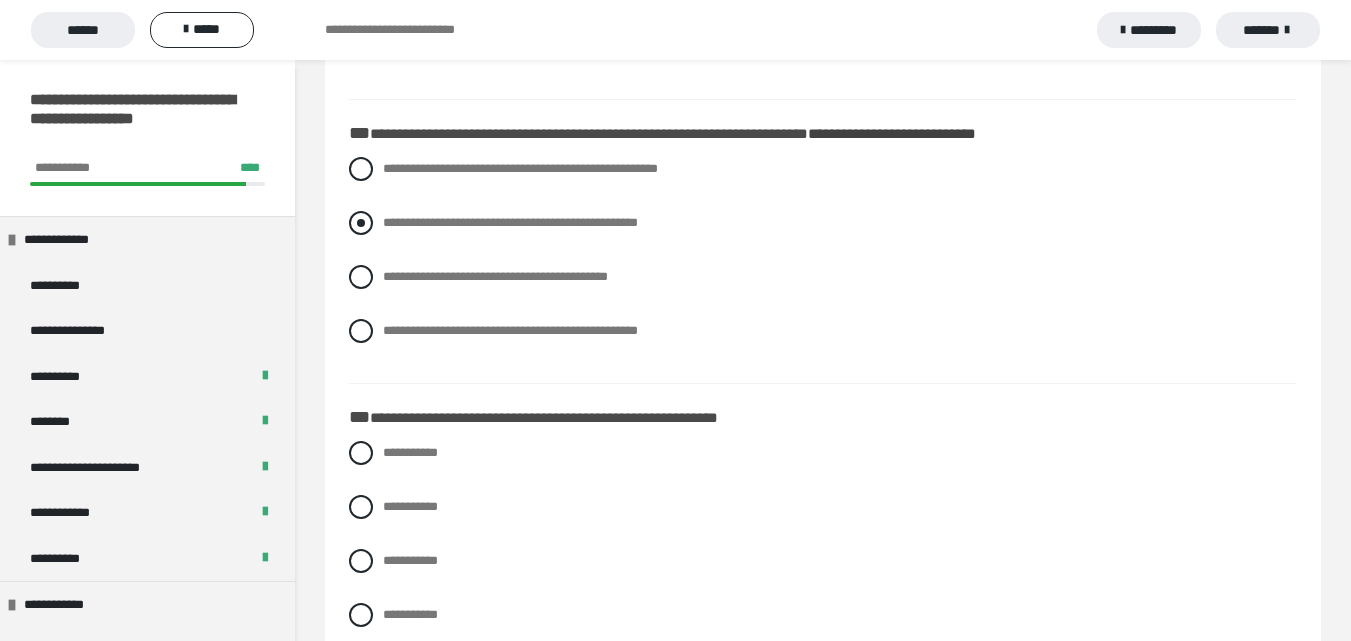click at bounding box center [361, 223] 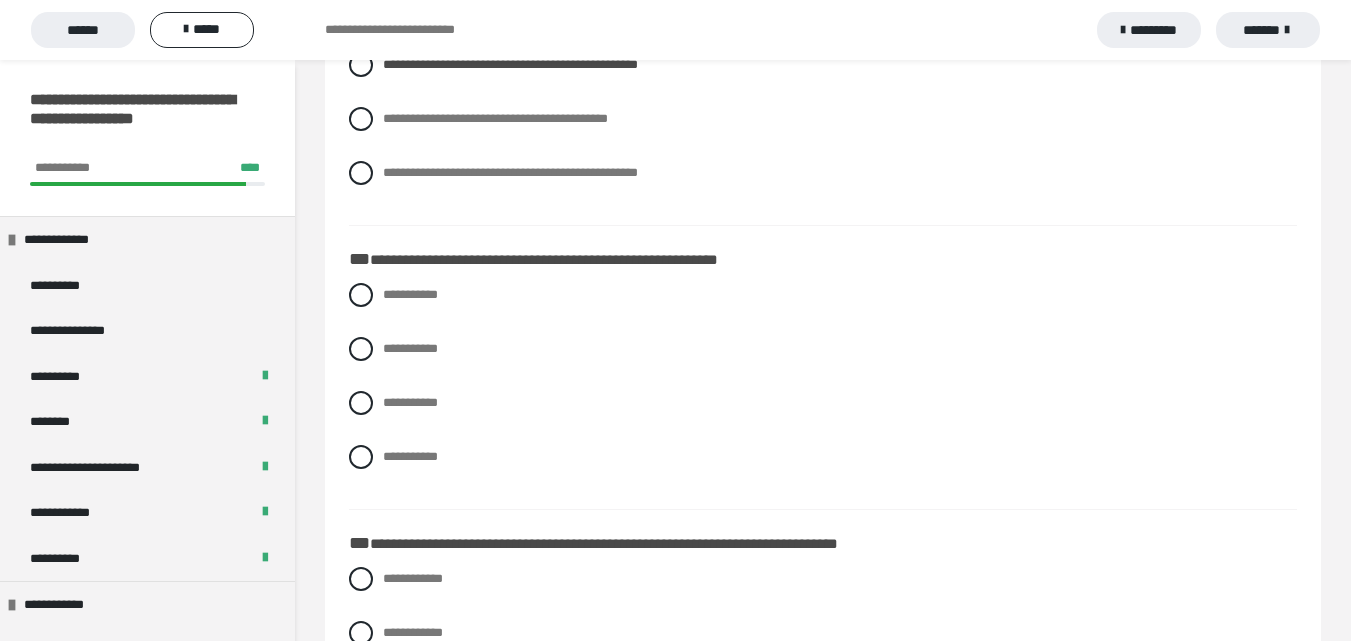 scroll, scrollTop: 2955, scrollLeft: 0, axis: vertical 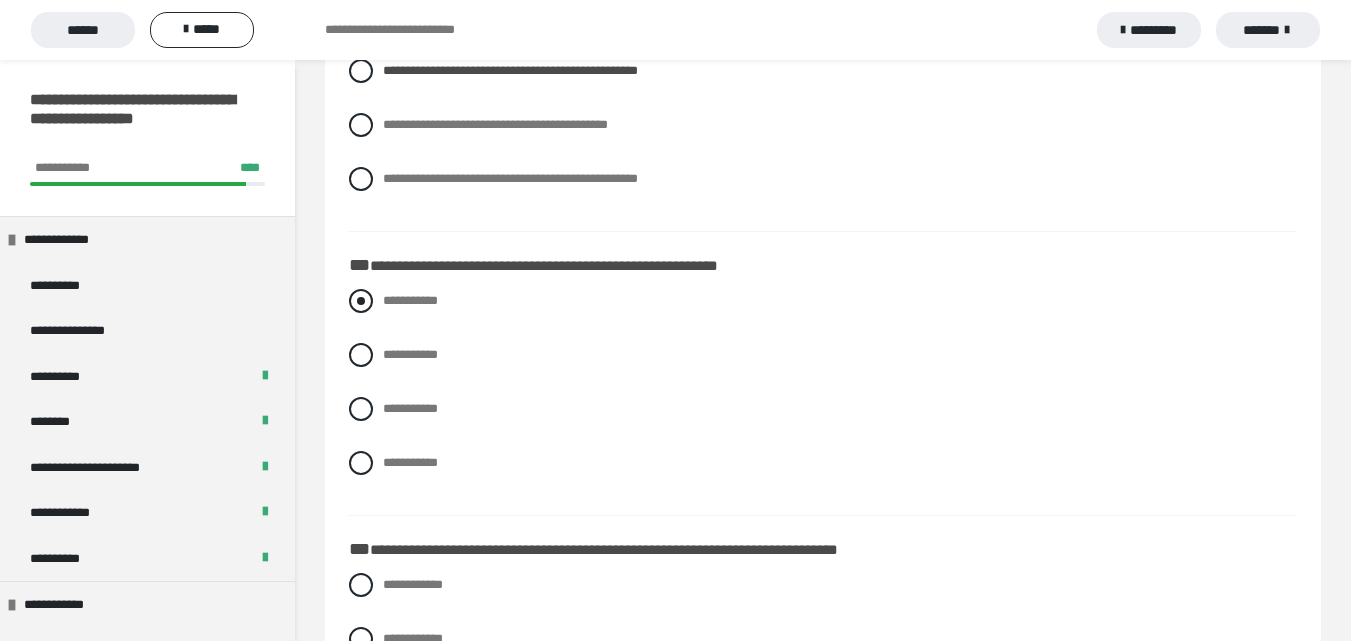 click at bounding box center [361, 301] 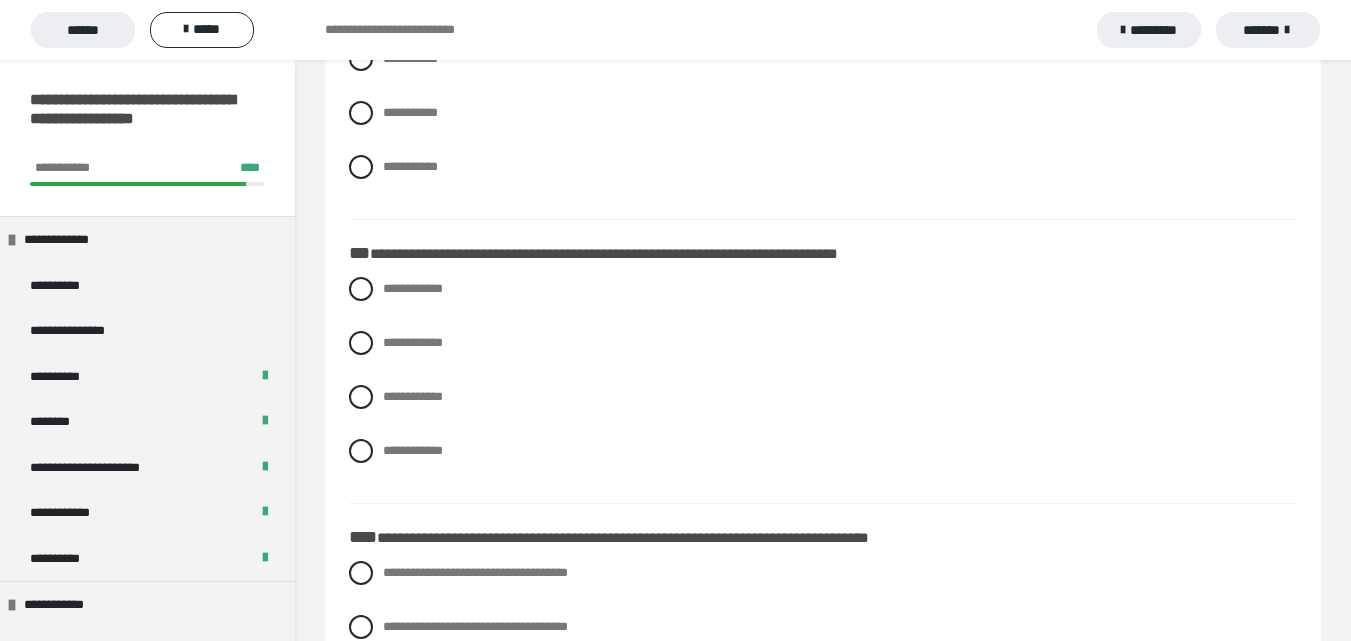 scroll, scrollTop: 3231, scrollLeft: 0, axis: vertical 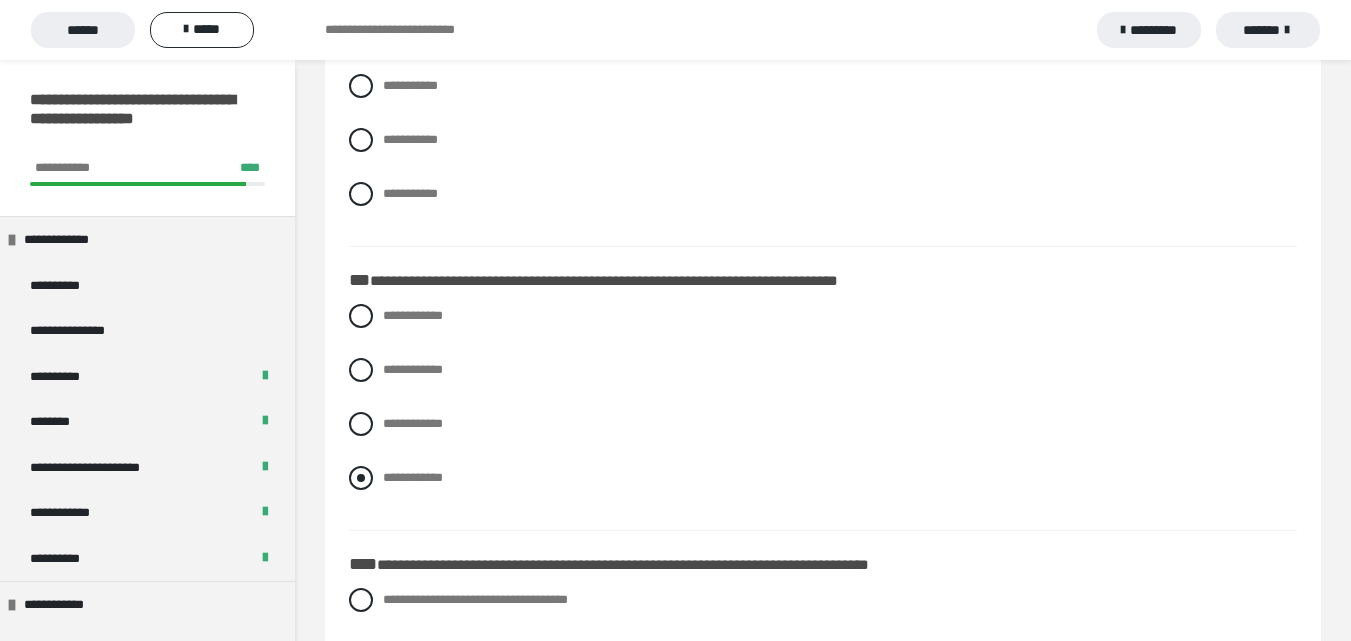 drag, startPoint x: 362, startPoint y: 531, endPoint x: 442, endPoint y: 512, distance: 82.2253 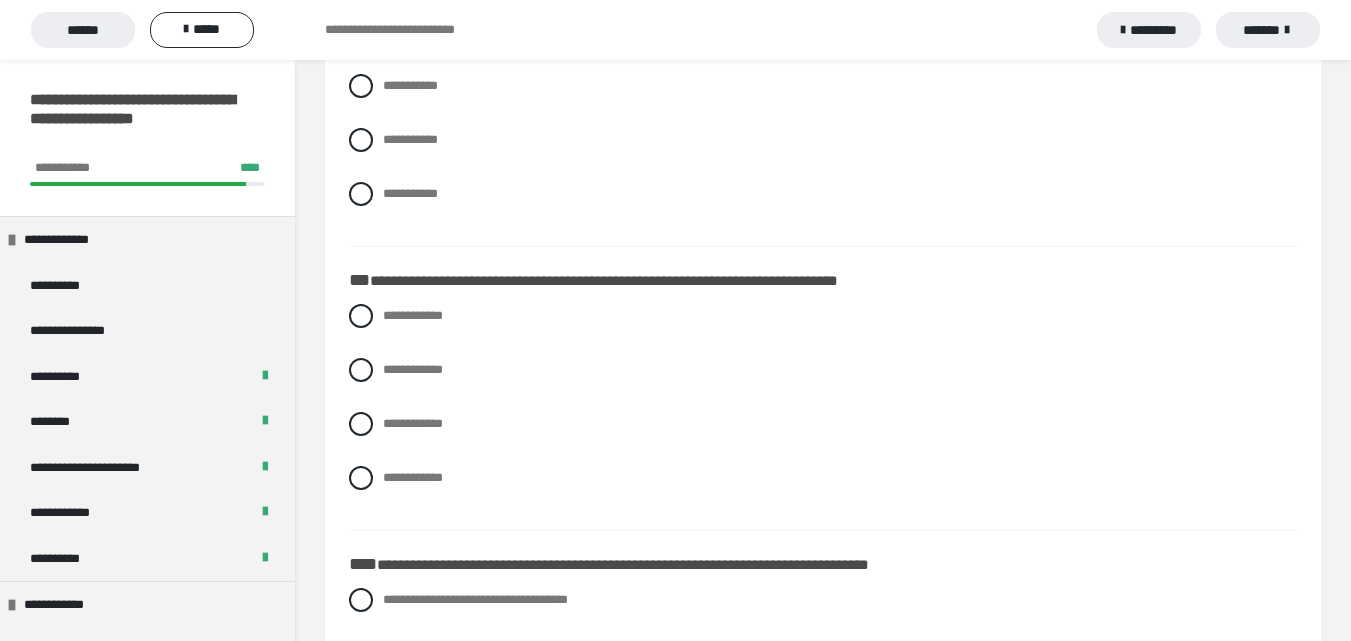 click at bounding box center (361, 478) 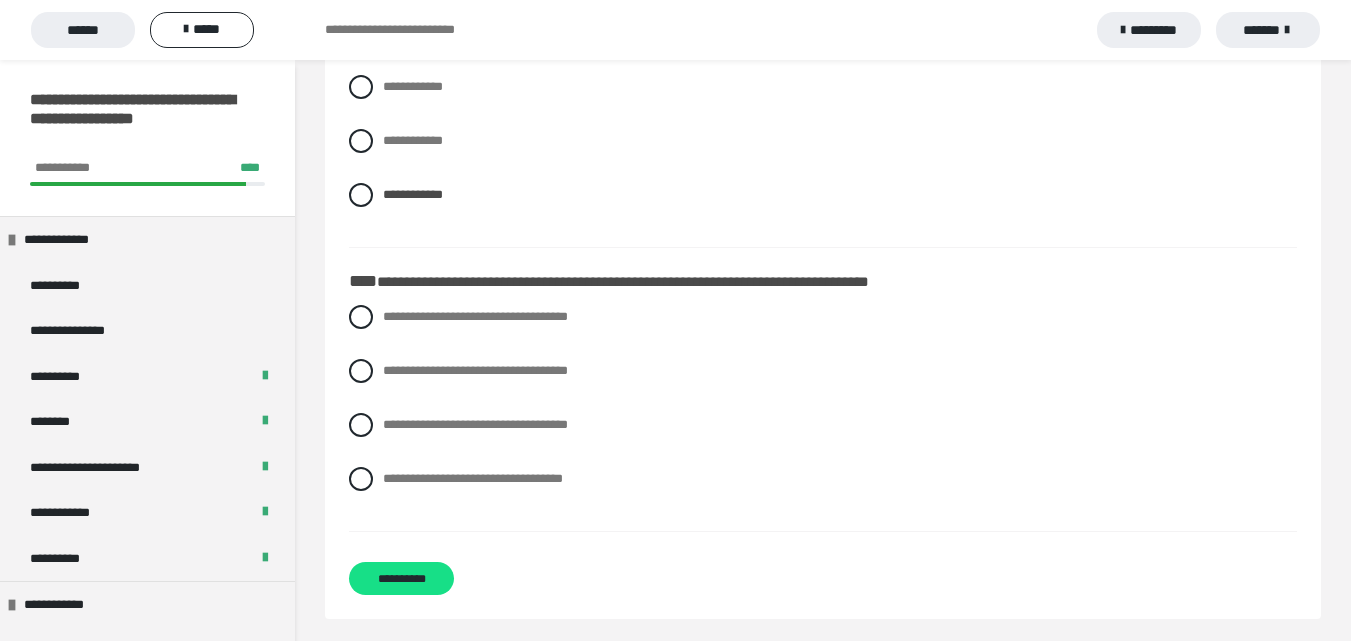 scroll, scrollTop: 3535, scrollLeft: 0, axis: vertical 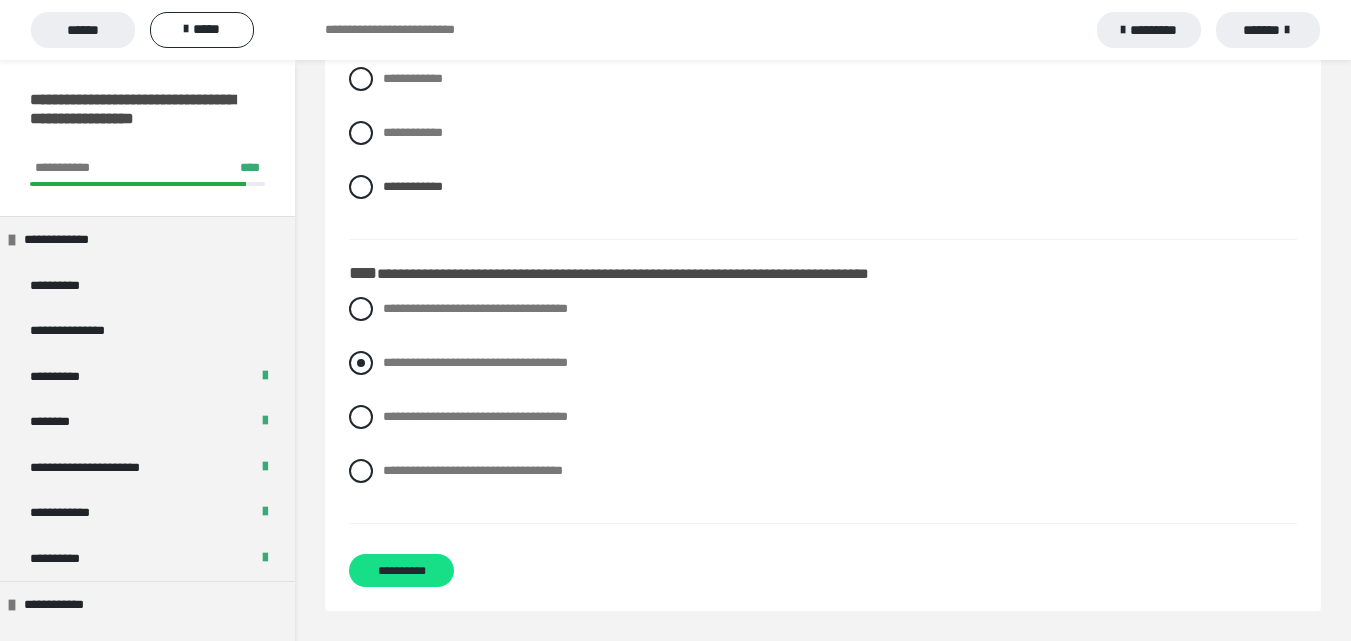 click at bounding box center [361, 363] 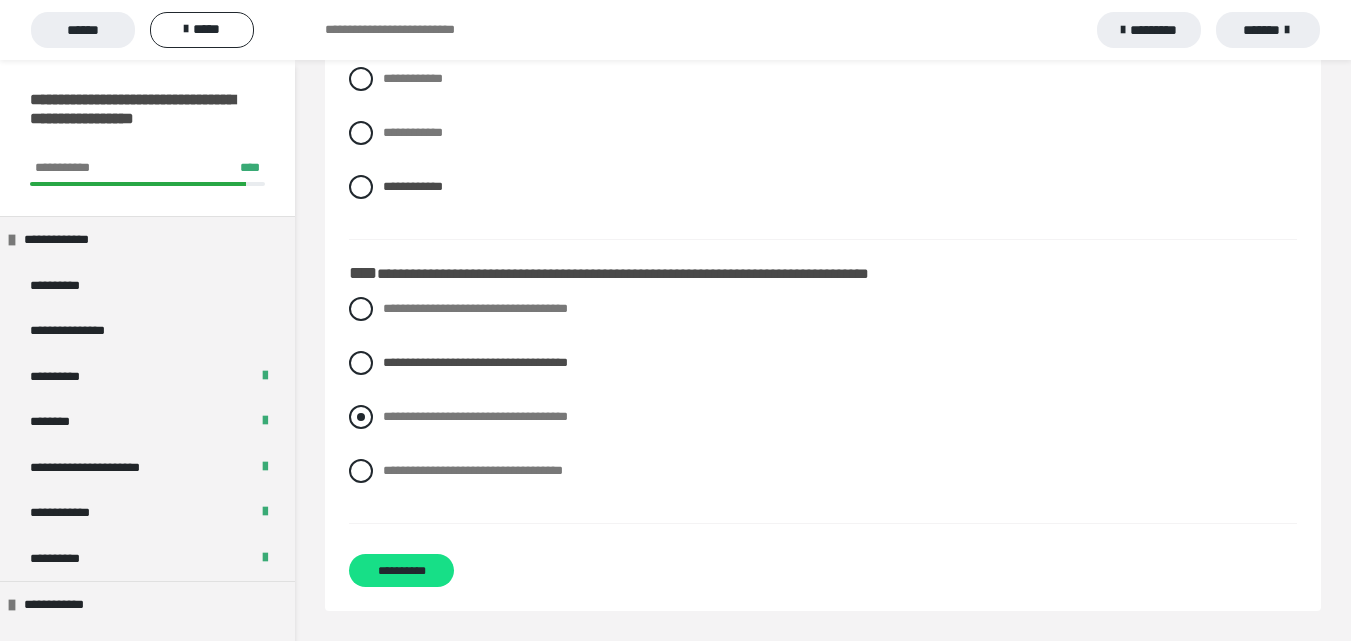 click at bounding box center (361, 417) 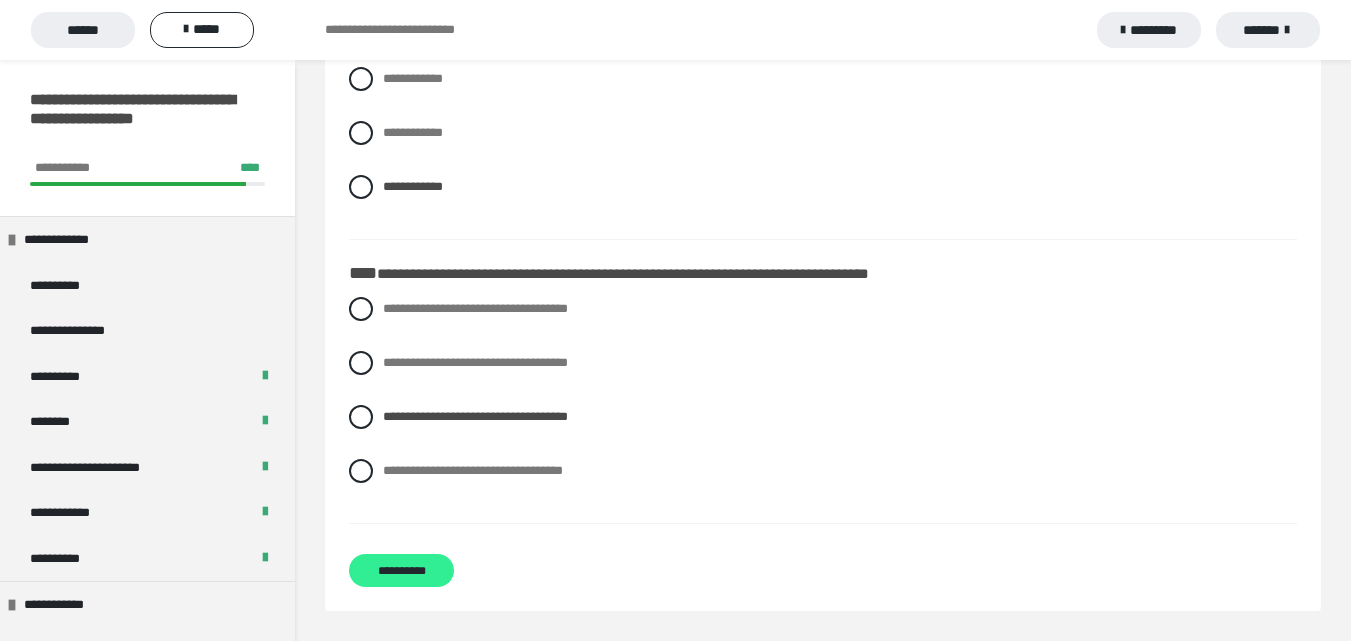 click on "**********" at bounding box center (401, 570) 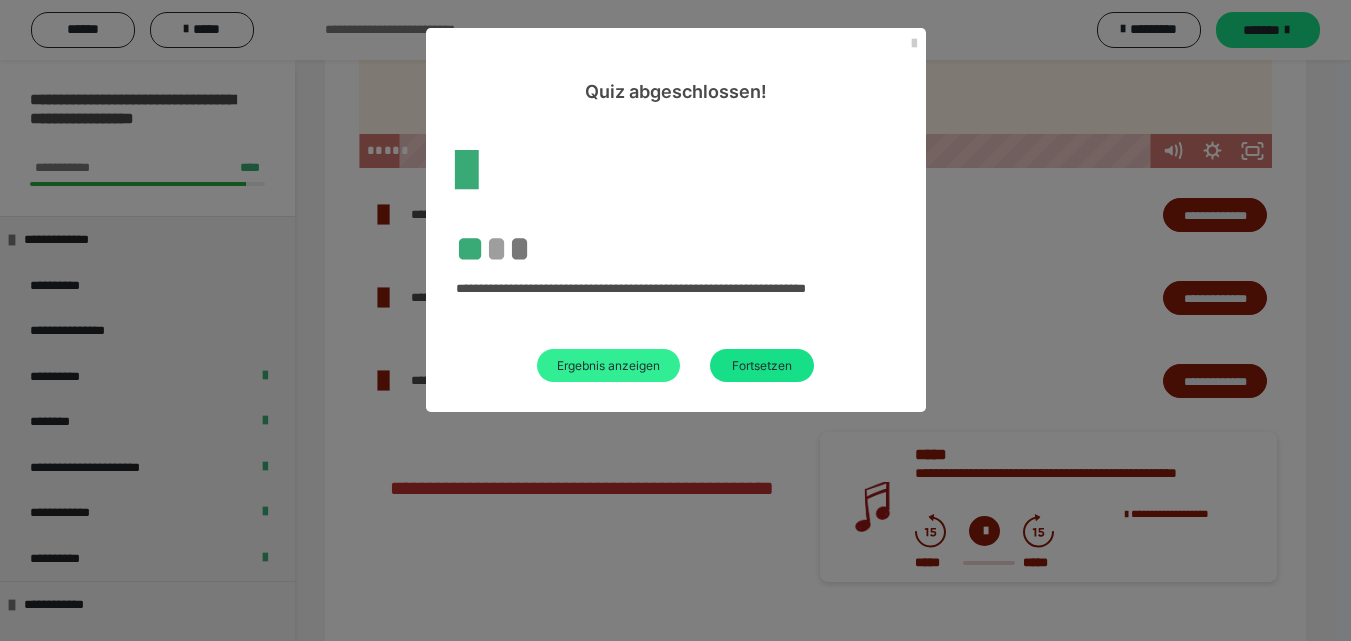 click on "Ergebnis anzeigen" at bounding box center (608, 365) 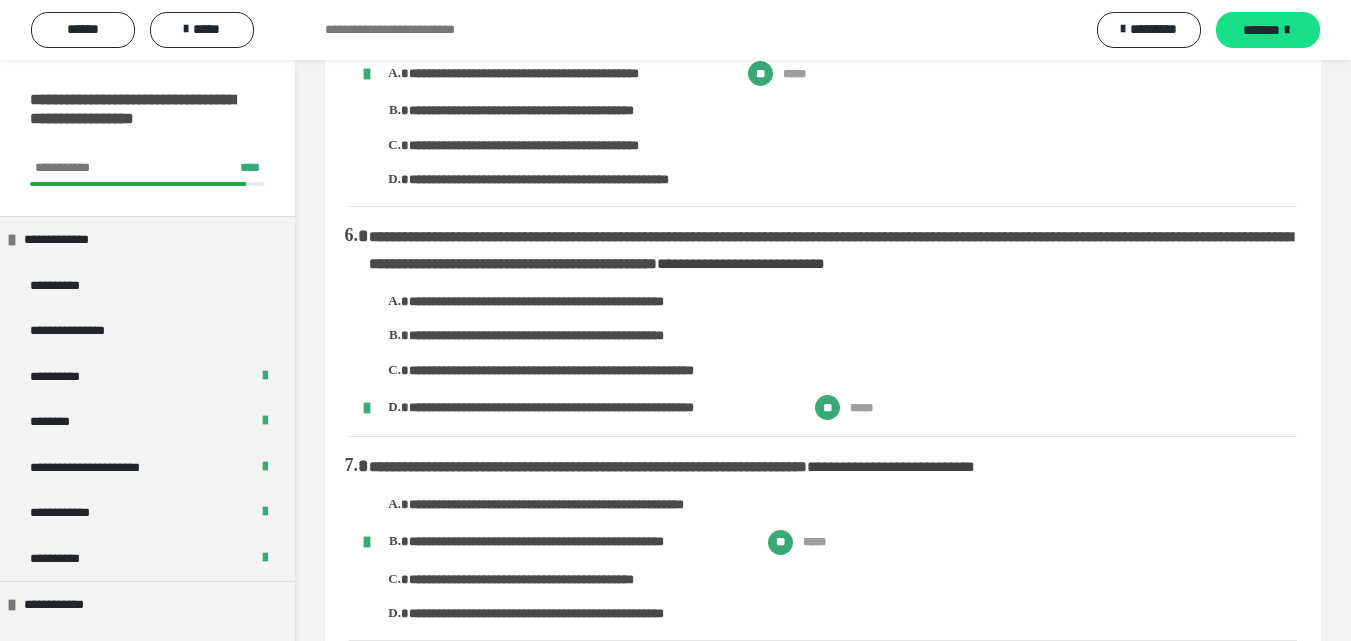 scroll, scrollTop: 1, scrollLeft: 0, axis: vertical 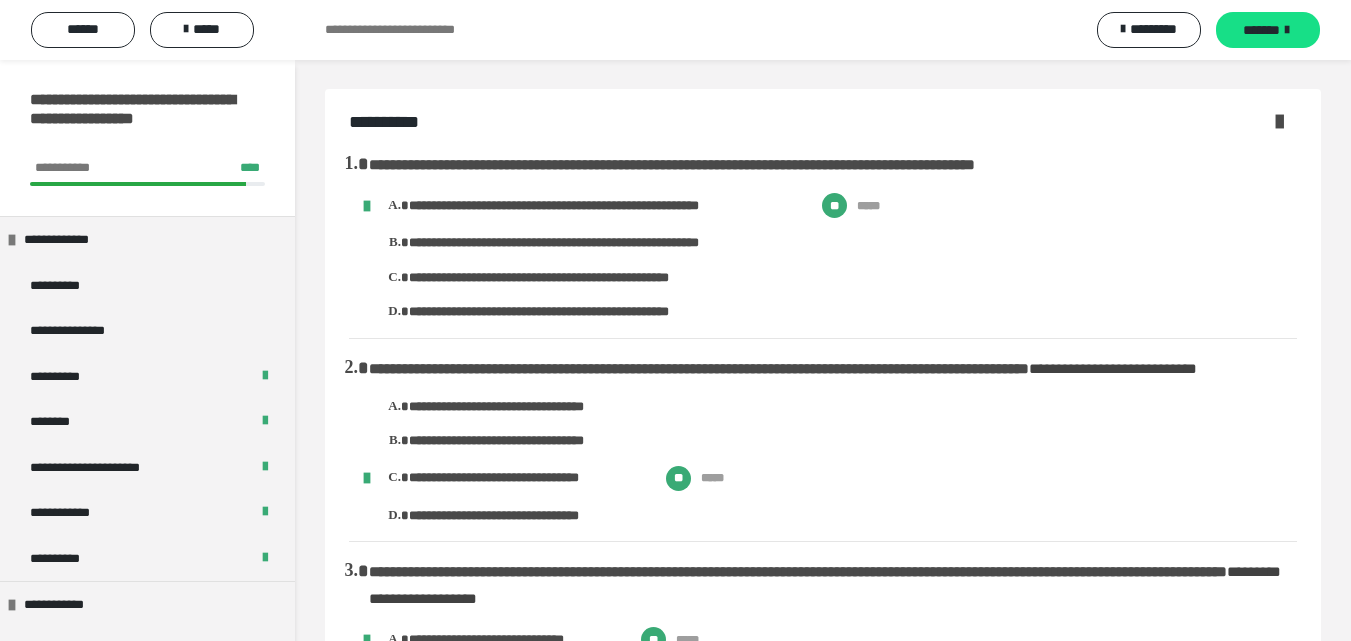 click at bounding box center (1279, 121) 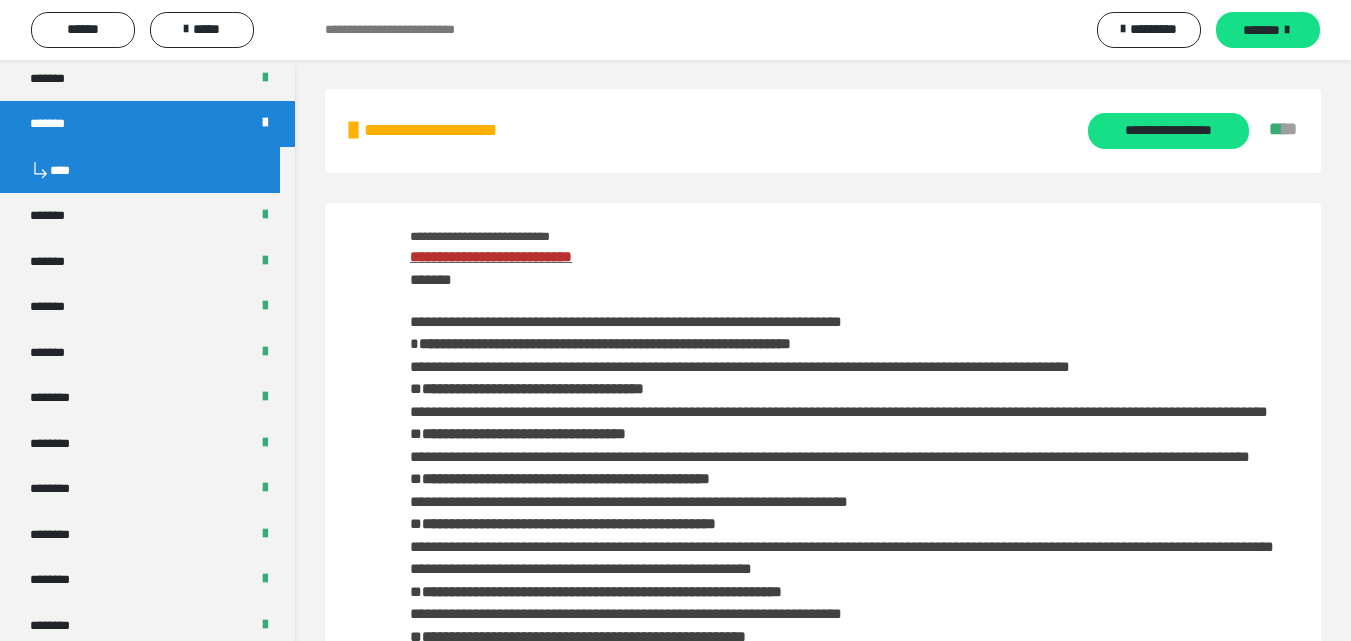 scroll, scrollTop: 877, scrollLeft: 0, axis: vertical 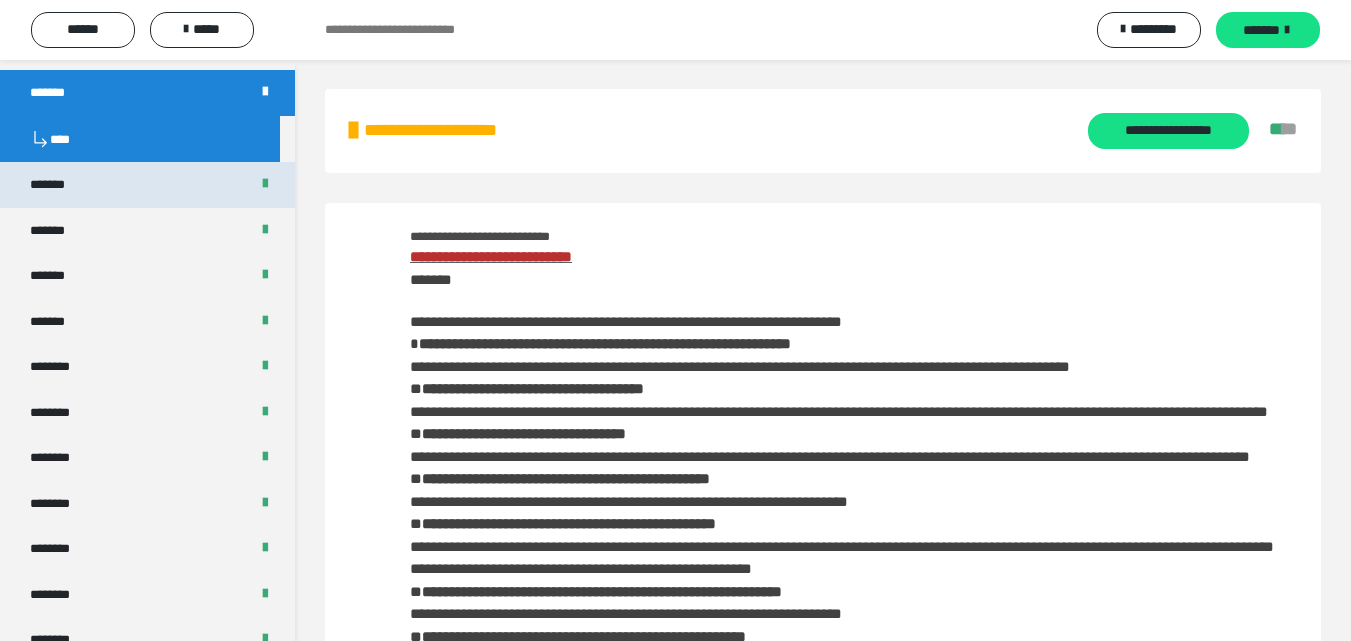 drag, startPoint x: 80, startPoint y: 192, endPoint x: 112, endPoint y: 211, distance: 37.215588 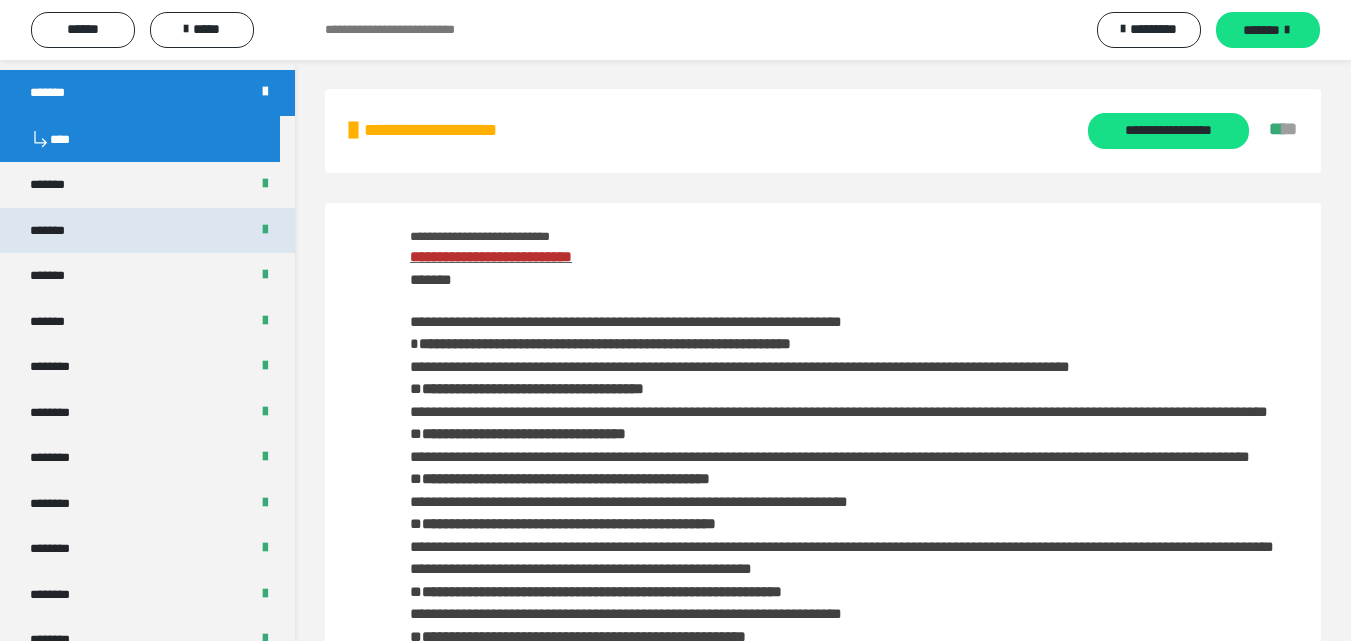 click on "*******" at bounding box center (58, 185) 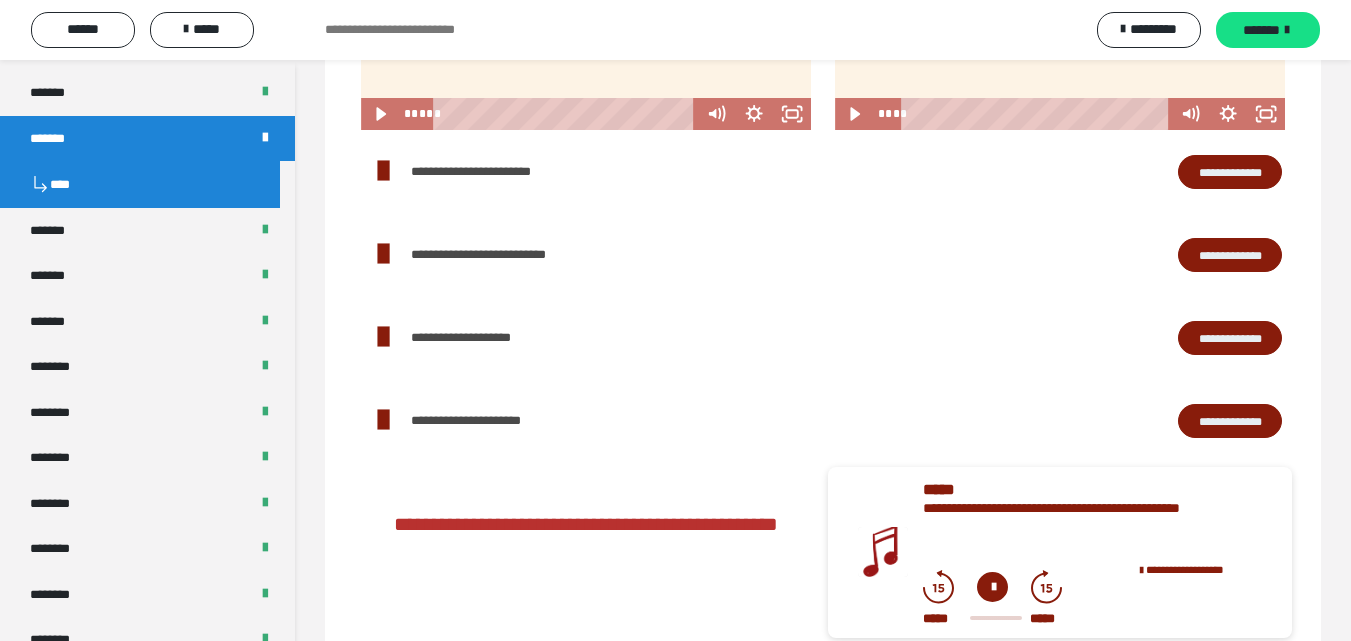 scroll, scrollTop: 3114, scrollLeft: 0, axis: vertical 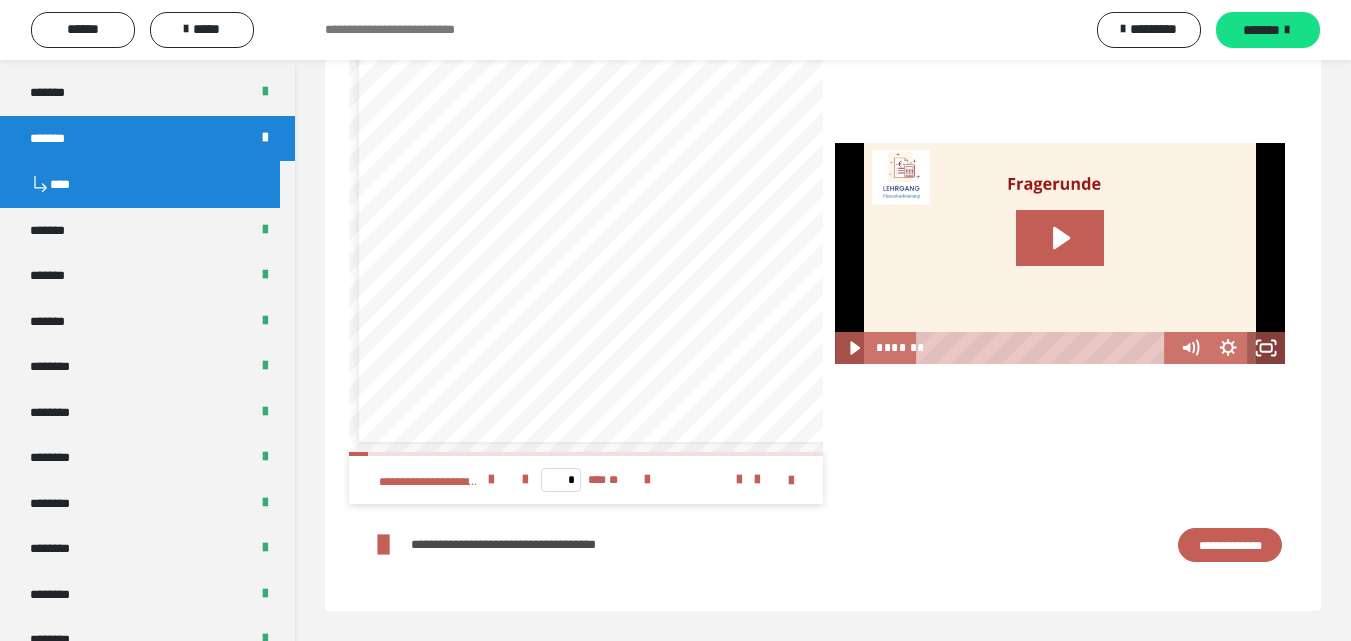 click 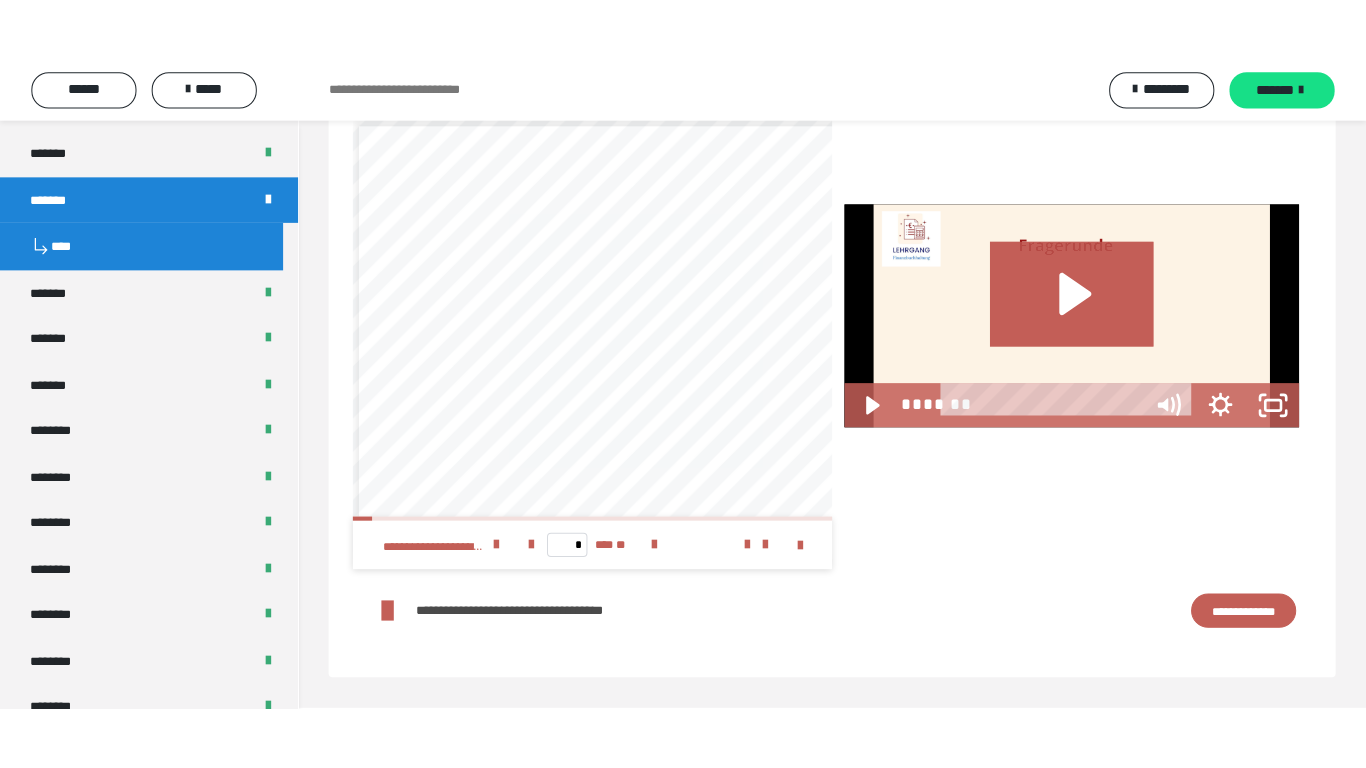 scroll, scrollTop: 2982, scrollLeft: 0, axis: vertical 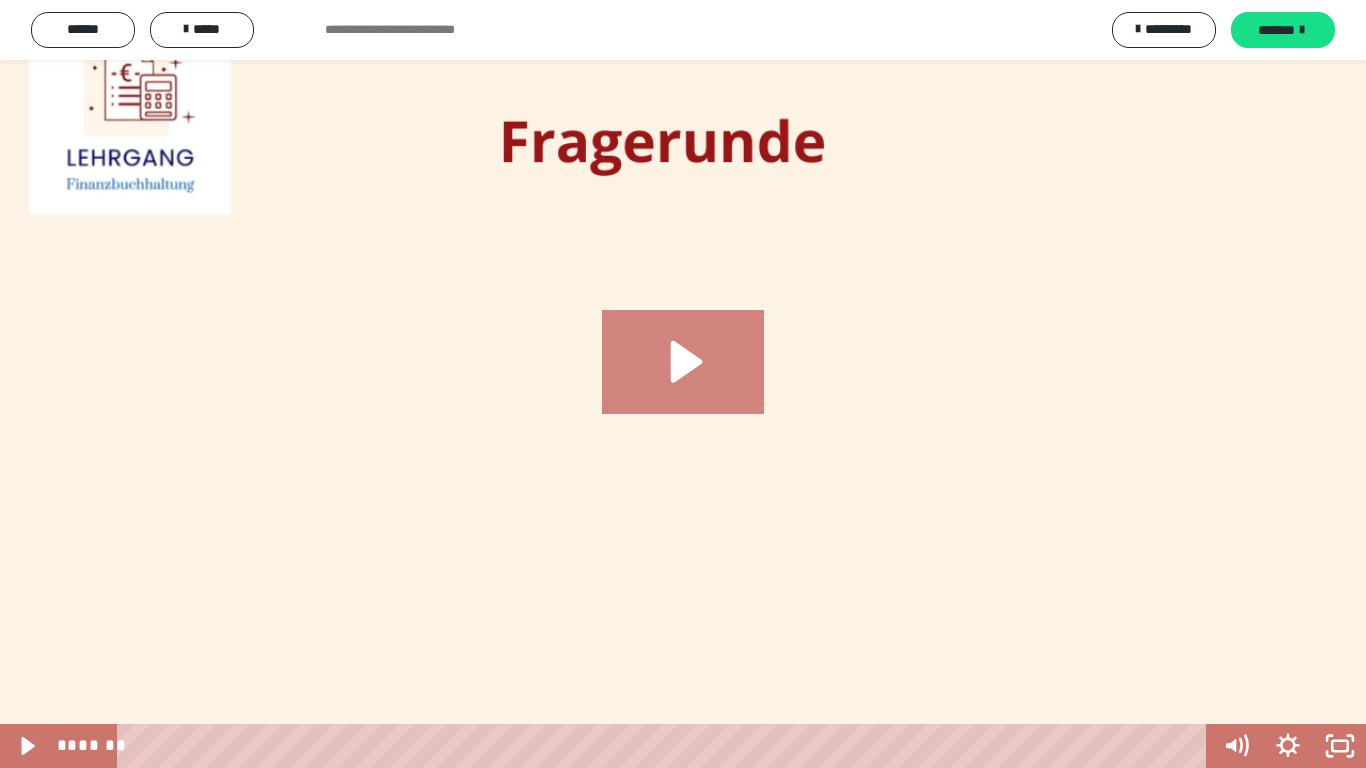 click 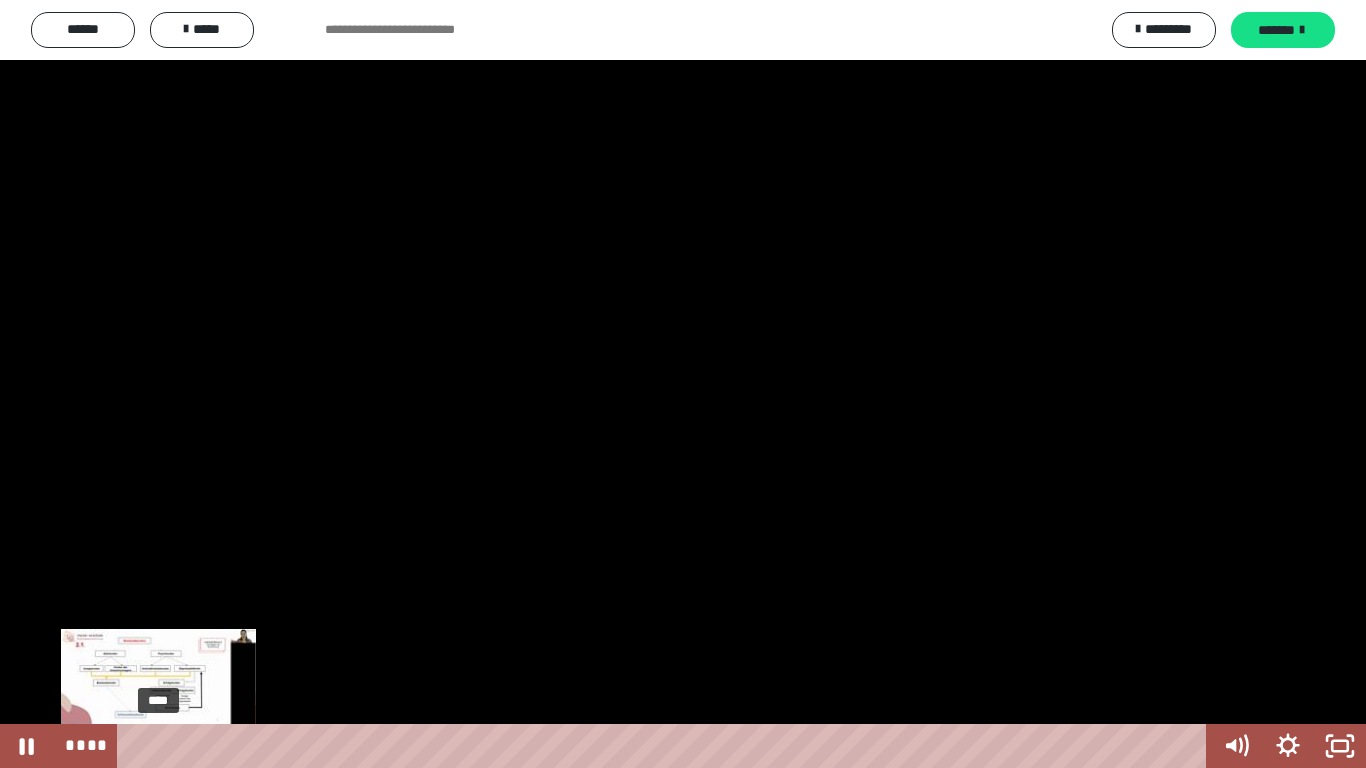 click on "****" at bounding box center [666, 746] 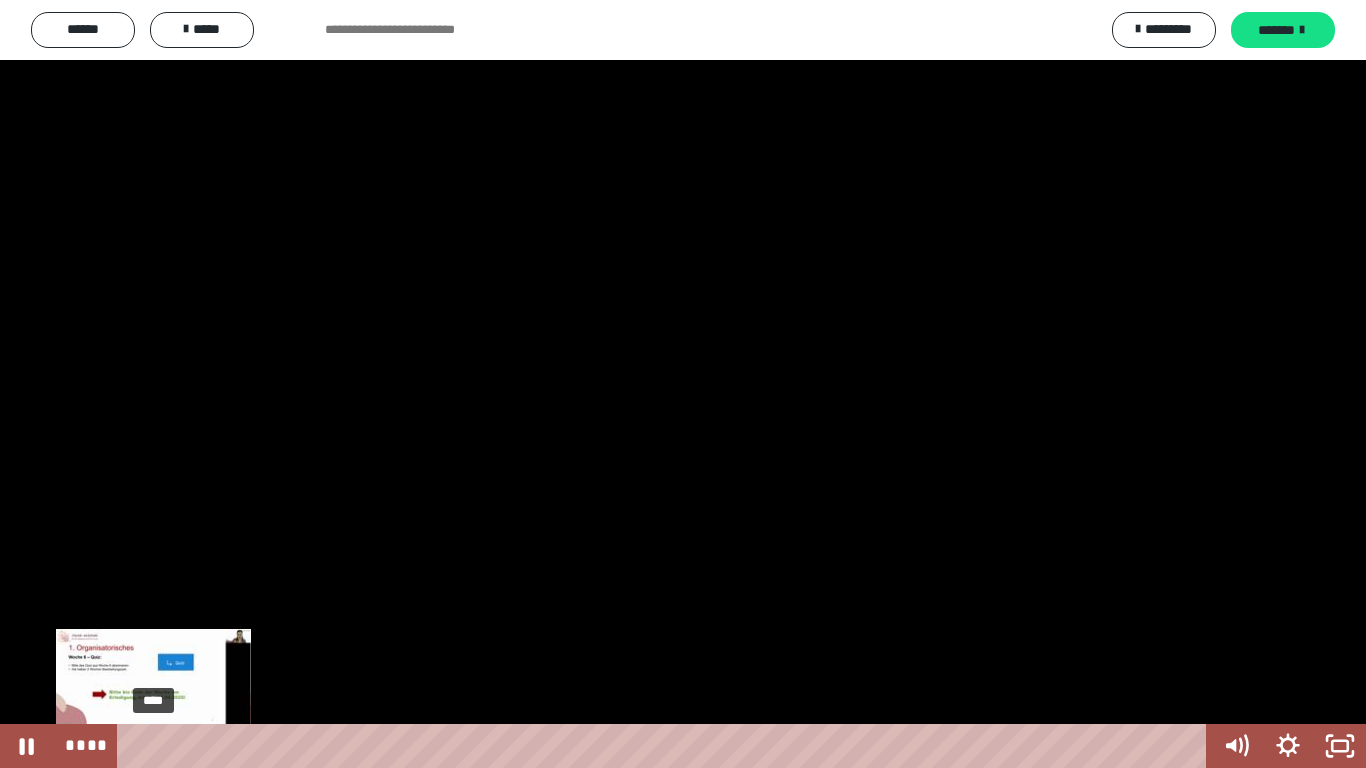 click at bounding box center [153, 746] 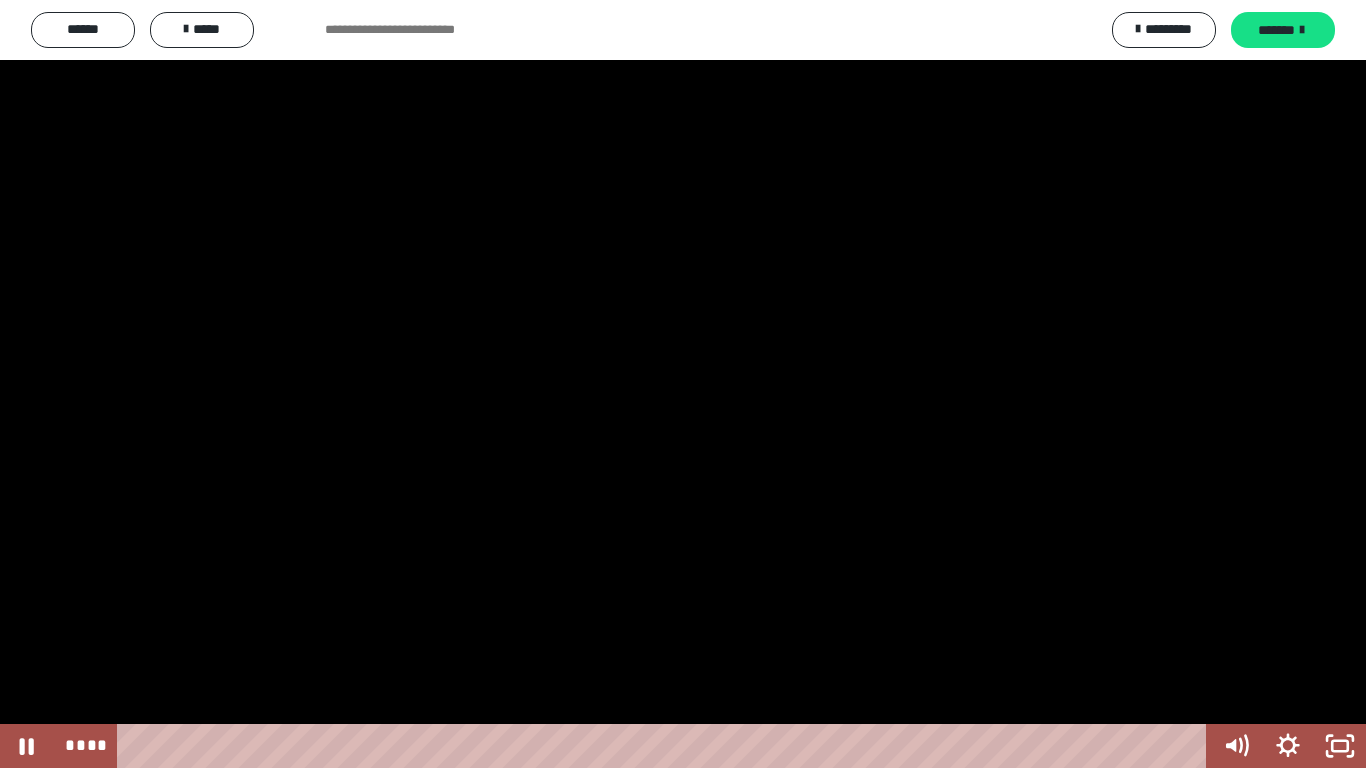 click at bounding box center [683, 384] 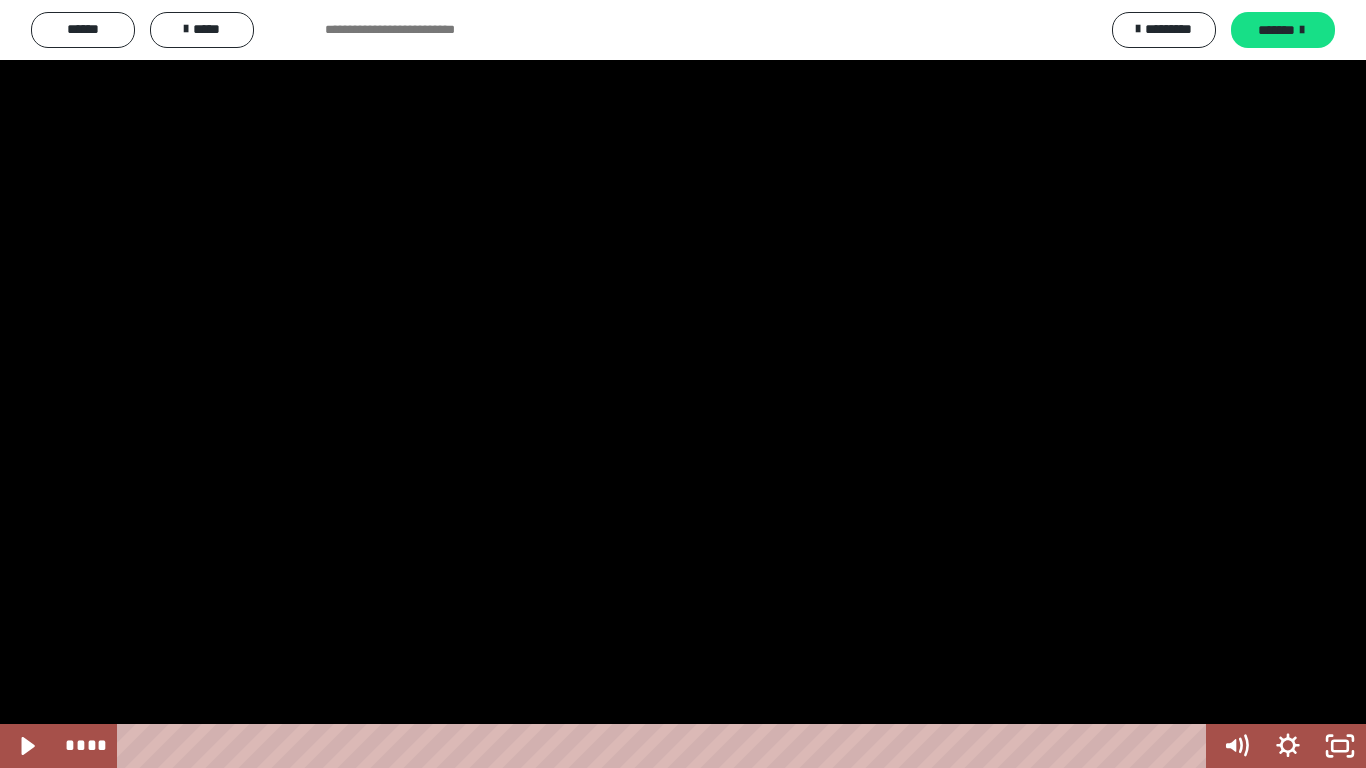 click at bounding box center [683, 384] 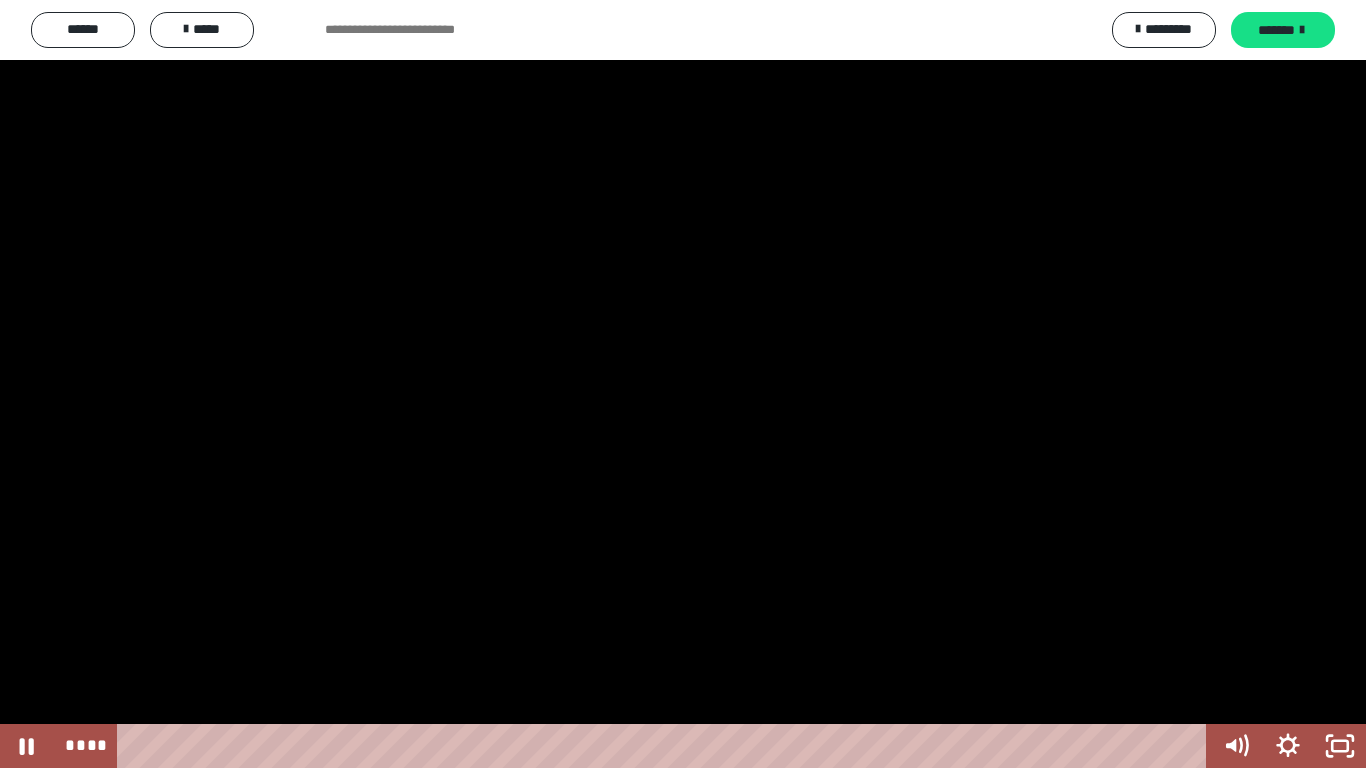 click at bounding box center [683, 384] 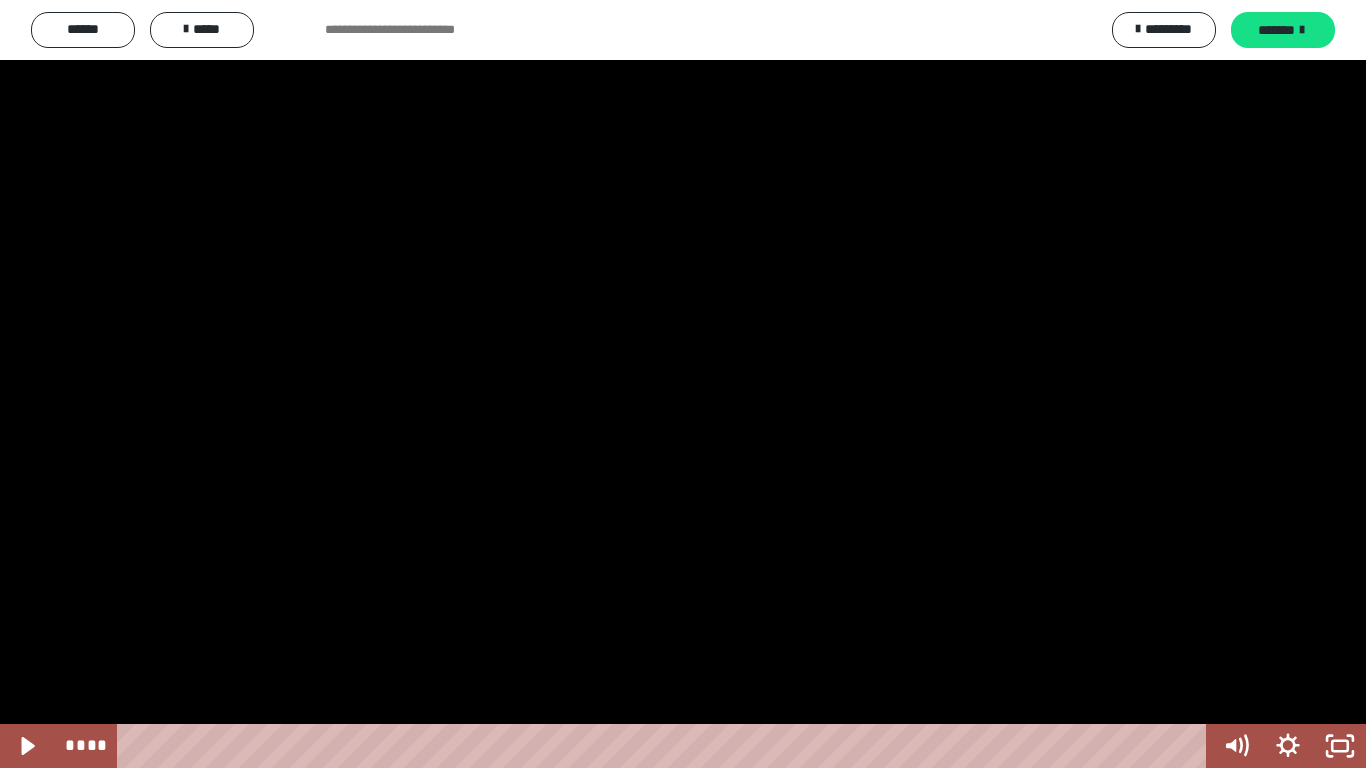 click at bounding box center [683, 384] 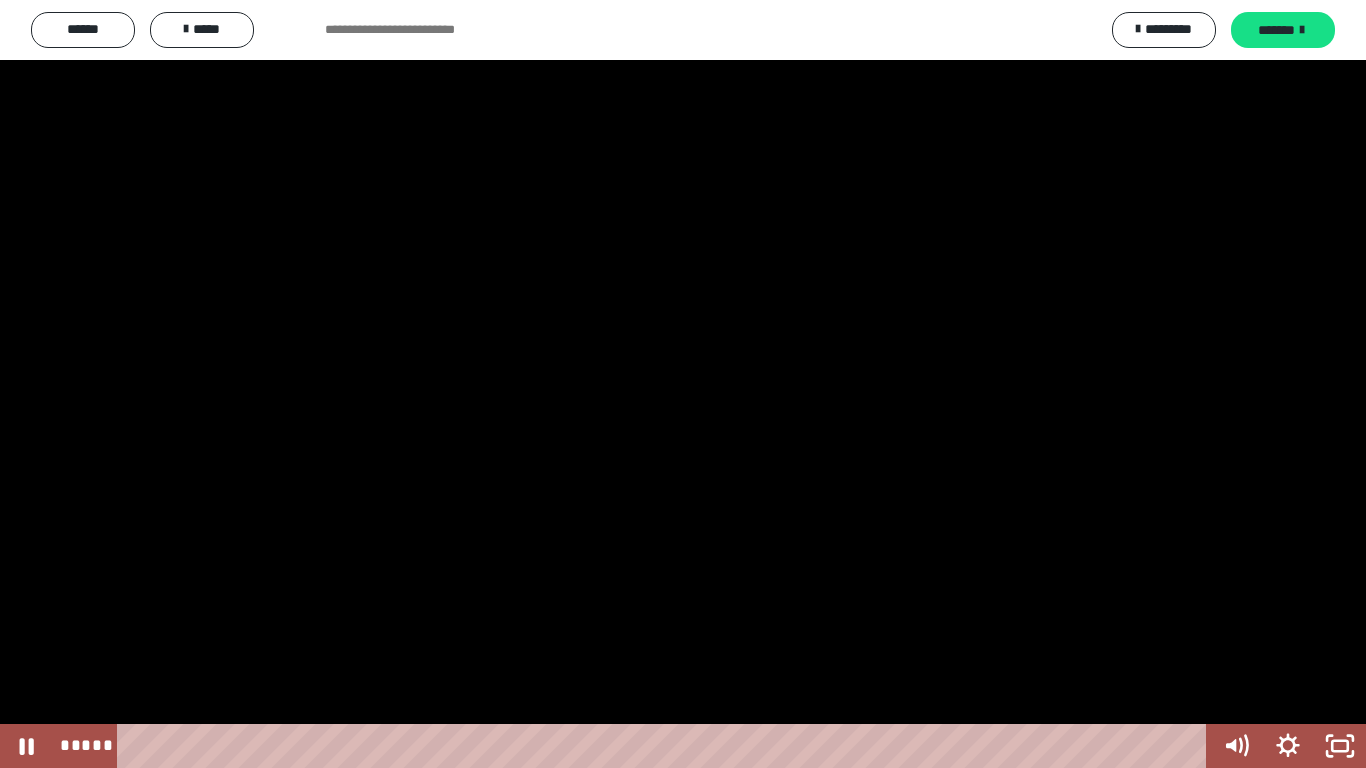 click at bounding box center [683, 384] 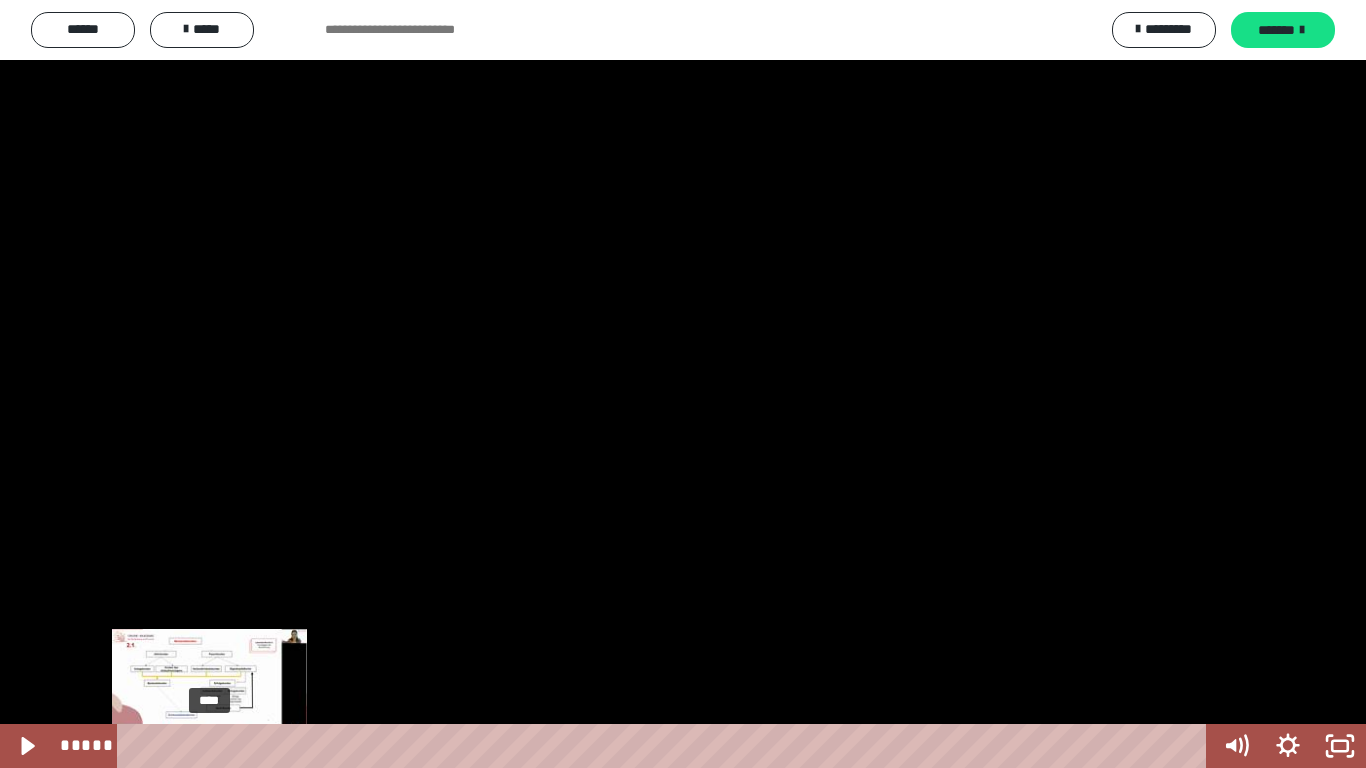 click on "****" at bounding box center [666, 746] 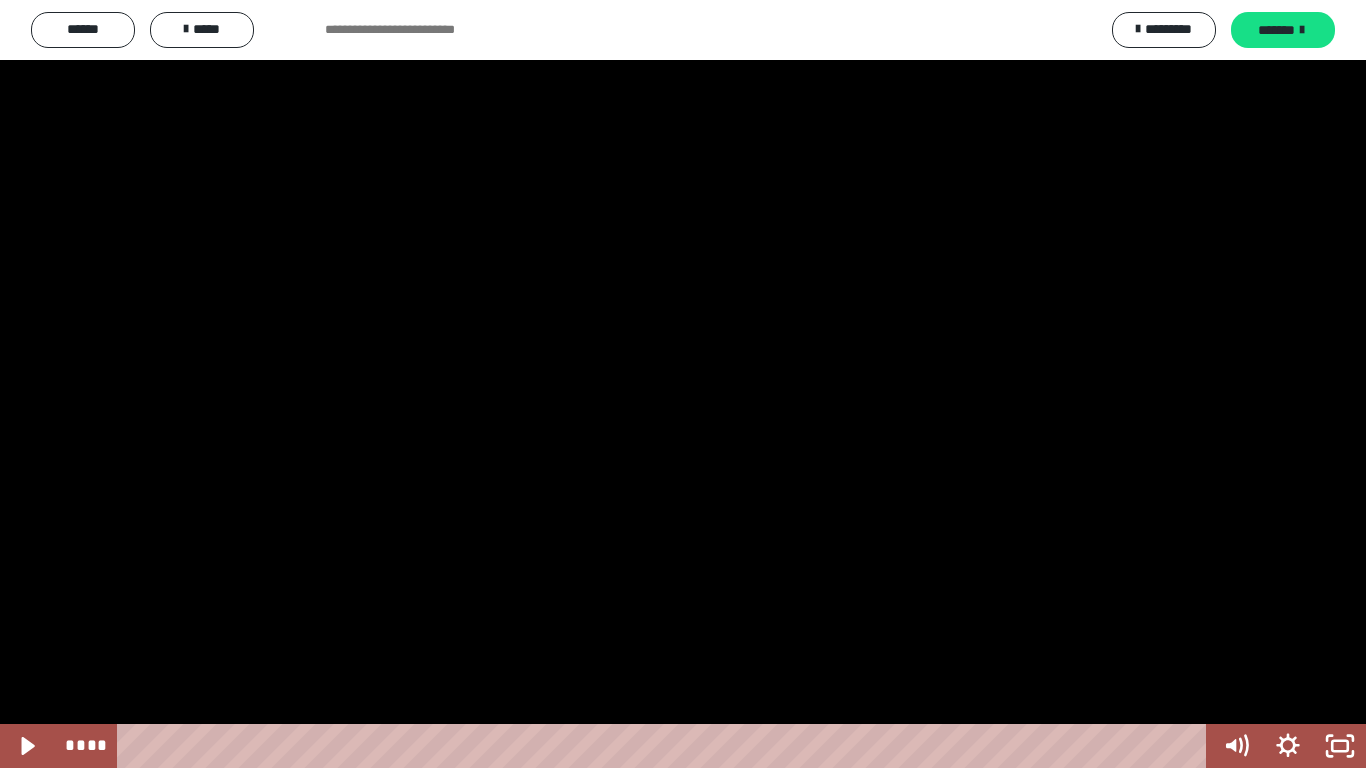 click at bounding box center (683, 384) 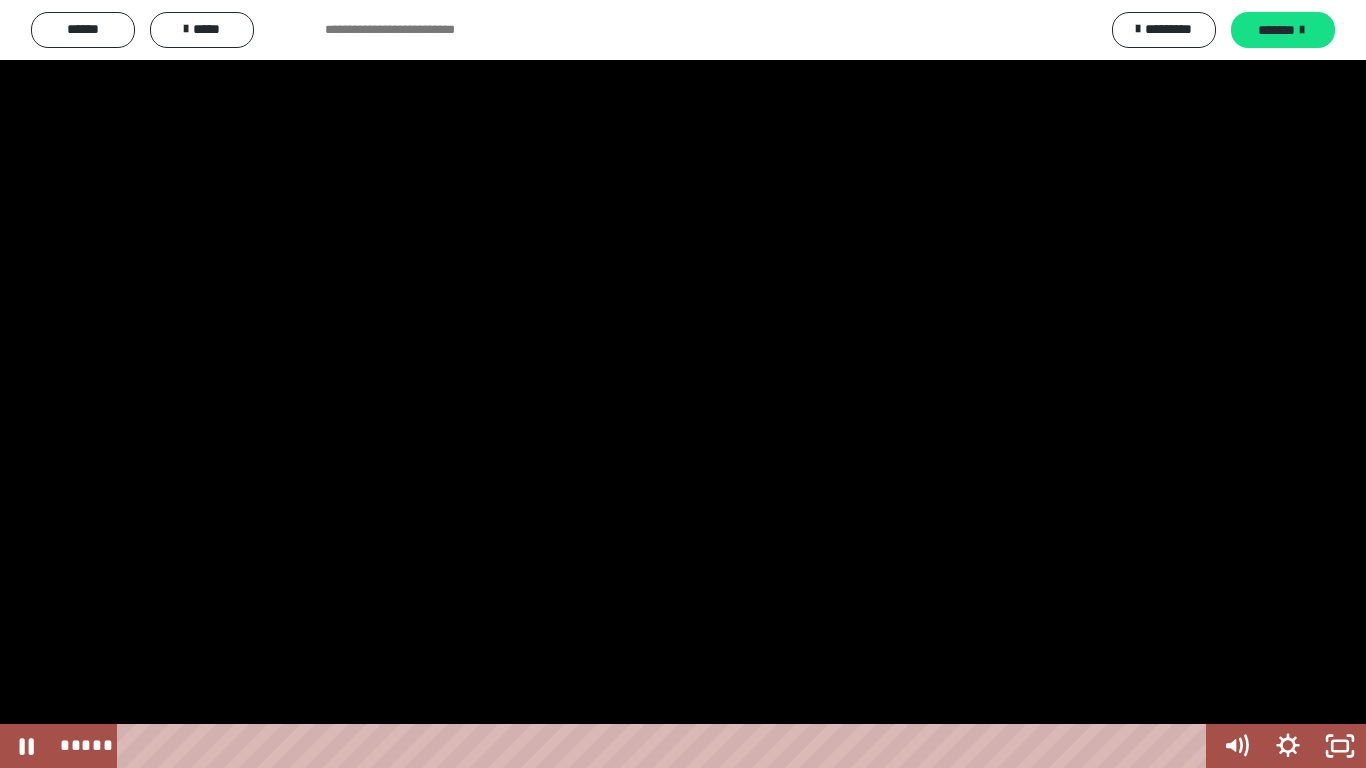 click at bounding box center [683, 384] 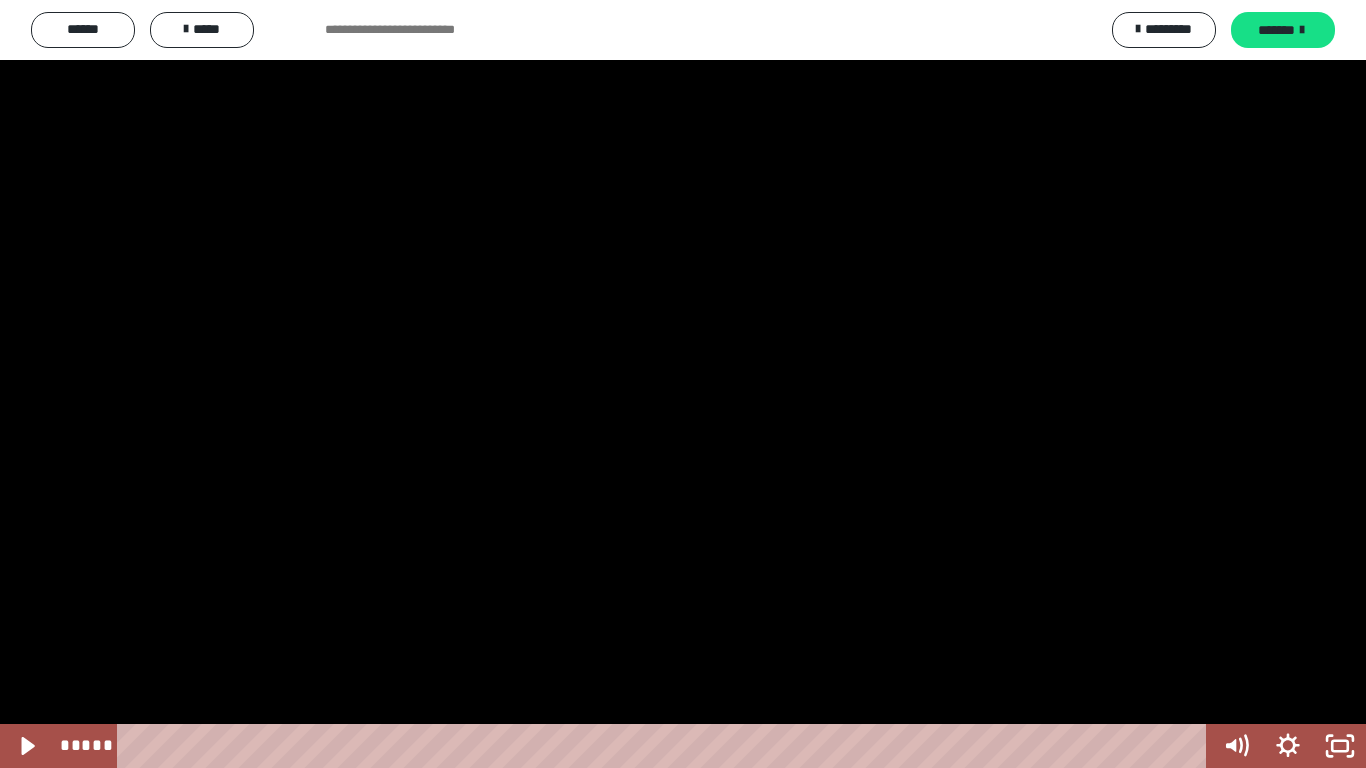 click at bounding box center (683, 384) 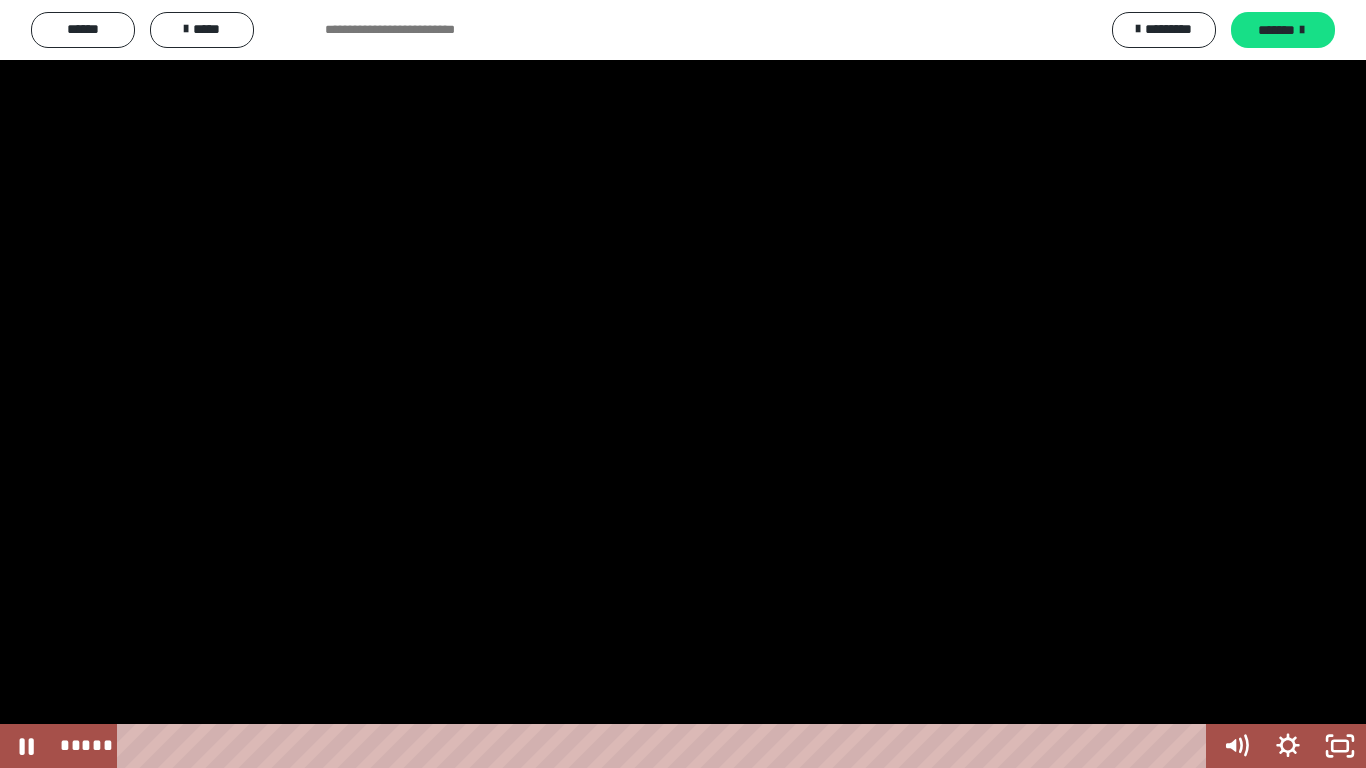 click at bounding box center [683, 384] 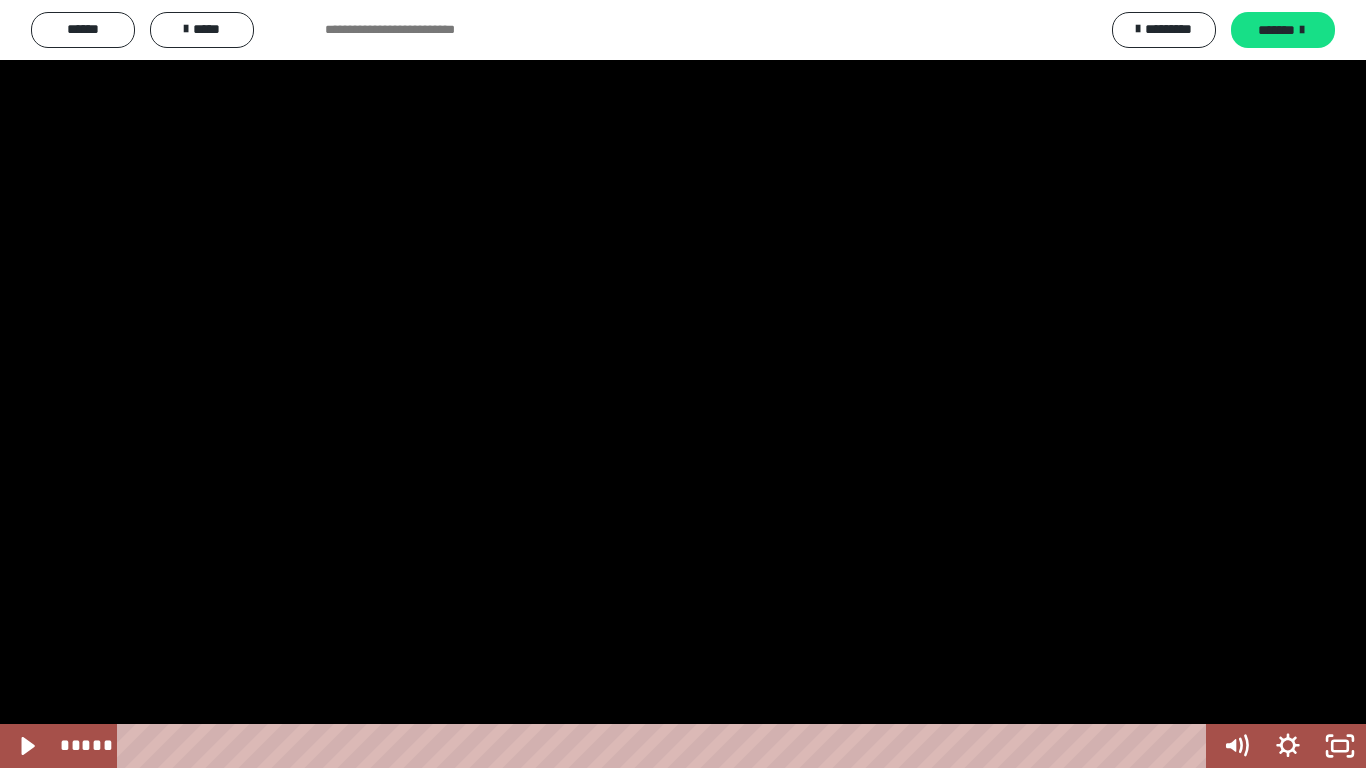 click at bounding box center (683, 384) 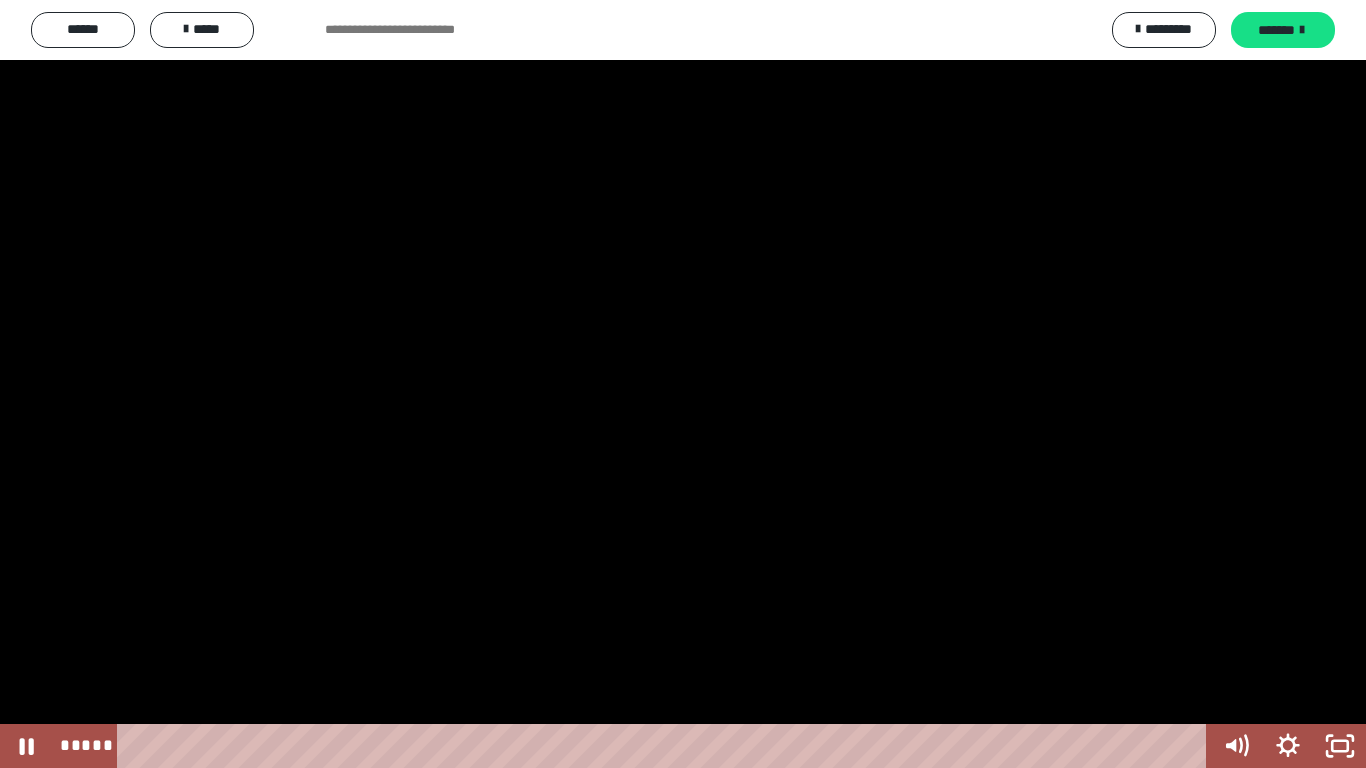 click at bounding box center (683, 384) 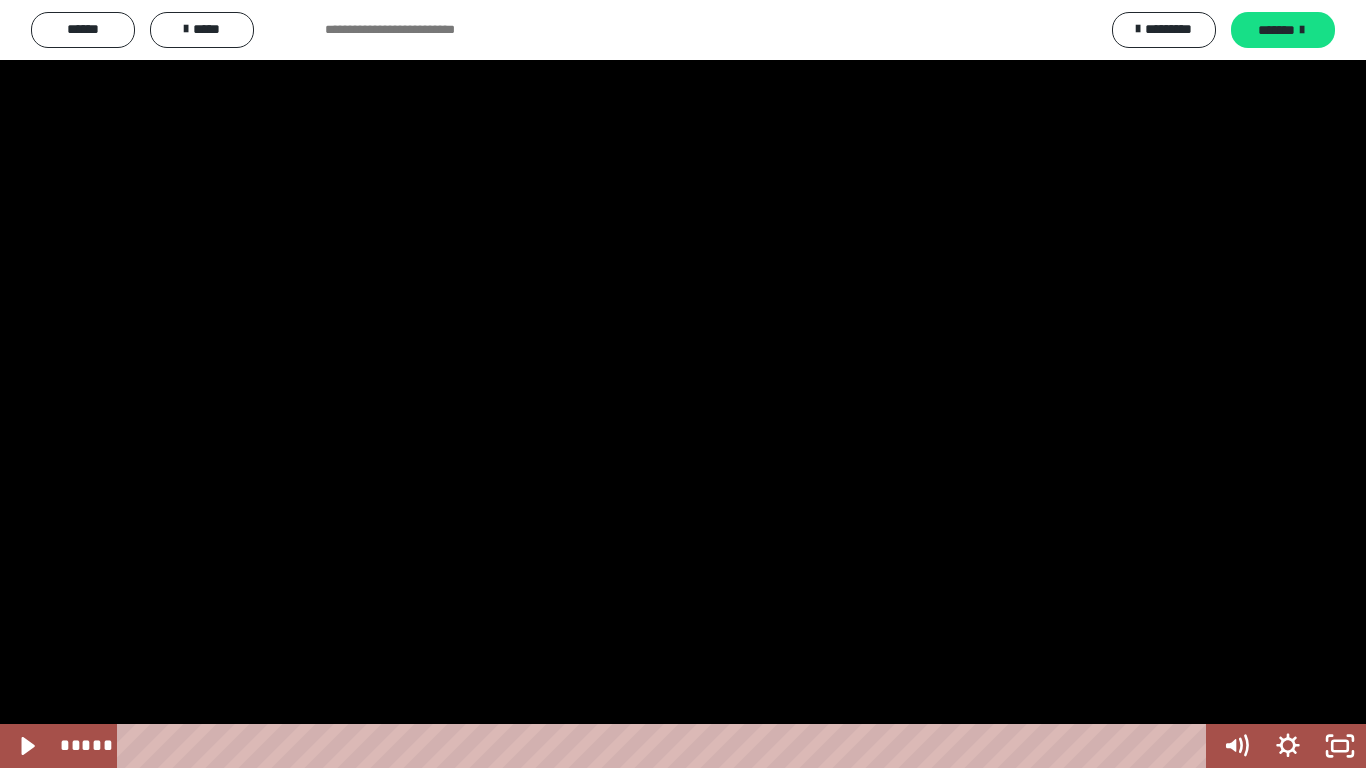 click at bounding box center (683, 384) 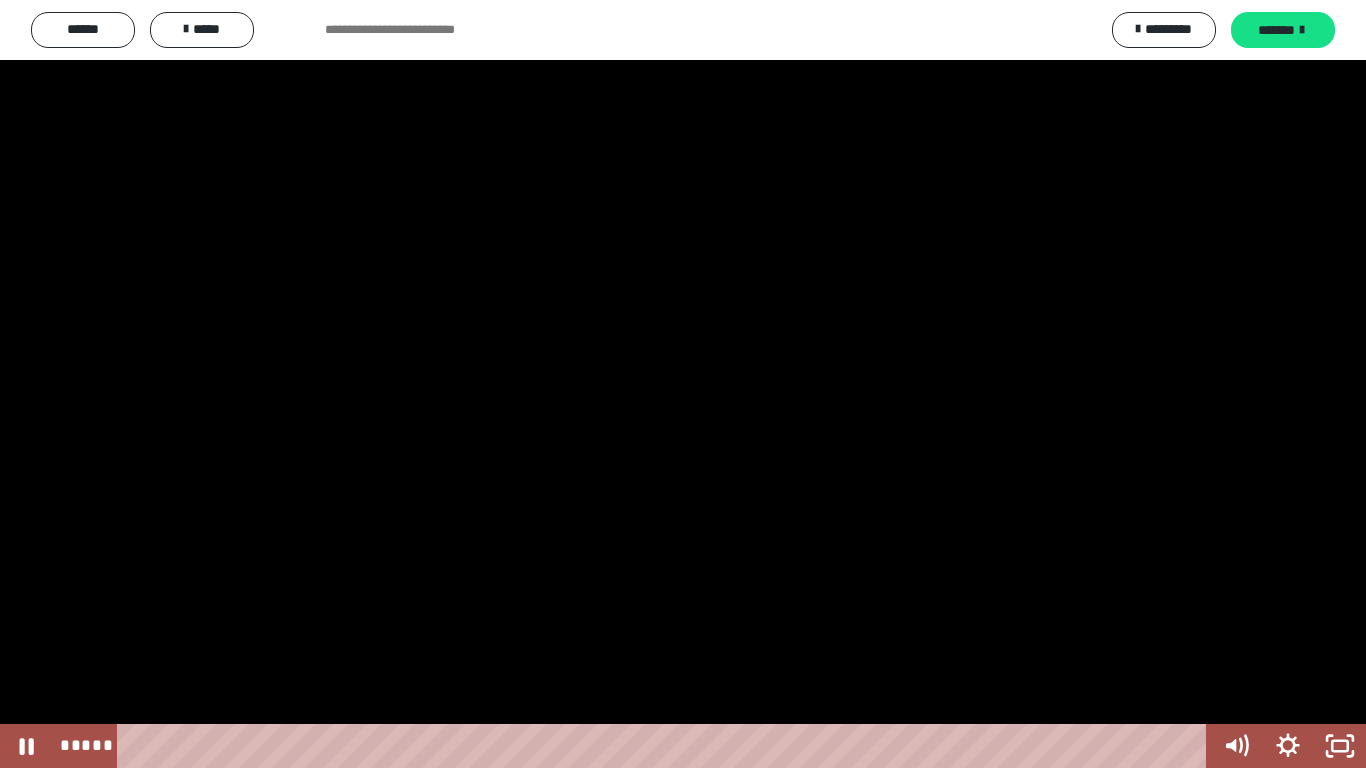 click at bounding box center [683, 384] 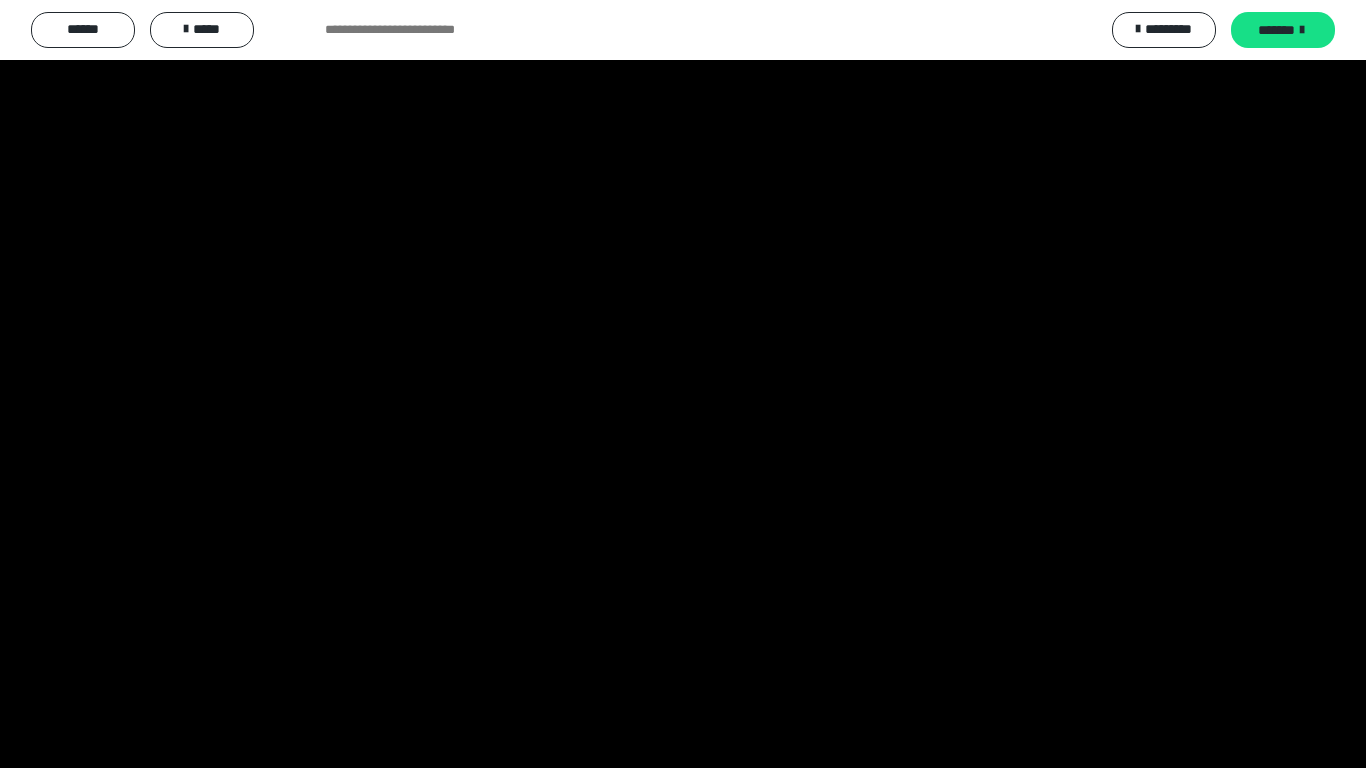 click at bounding box center [683, 384] 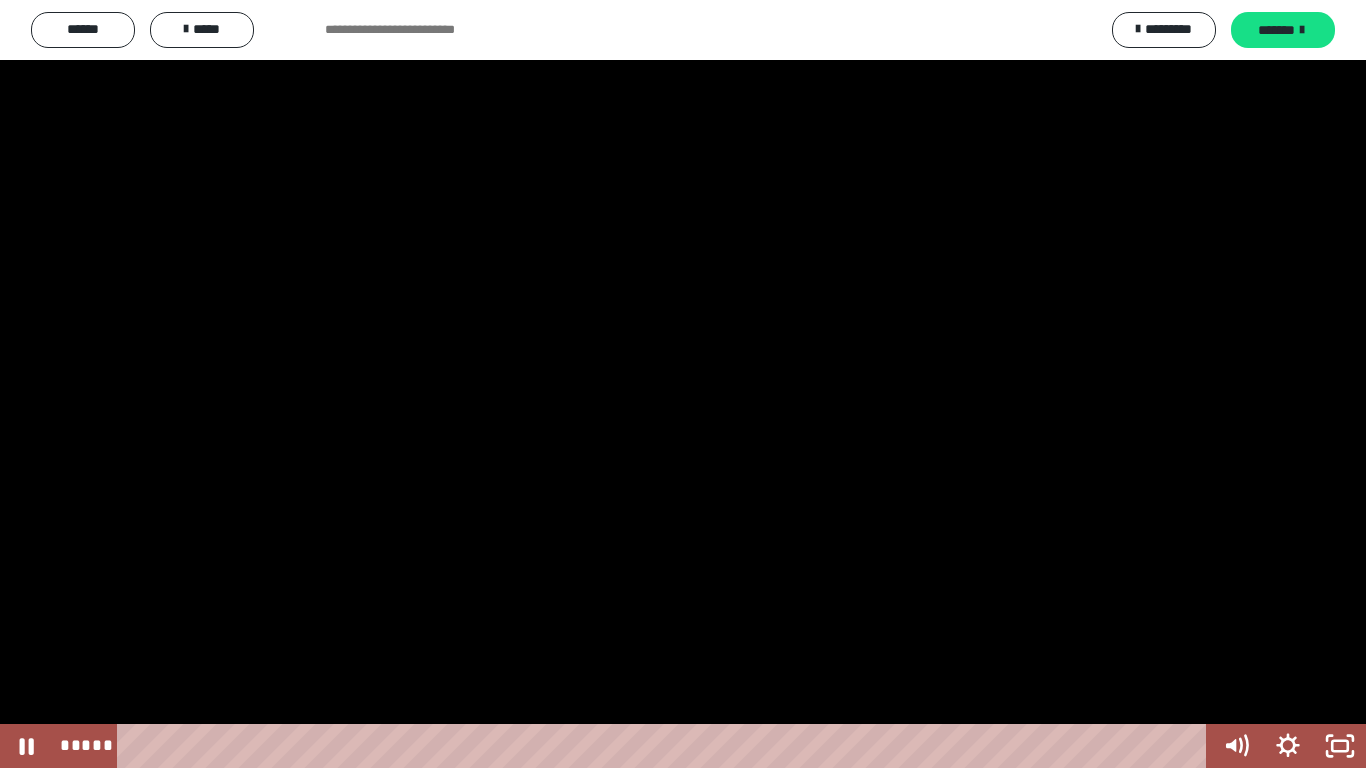 click at bounding box center (683, 384) 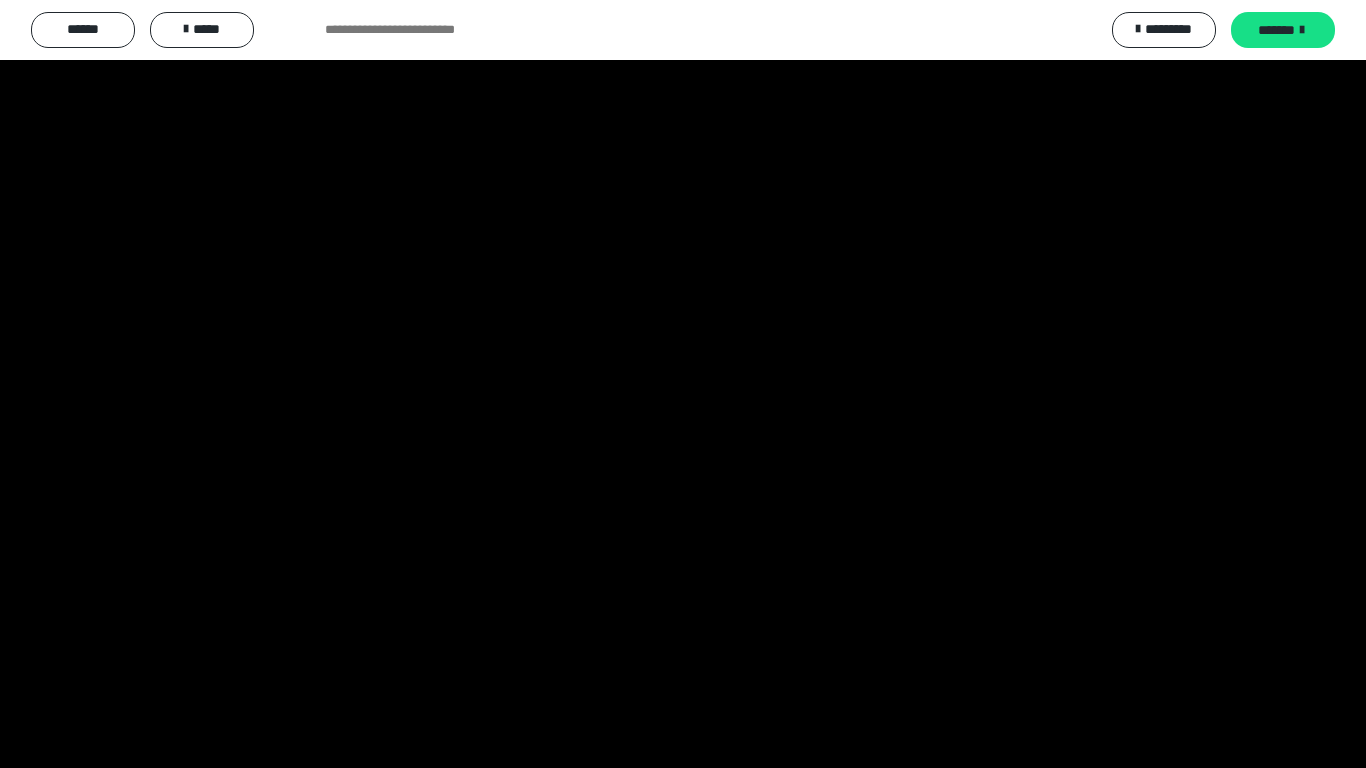 click at bounding box center (683, 384) 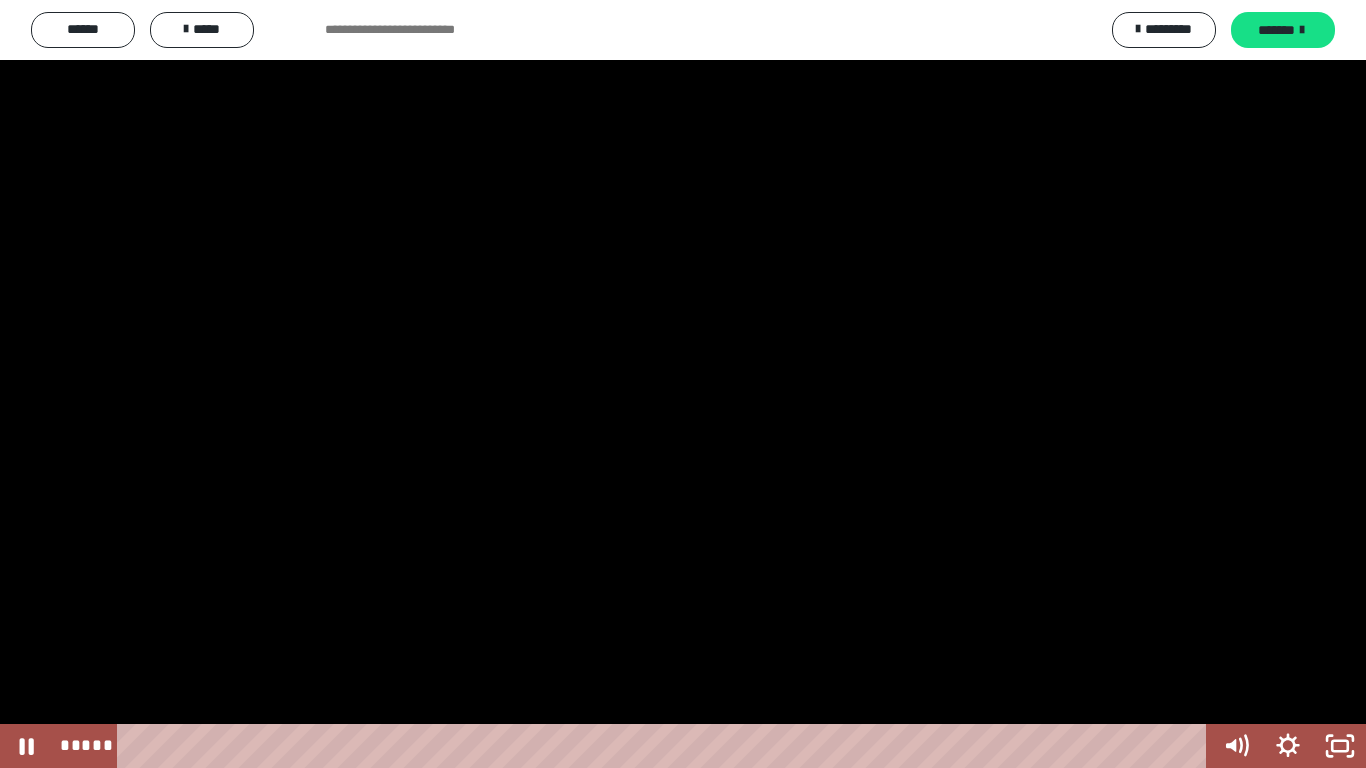 click at bounding box center (683, 384) 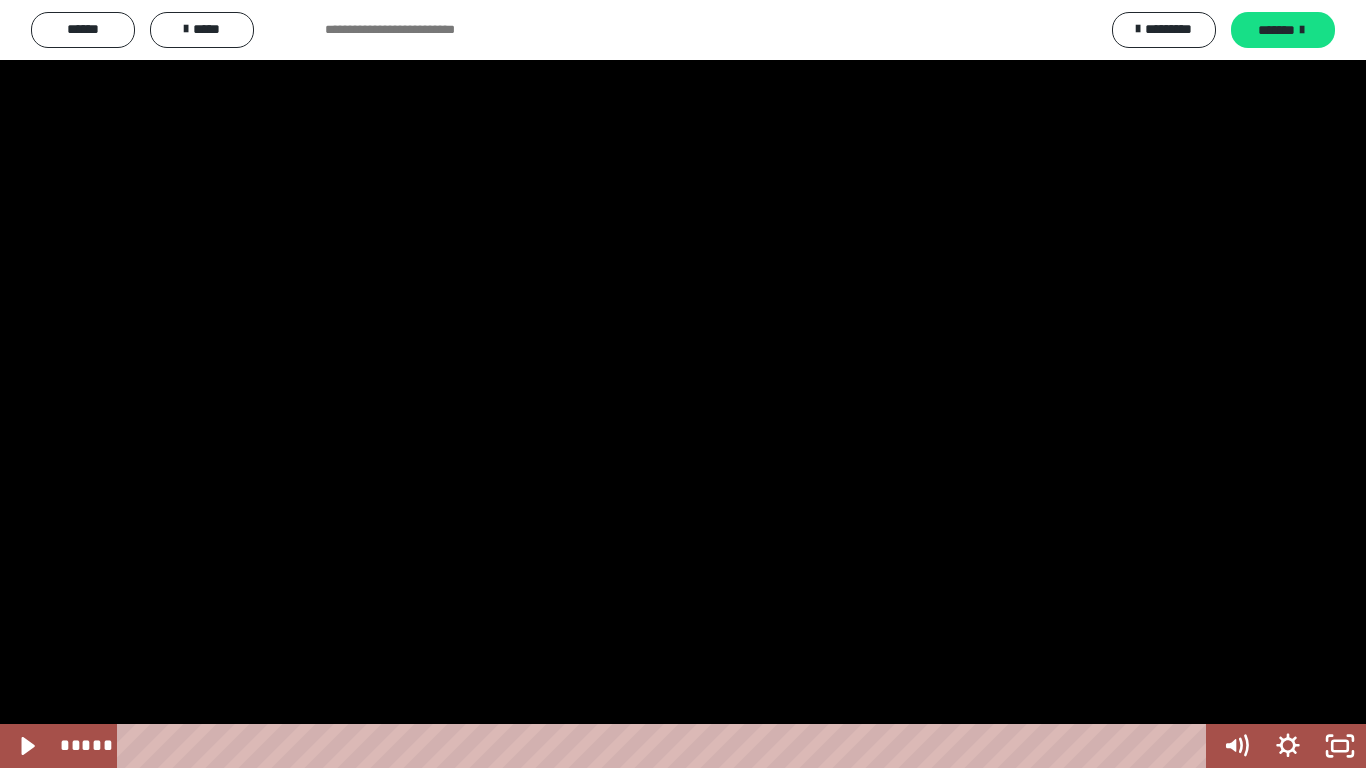 click at bounding box center (683, 384) 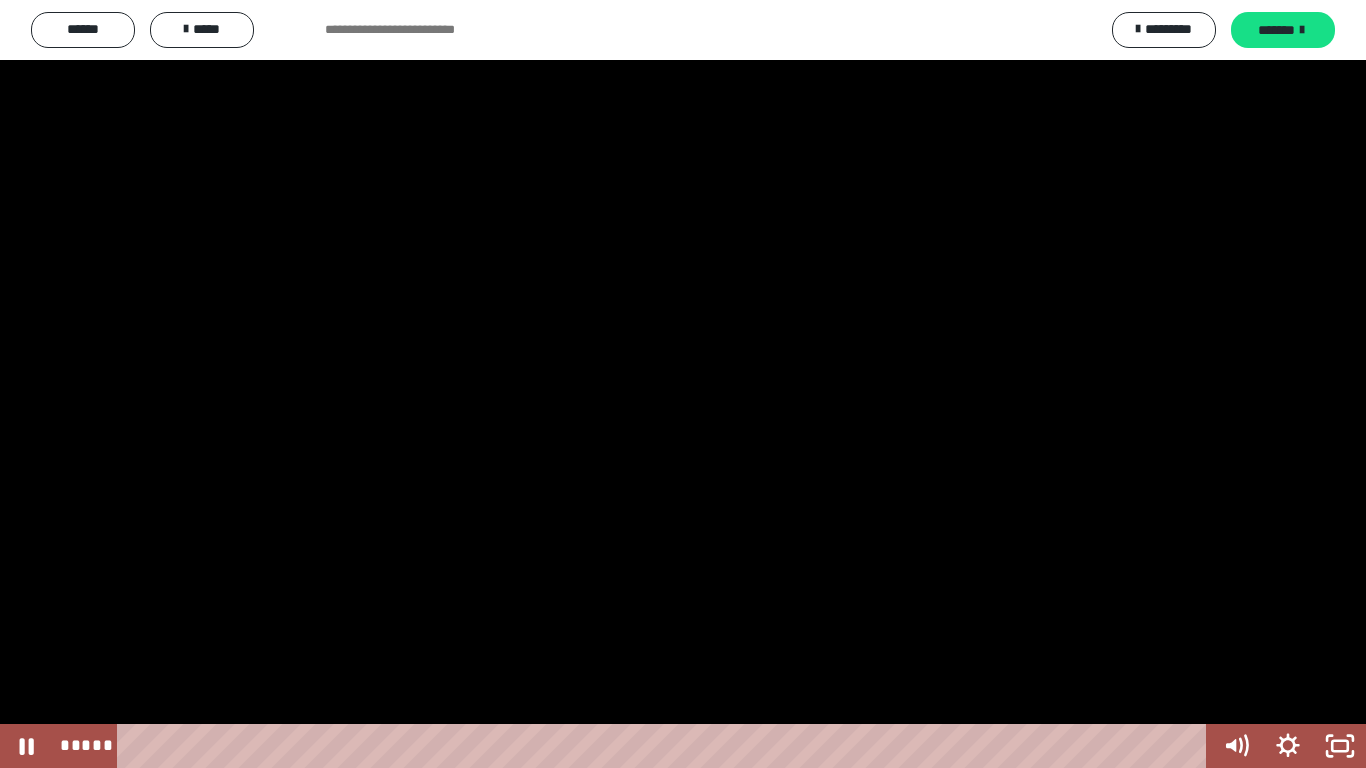 click at bounding box center (683, 384) 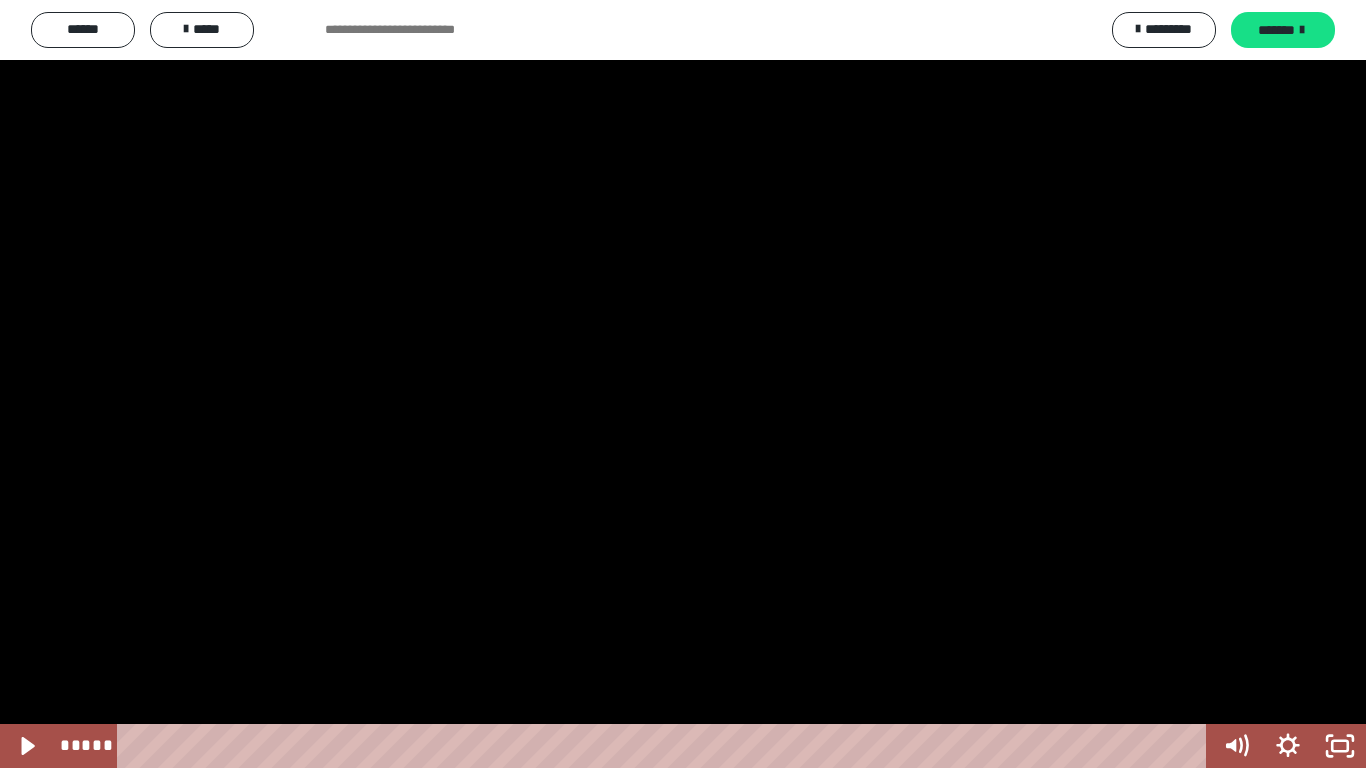 click at bounding box center (683, 384) 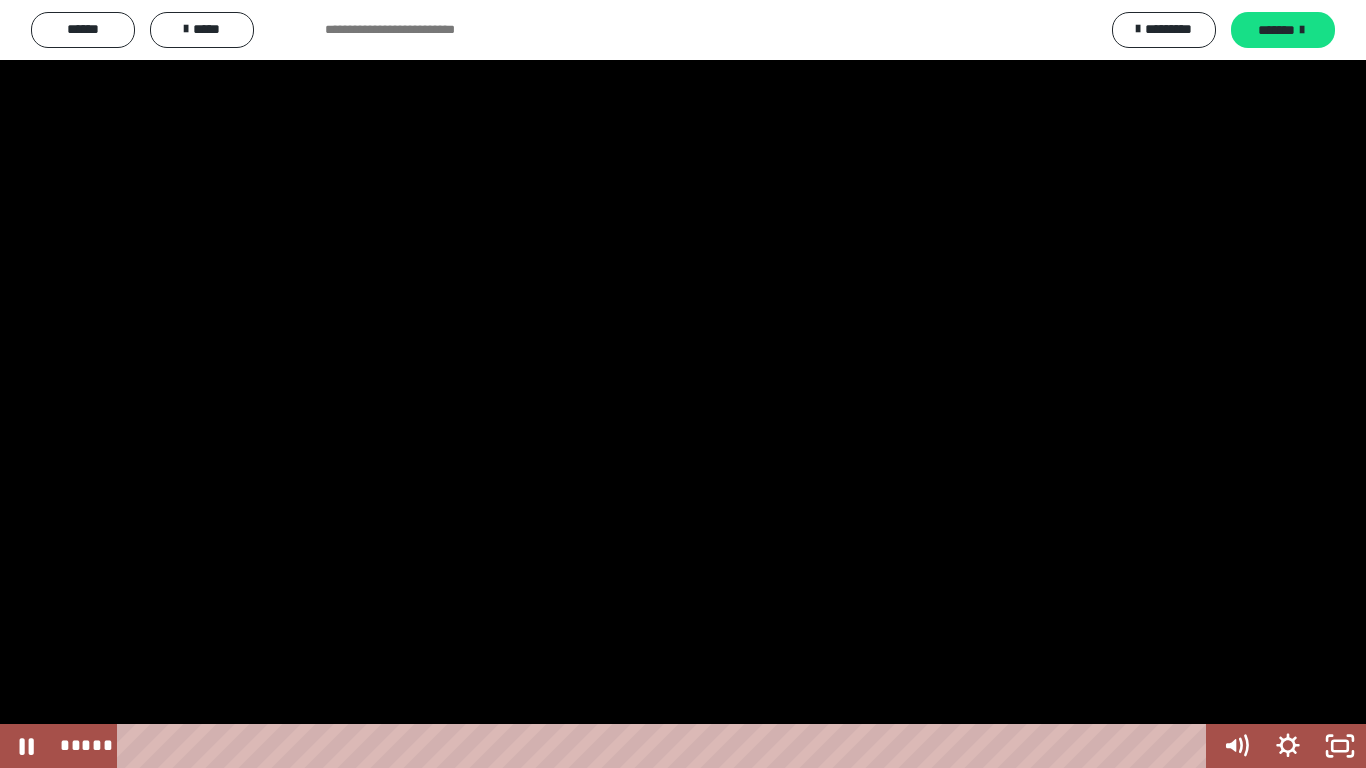 click at bounding box center (683, 384) 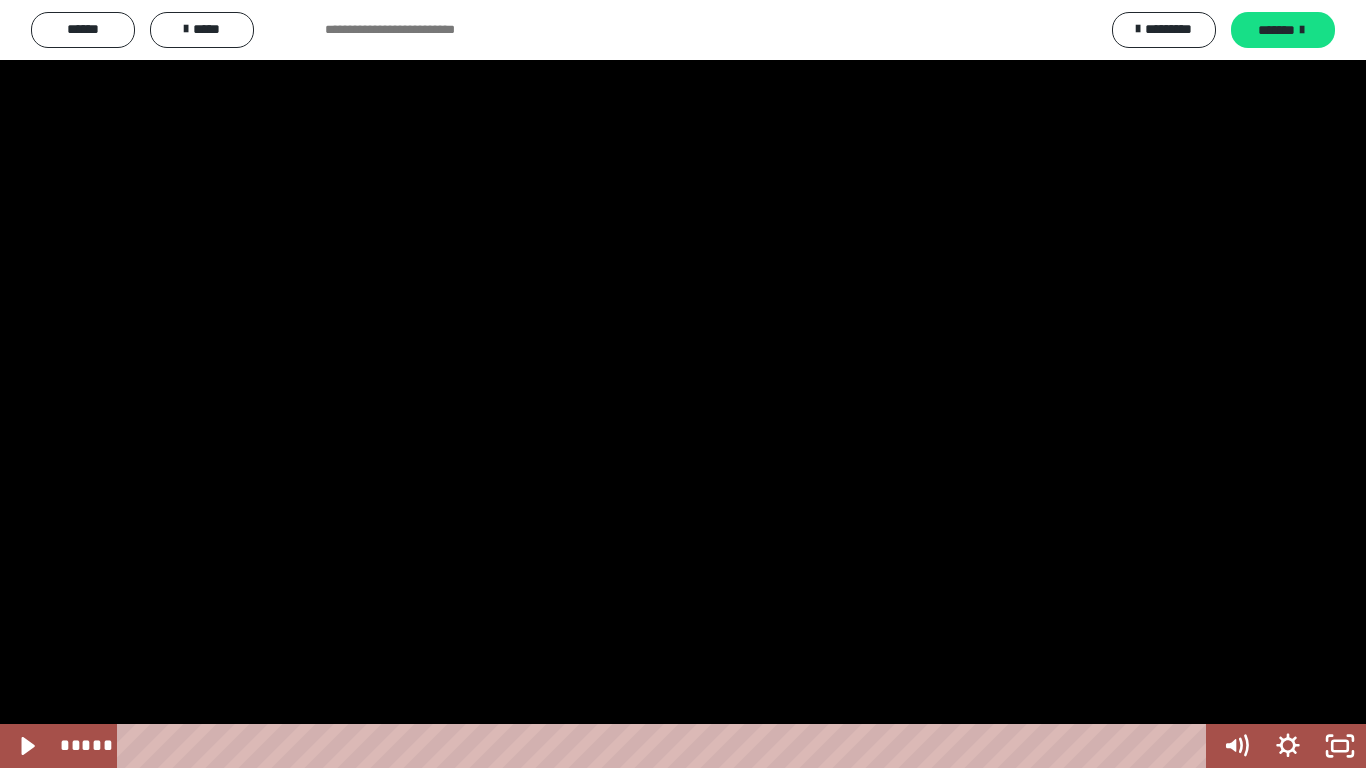 click at bounding box center (683, 384) 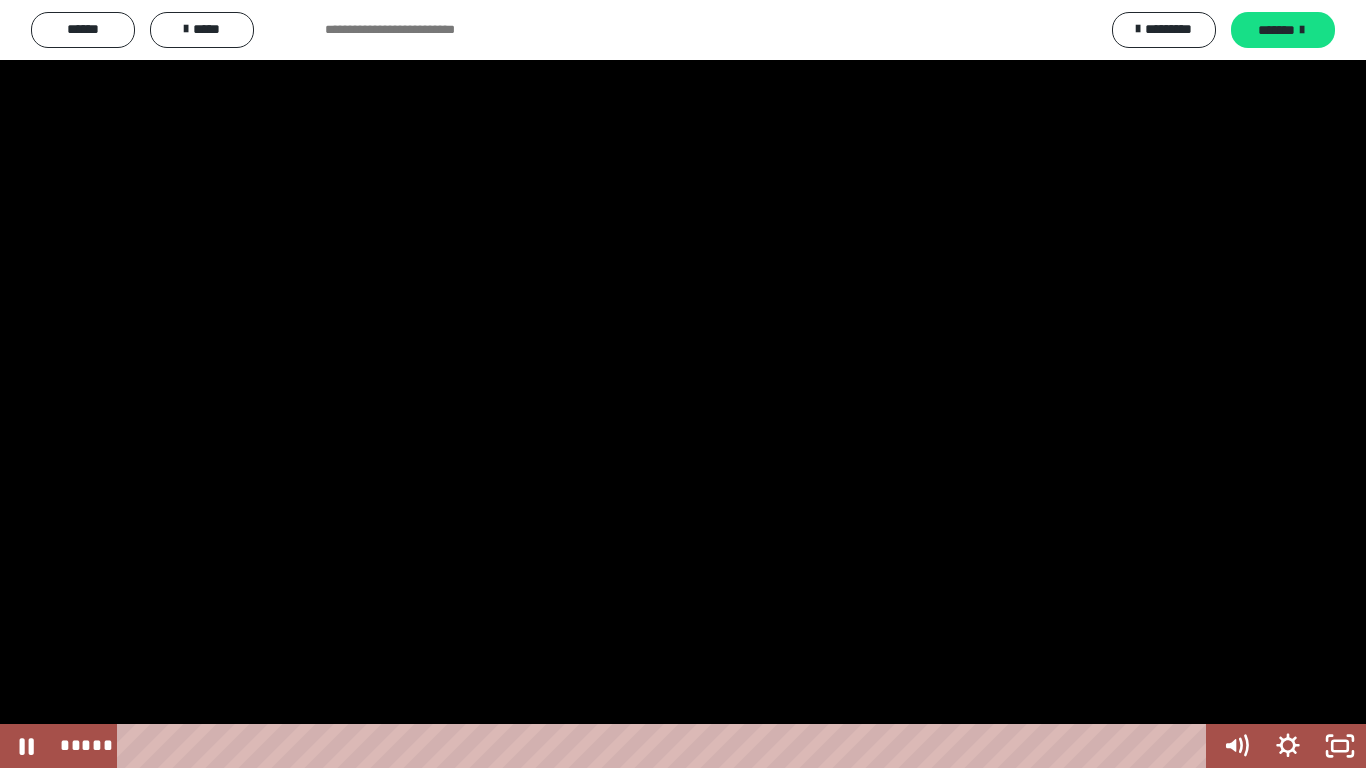 click at bounding box center (683, 384) 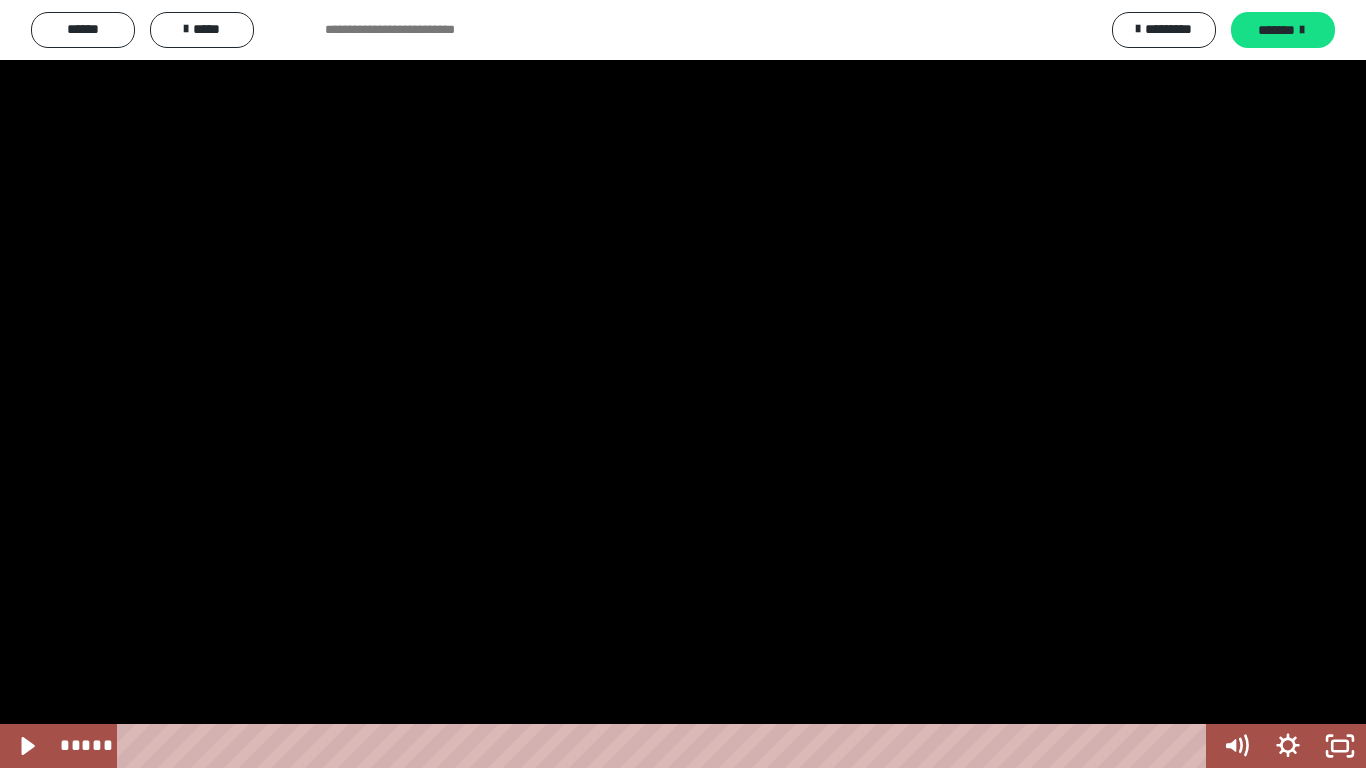 click at bounding box center (683, 384) 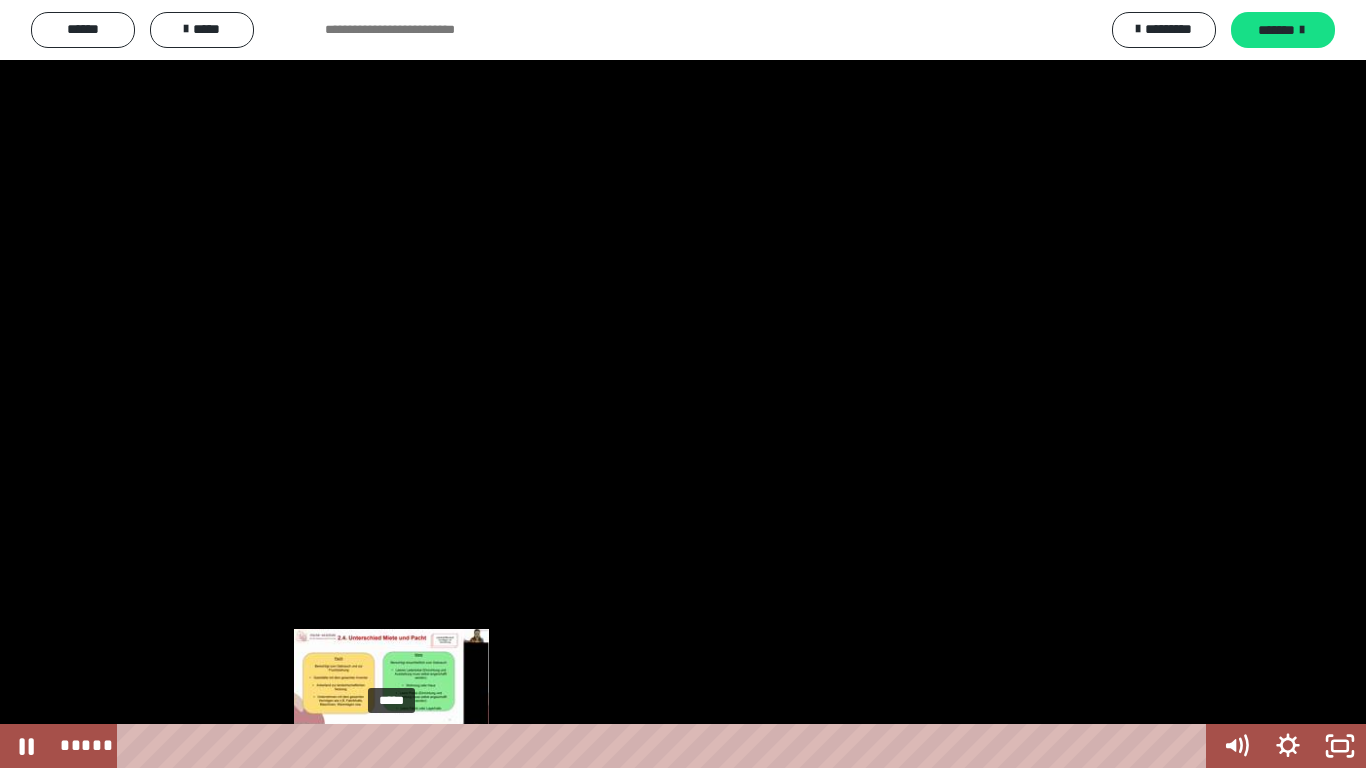 click on "*****" at bounding box center (666, 746) 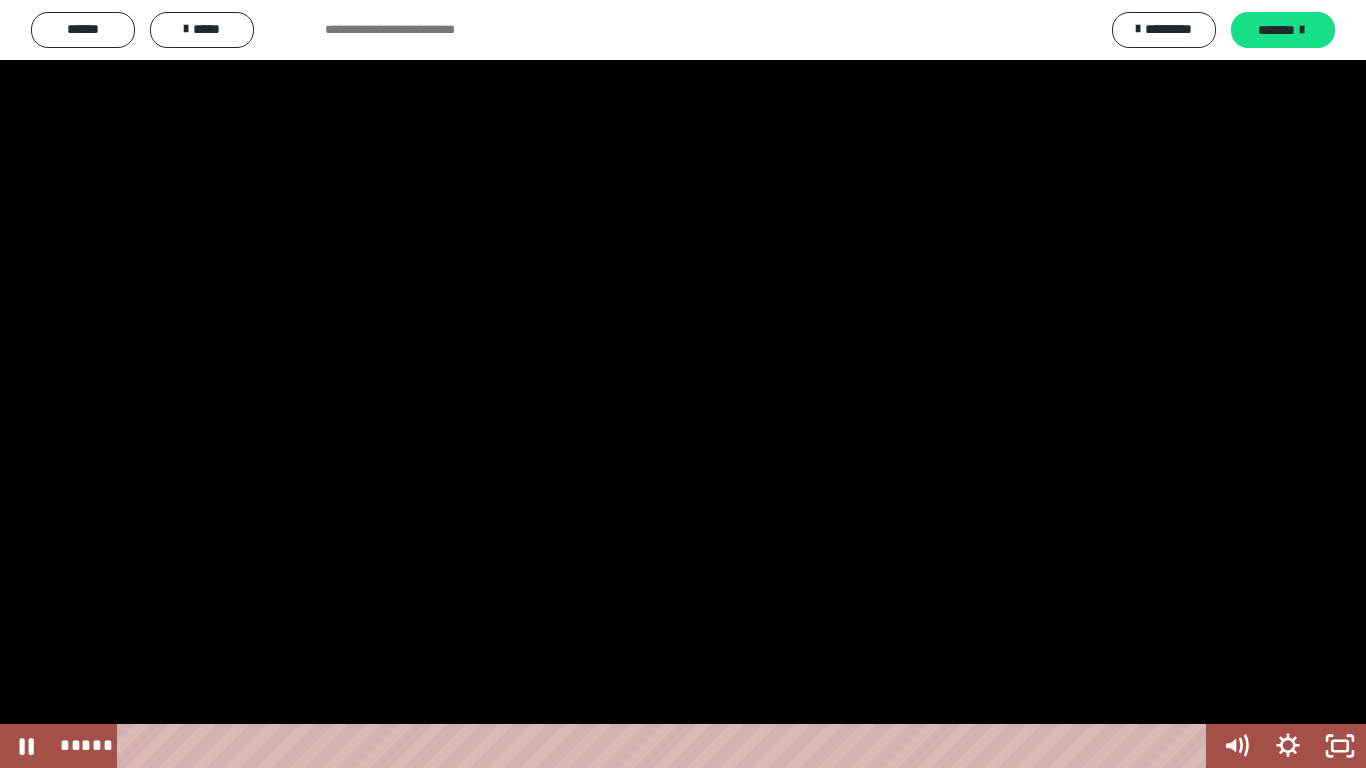 click at bounding box center [683, 384] 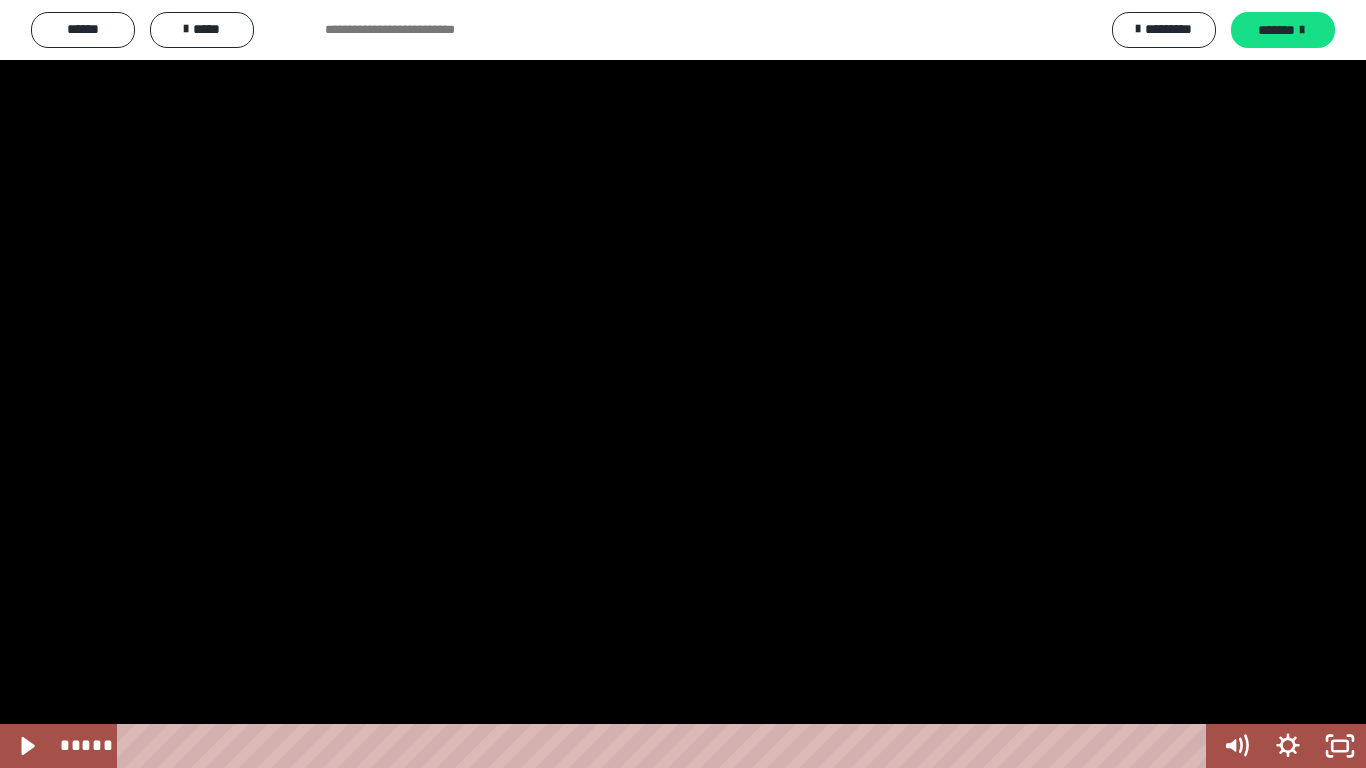 click at bounding box center (683, 384) 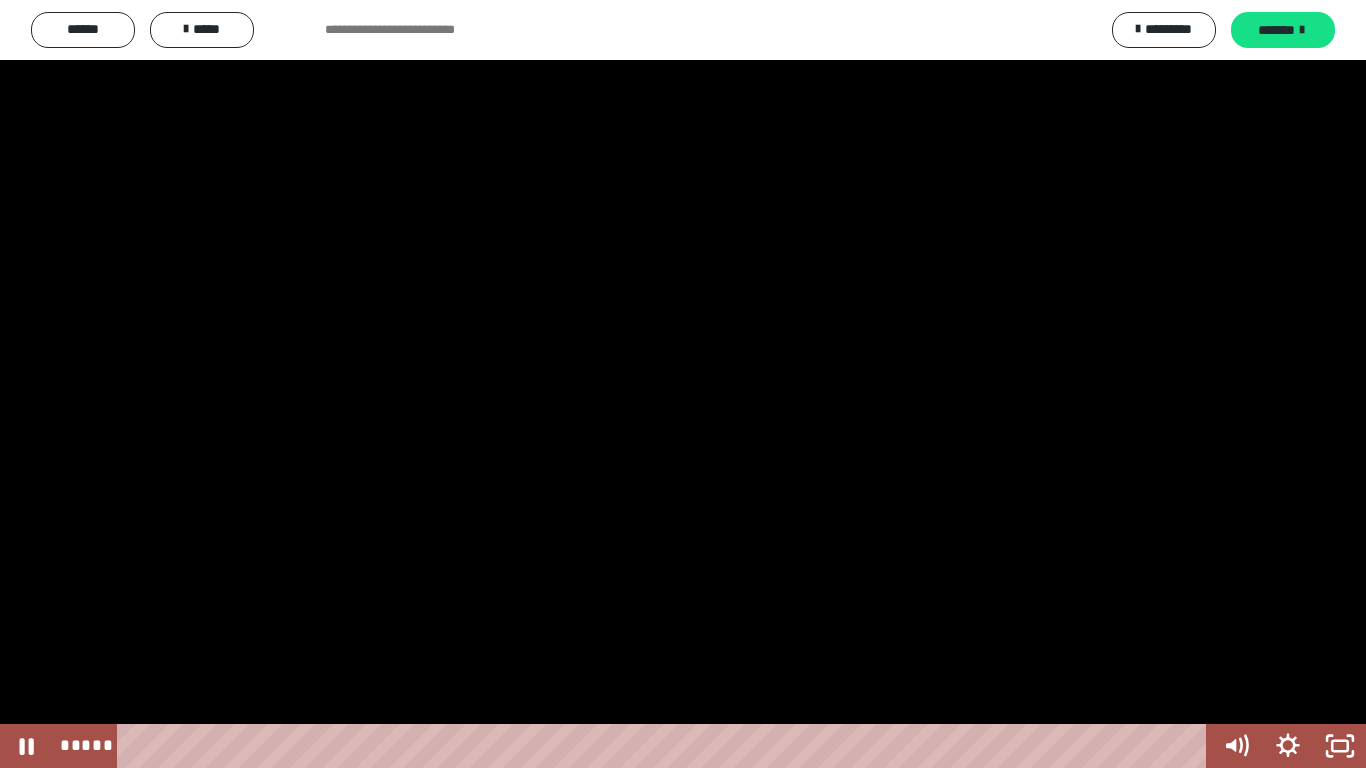 click at bounding box center [683, 384] 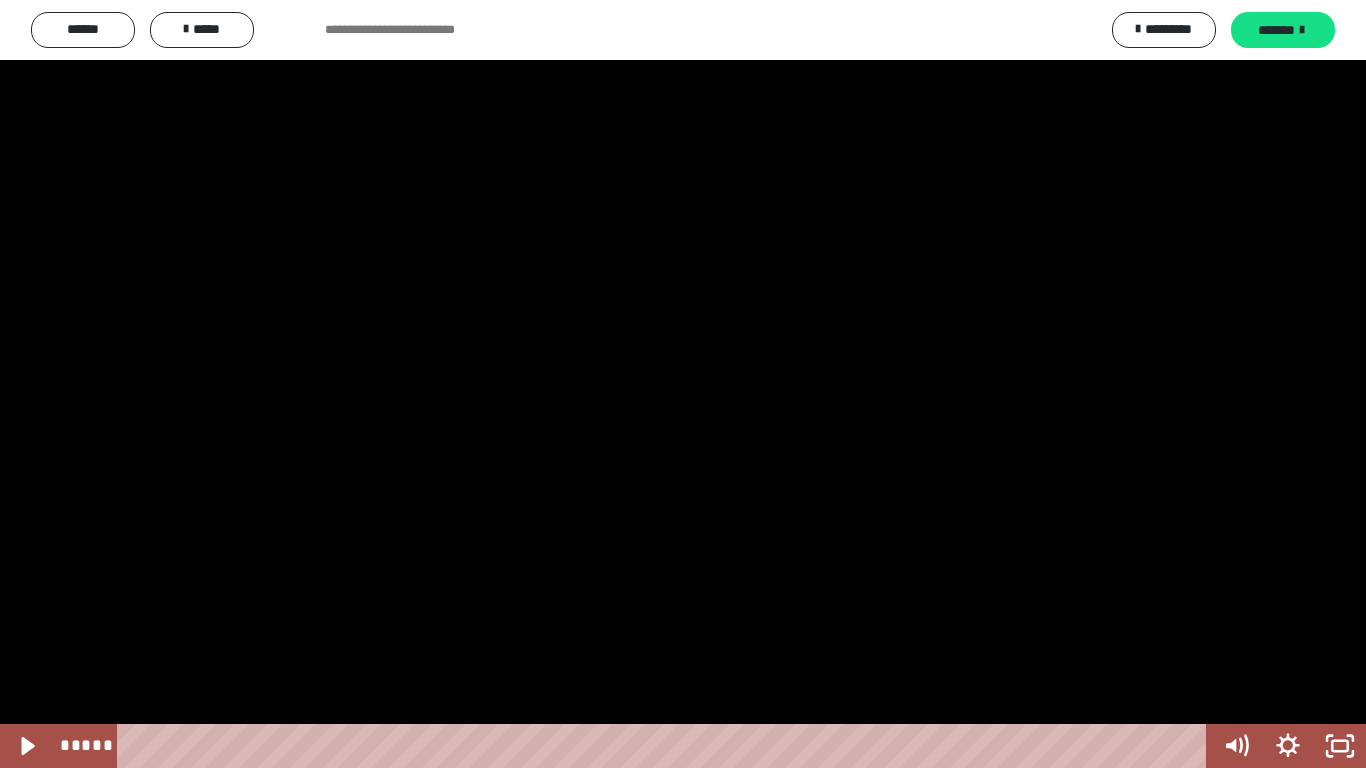 click at bounding box center [683, 384] 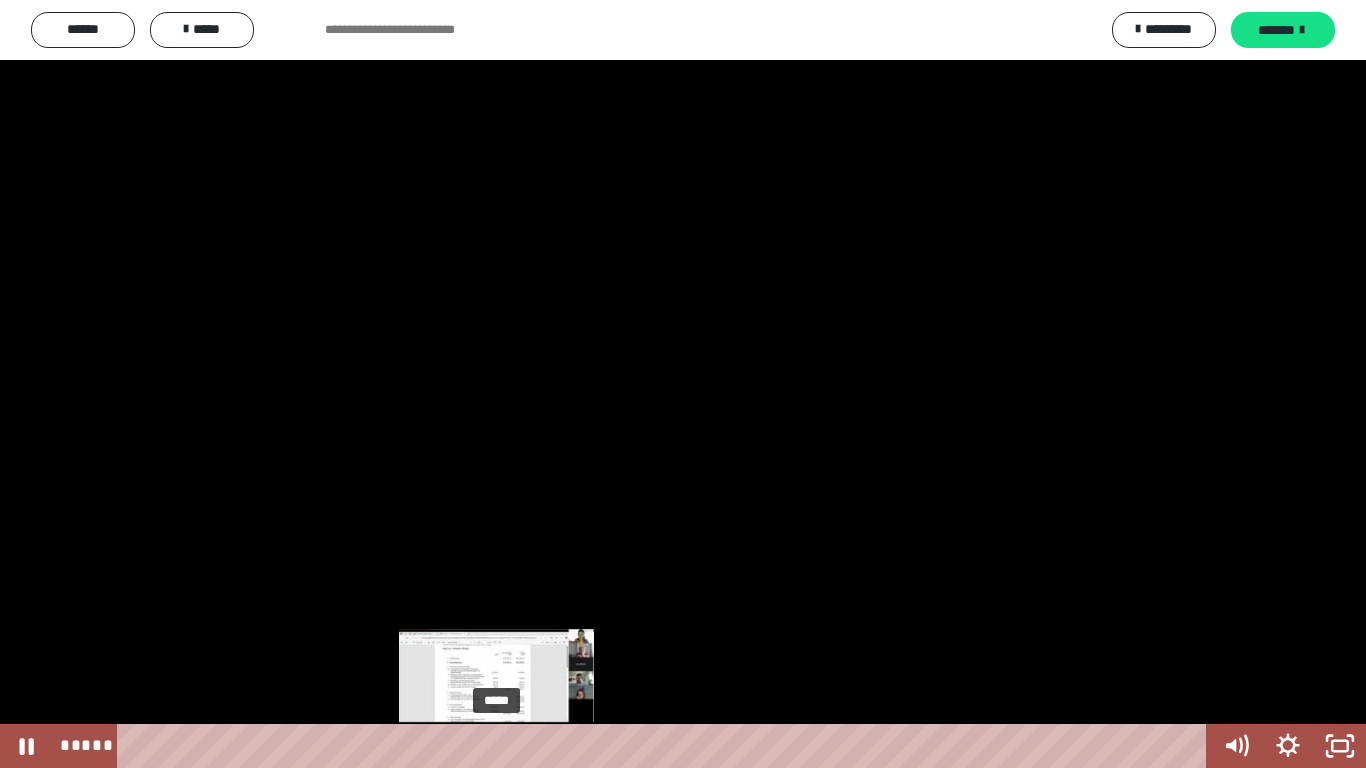 click on "*****" at bounding box center (666, 746) 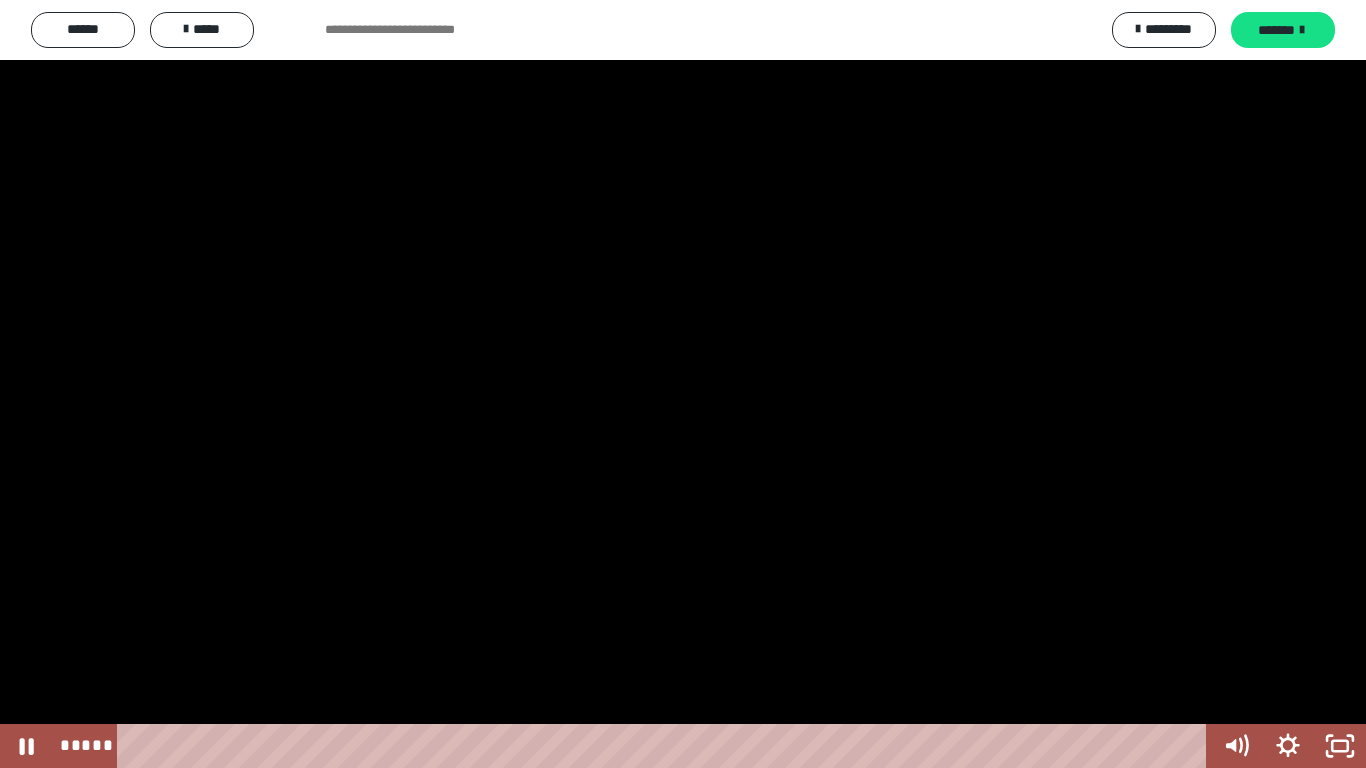 click at bounding box center [683, 384] 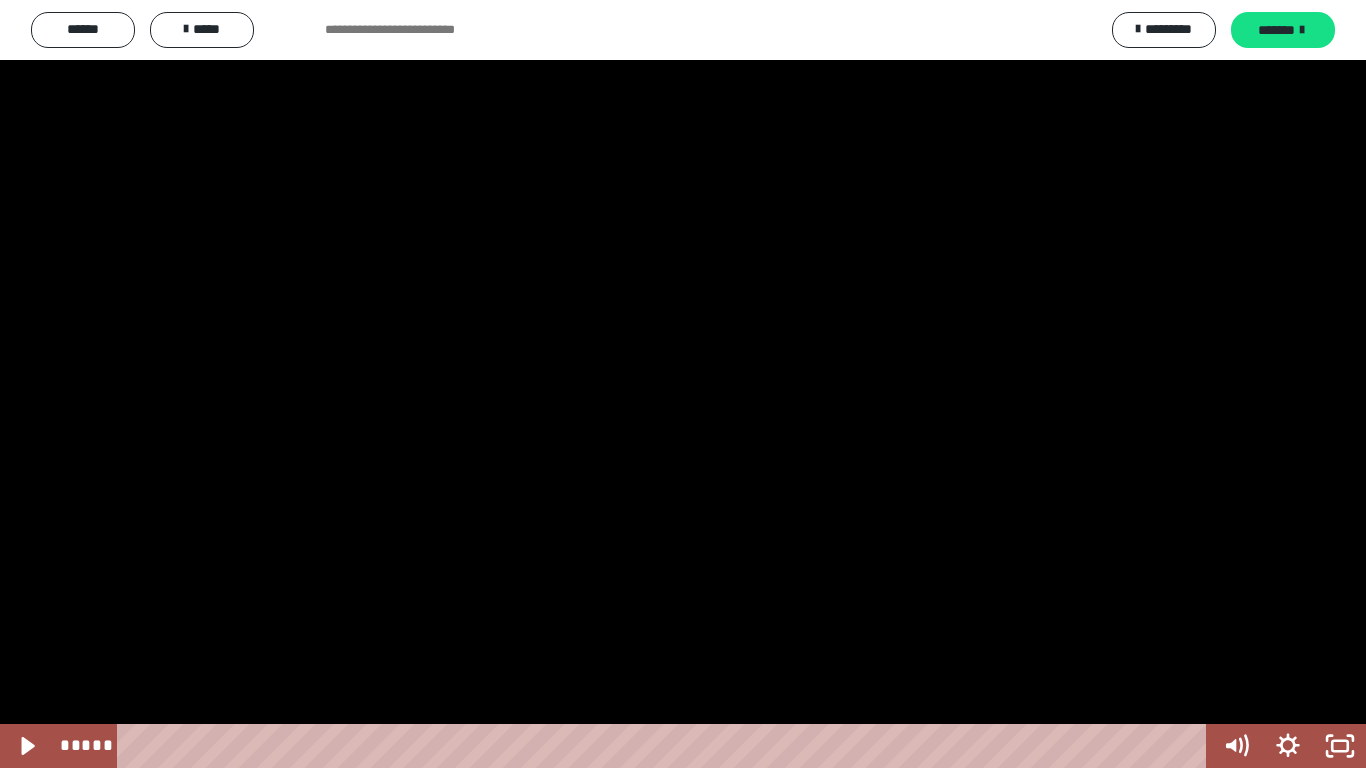click at bounding box center [683, 384] 